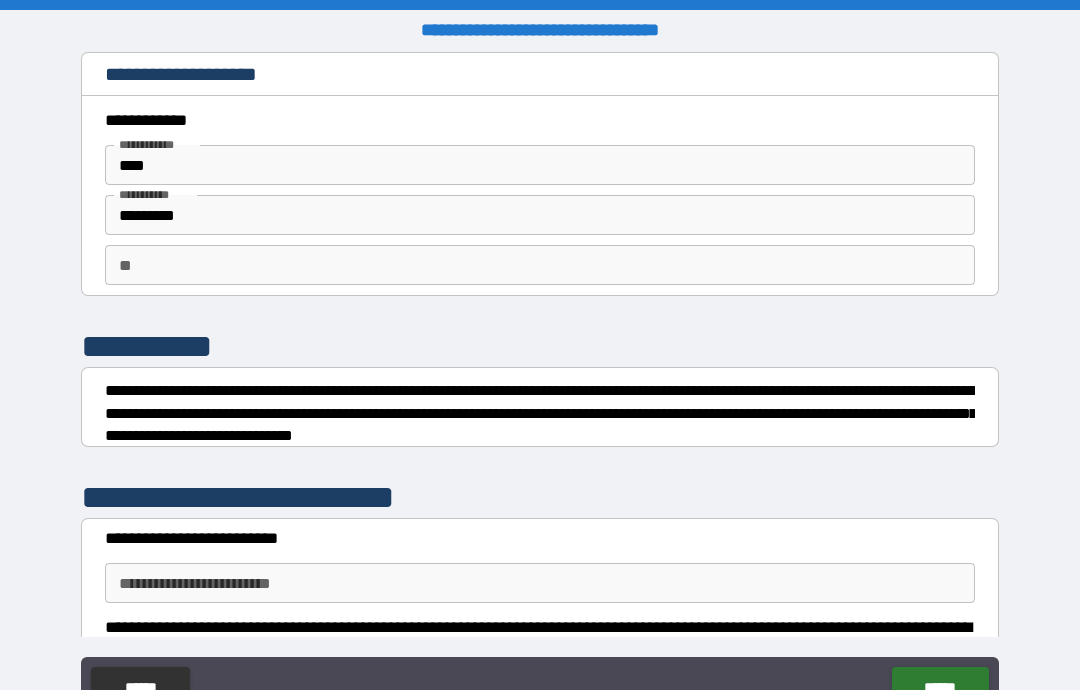 scroll, scrollTop: 0, scrollLeft: 0, axis: both 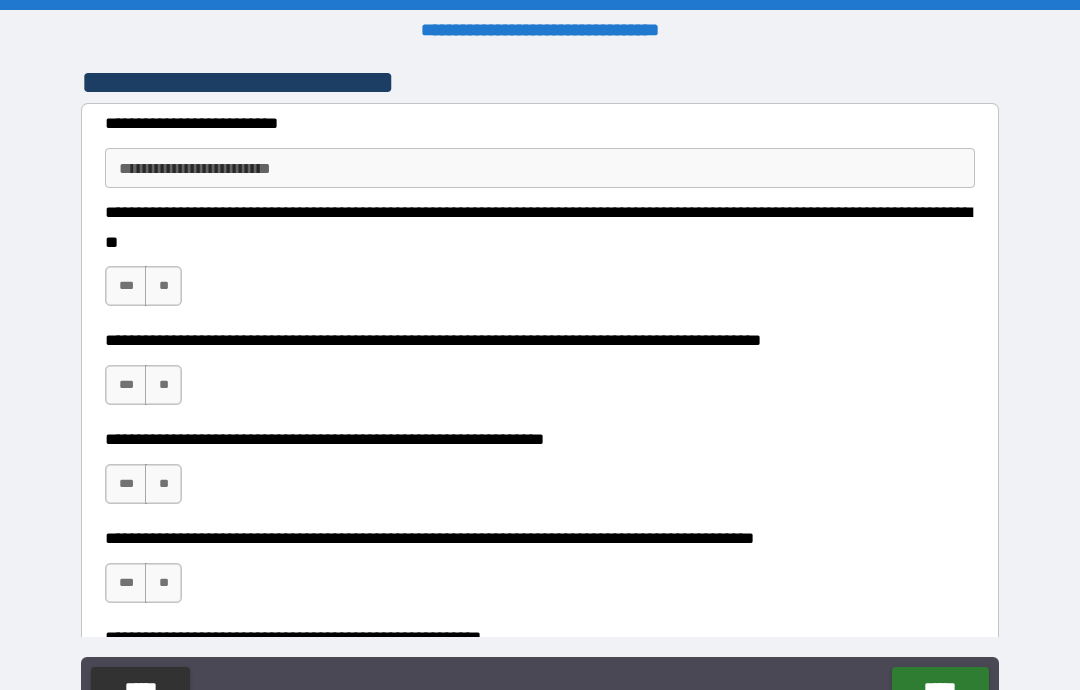 click on "**********" at bounding box center [540, 168] 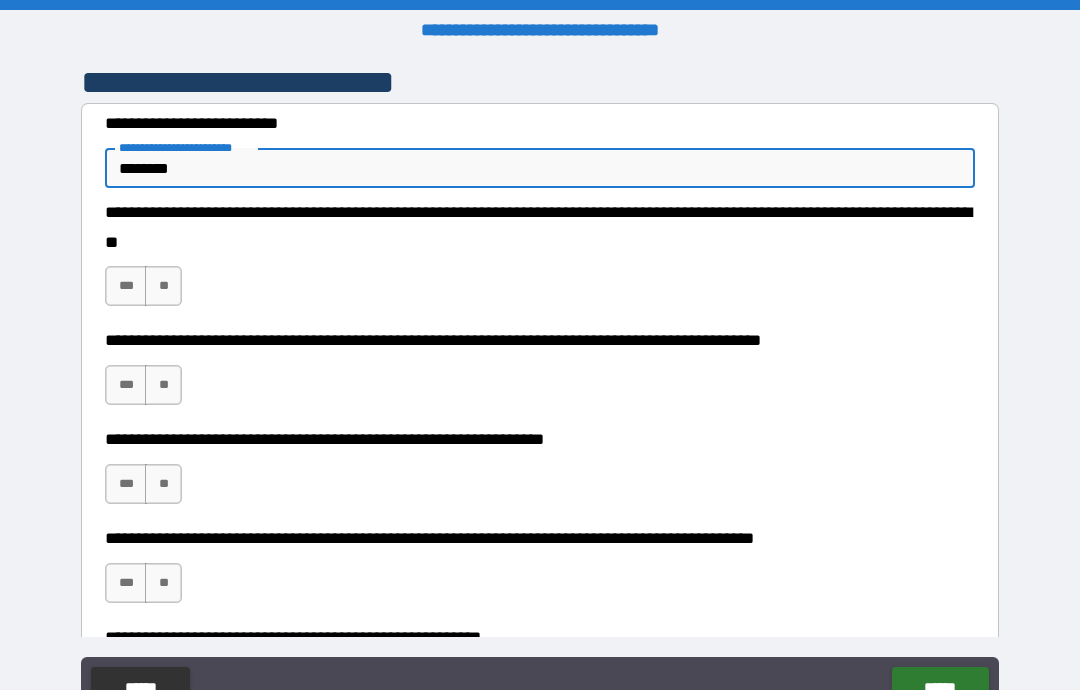 type on "********" 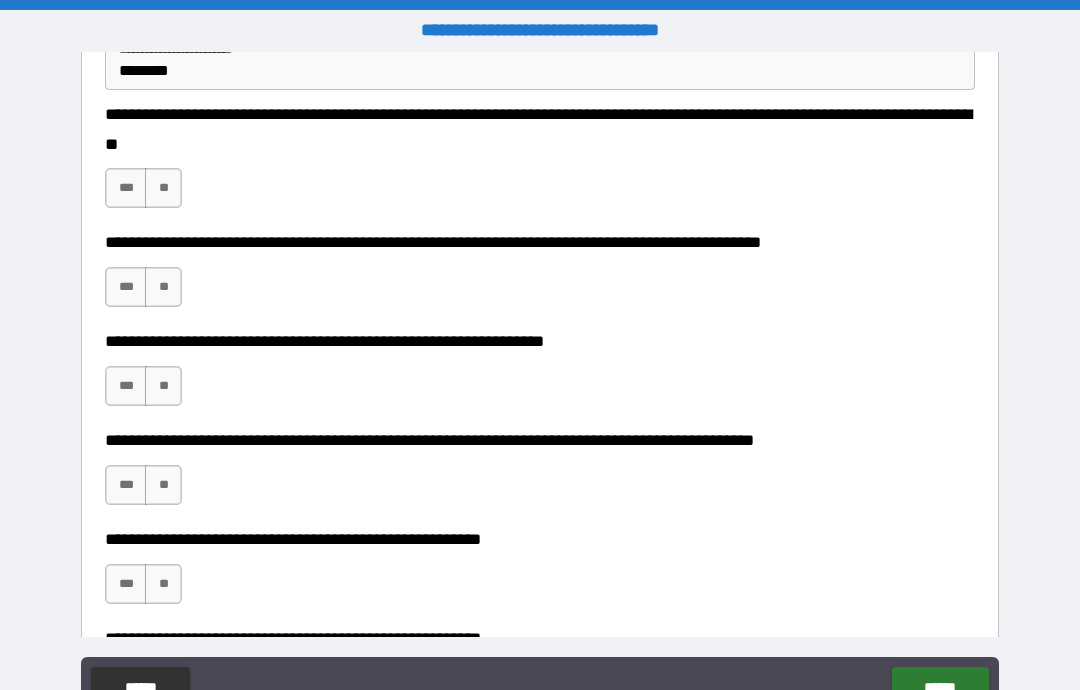 scroll, scrollTop: 520, scrollLeft: 0, axis: vertical 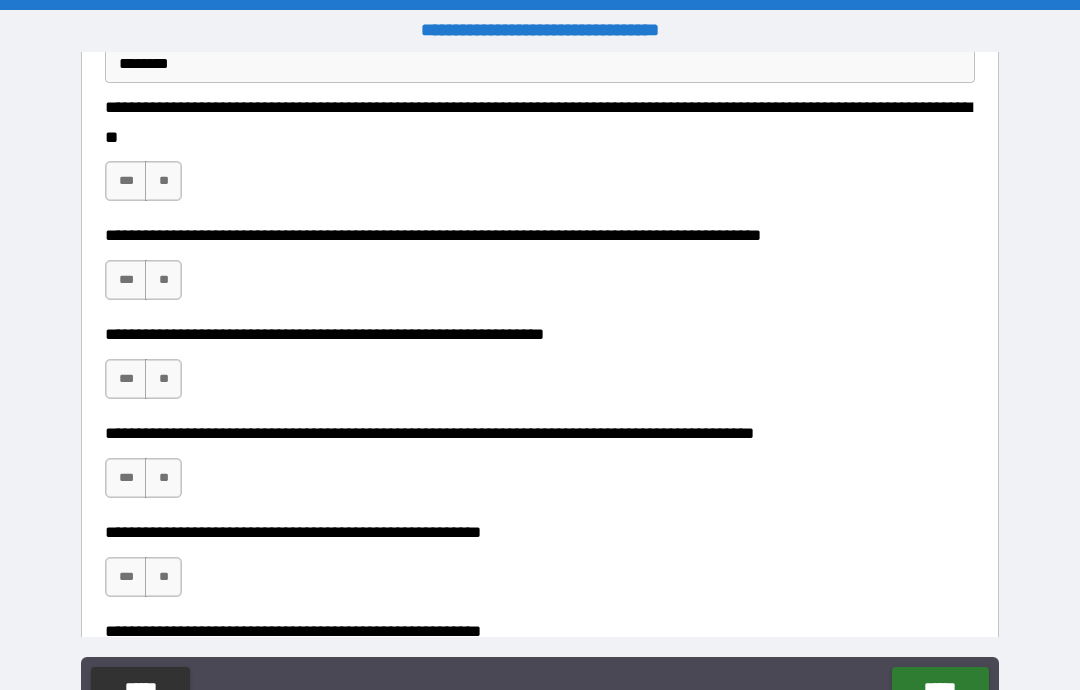 click on "**" at bounding box center [163, 181] 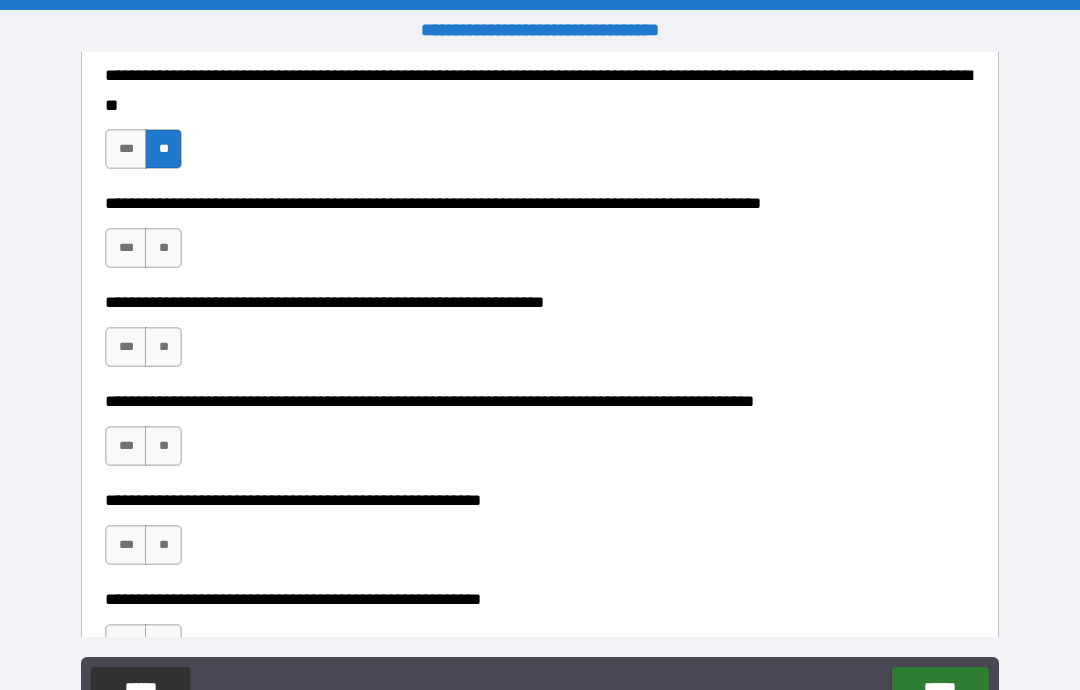 scroll, scrollTop: 569, scrollLeft: 0, axis: vertical 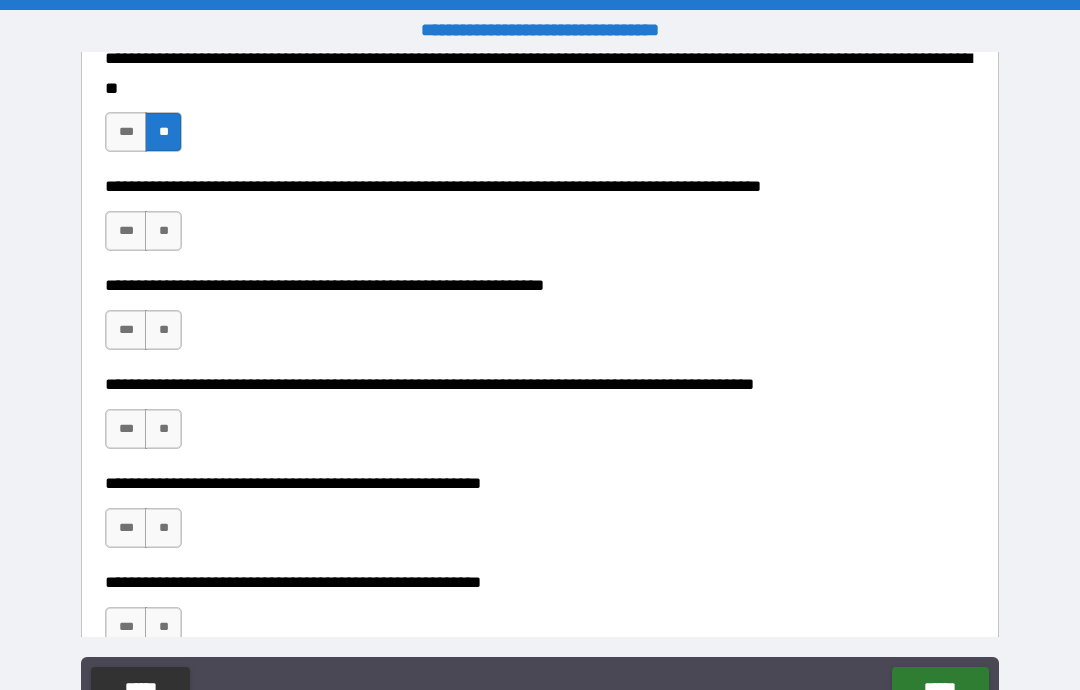 click on "***" at bounding box center [126, 231] 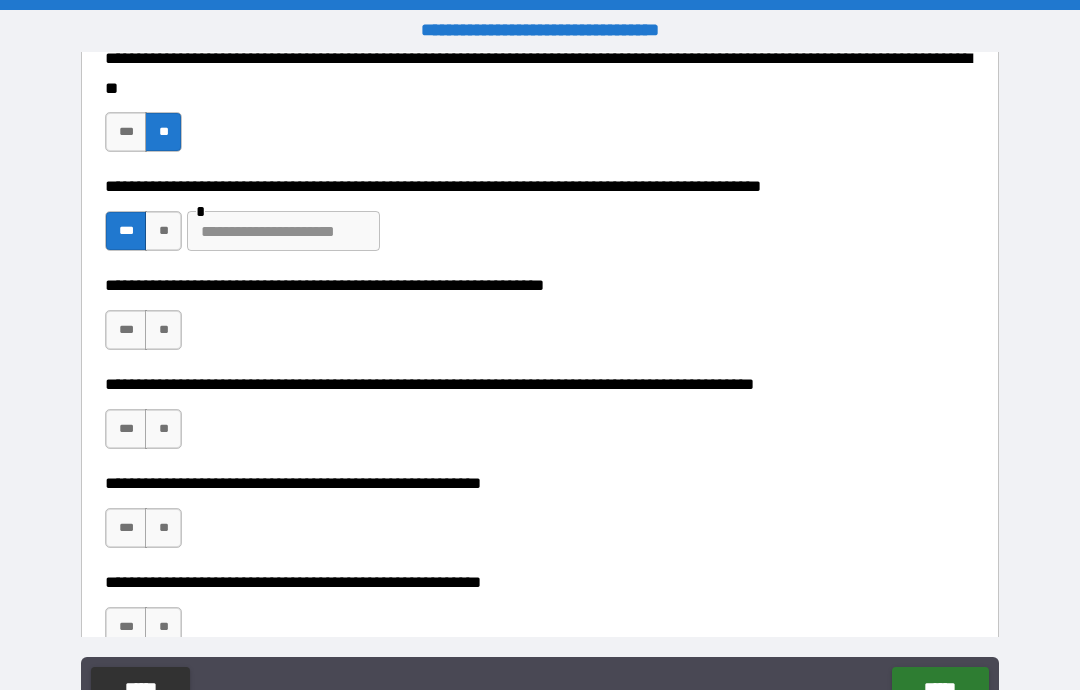 click at bounding box center [283, 231] 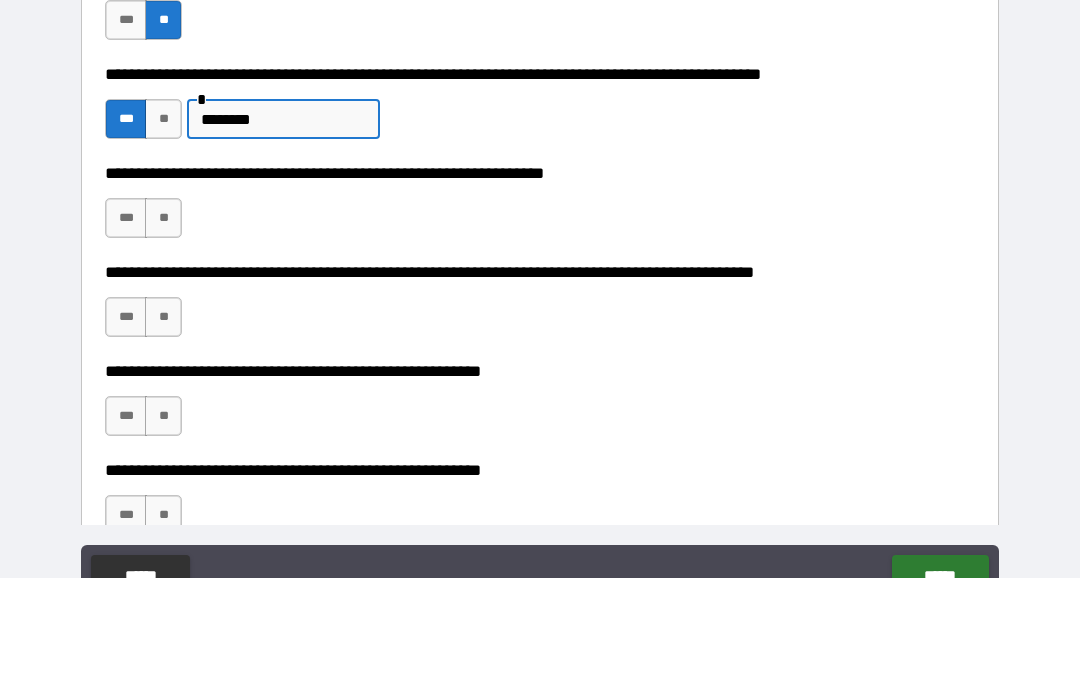 type on "********" 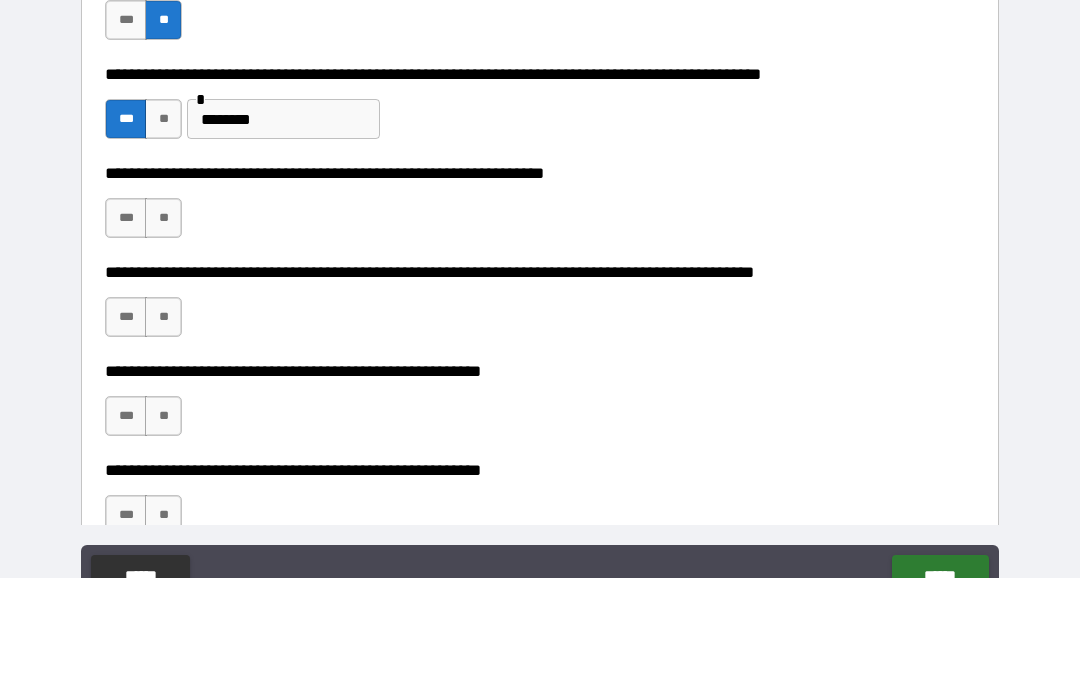 scroll, scrollTop: 80, scrollLeft: 0, axis: vertical 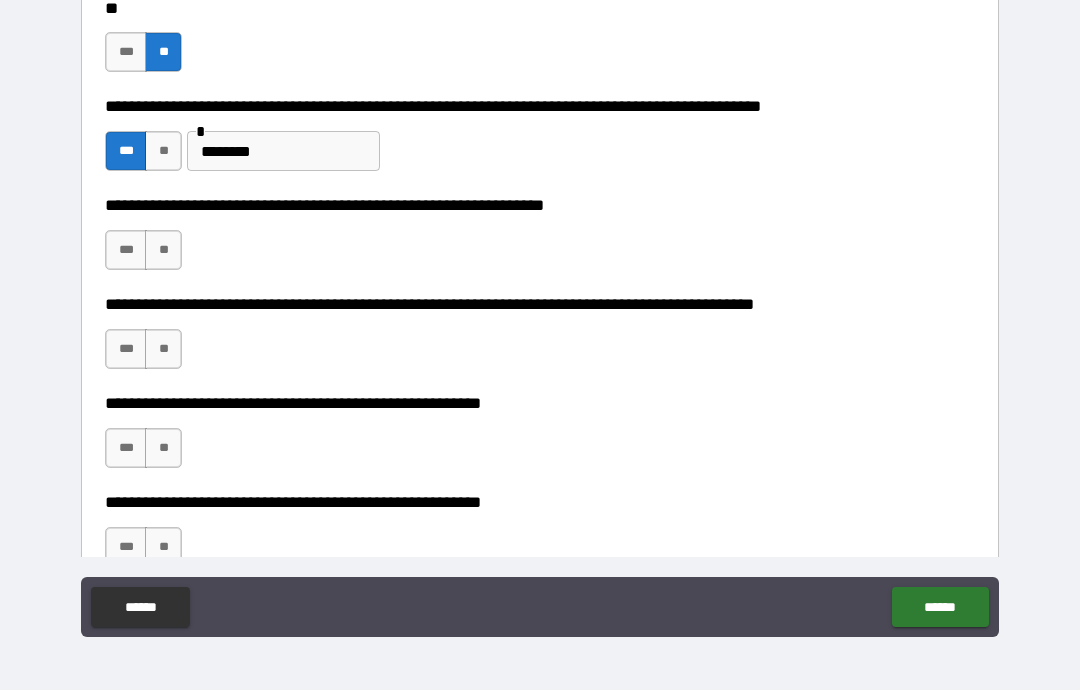 click on "***" at bounding box center [126, 250] 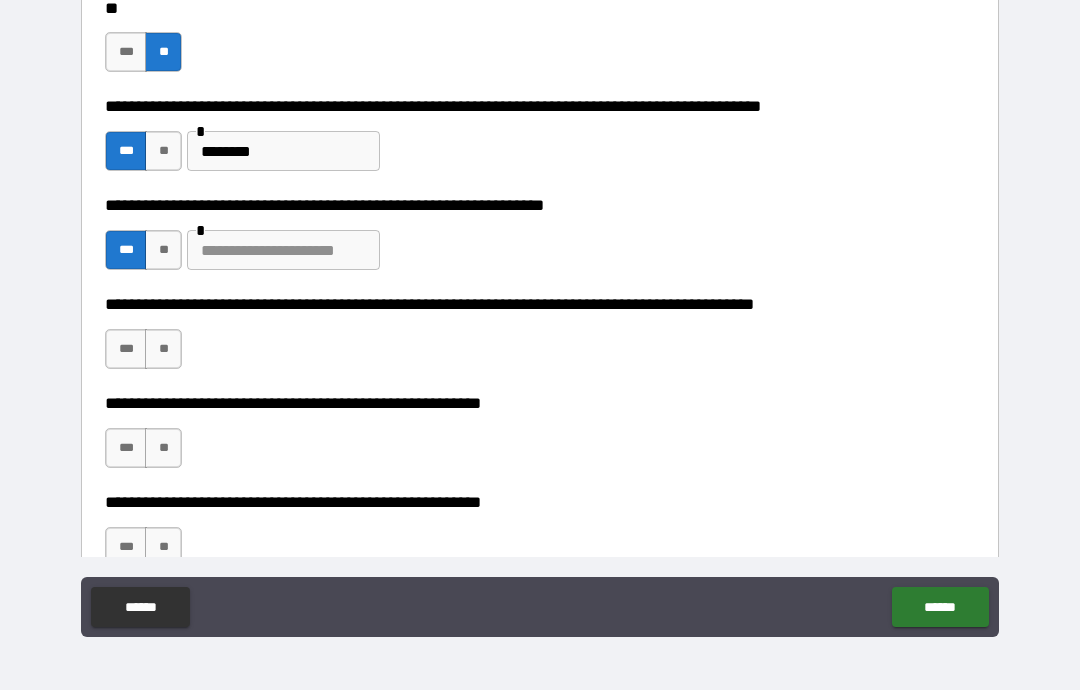 click at bounding box center [283, 250] 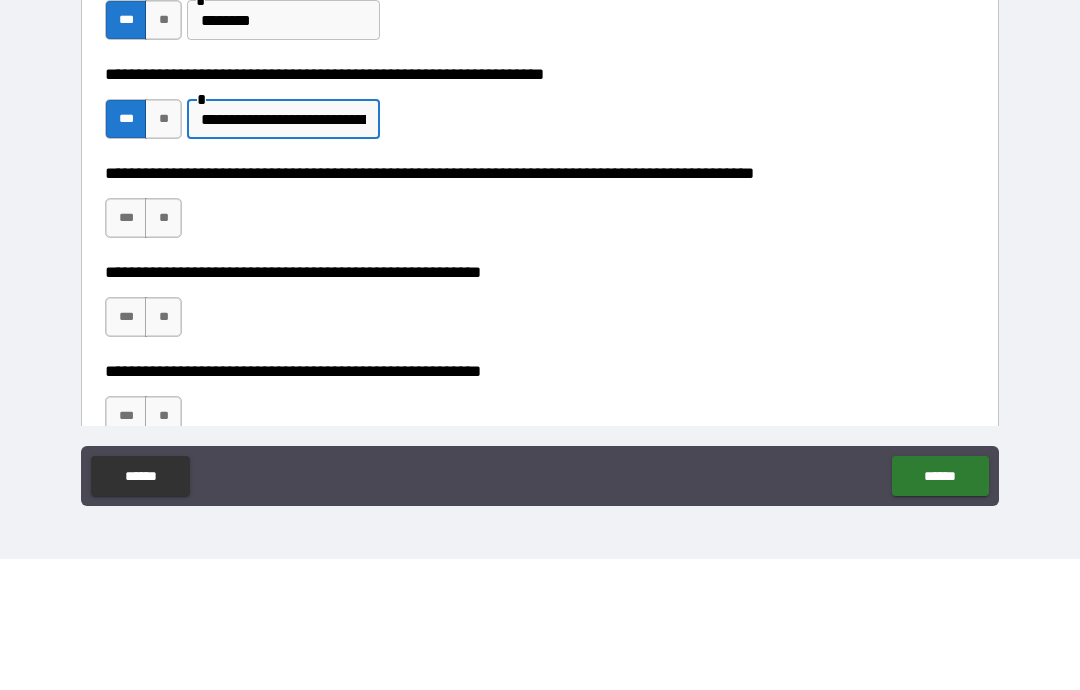type on "**********" 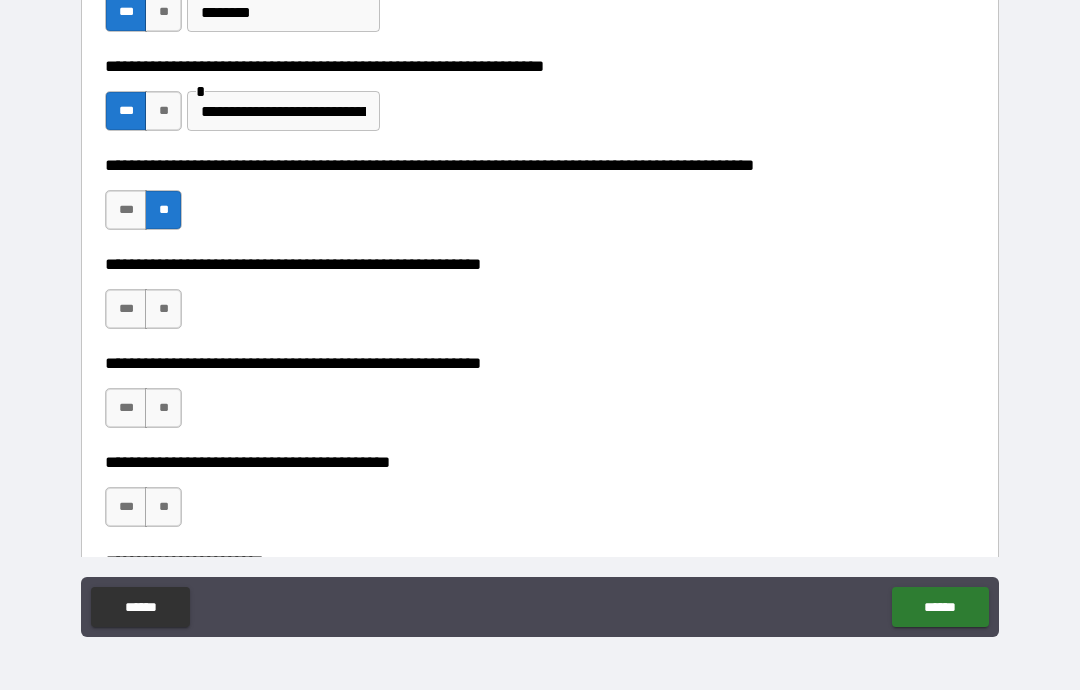scroll, scrollTop: 710, scrollLeft: 0, axis: vertical 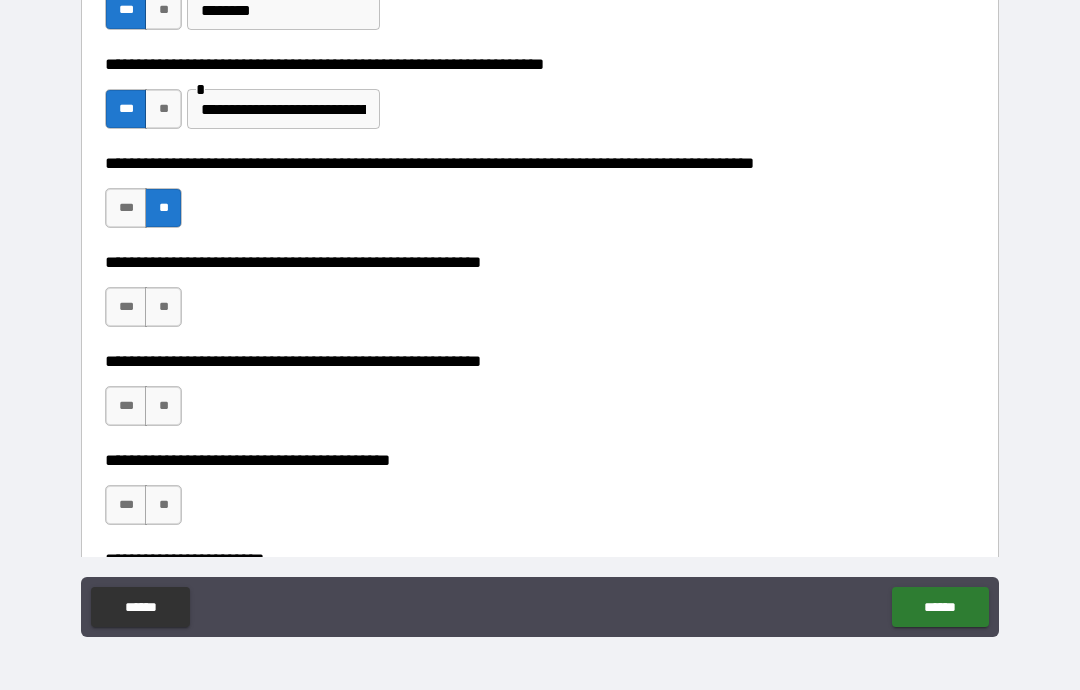 click on "**" at bounding box center [163, 307] 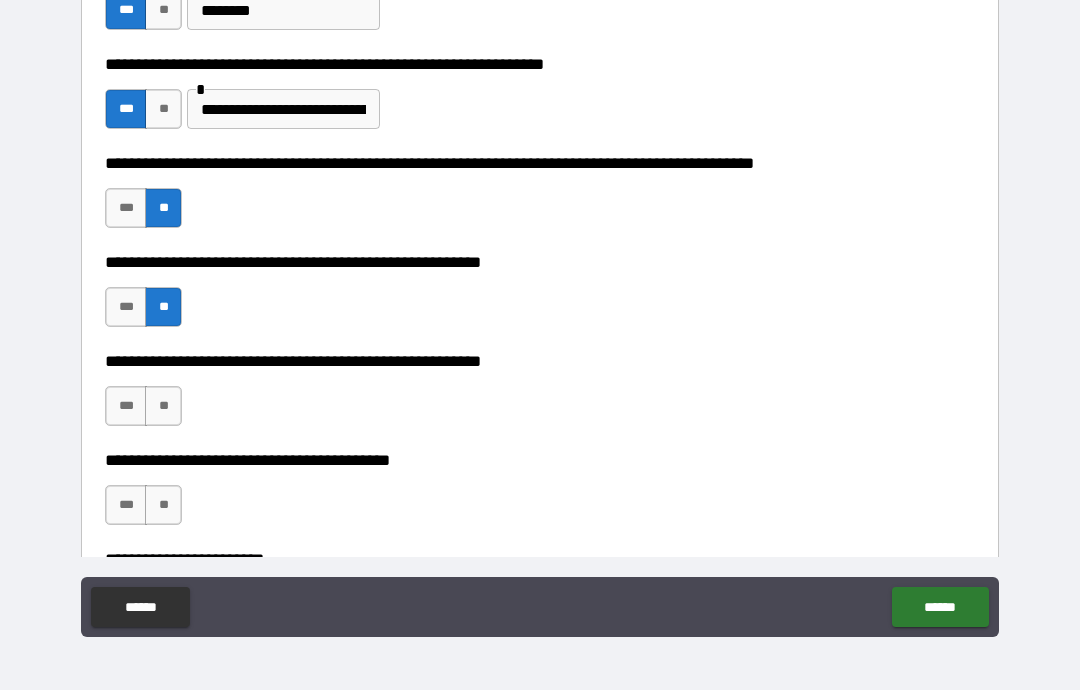 click on "***" at bounding box center (126, 406) 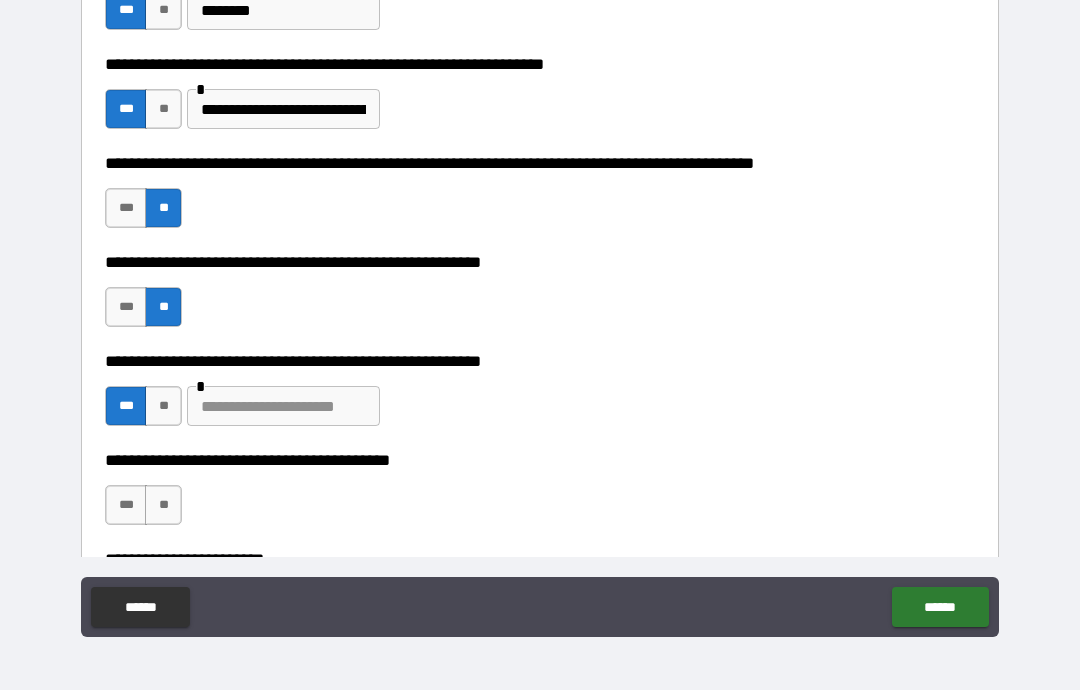 click at bounding box center (283, 406) 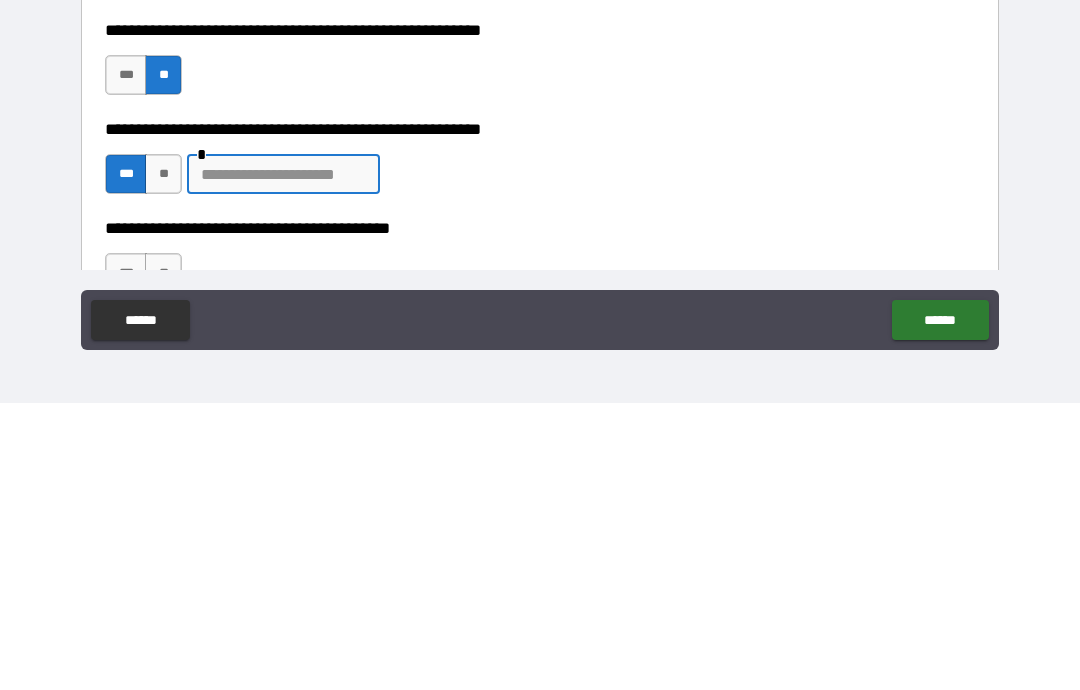 scroll, scrollTop: 637, scrollLeft: 0, axis: vertical 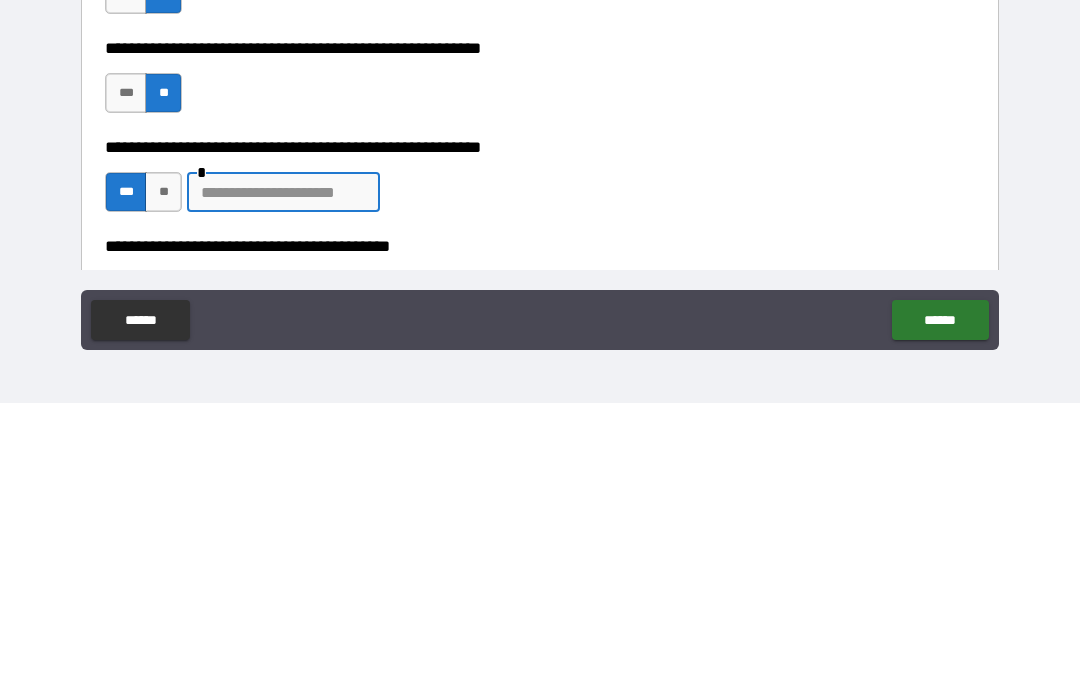 click on "***" at bounding box center [126, 380] 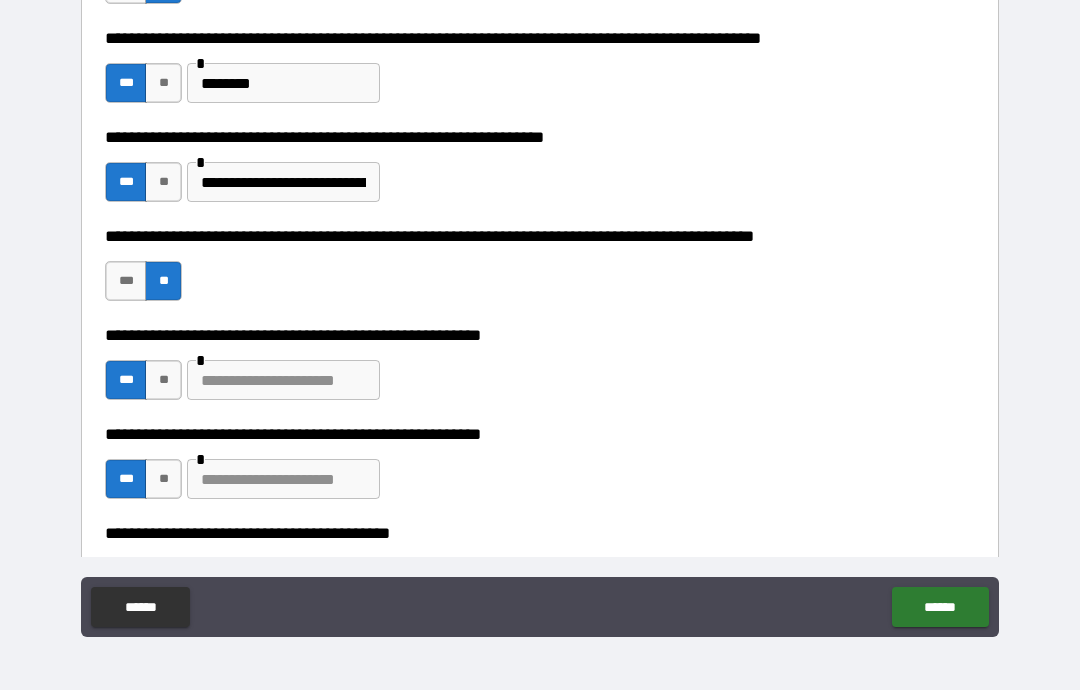 click at bounding box center (283, 380) 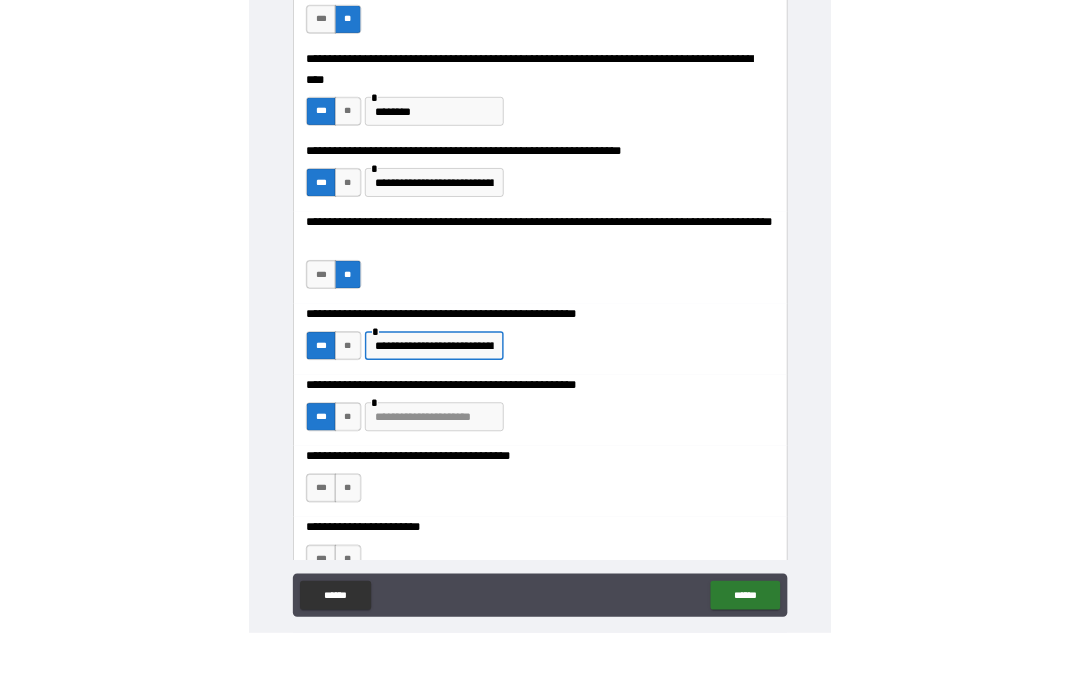 scroll, scrollTop: 80, scrollLeft: 0, axis: vertical 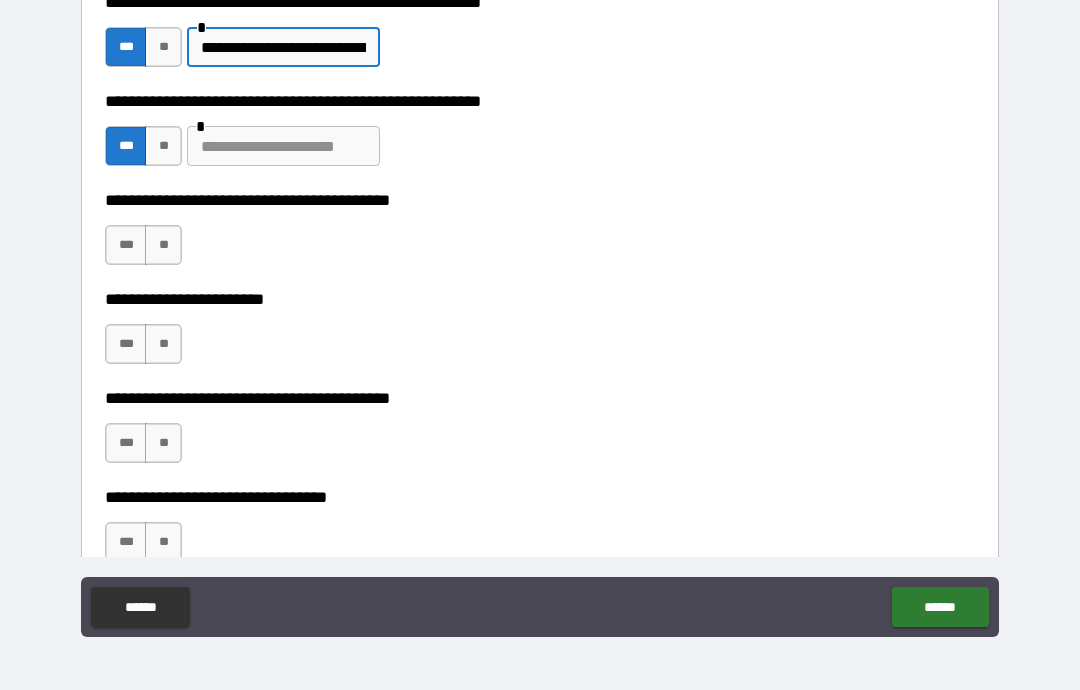 type on "**********" 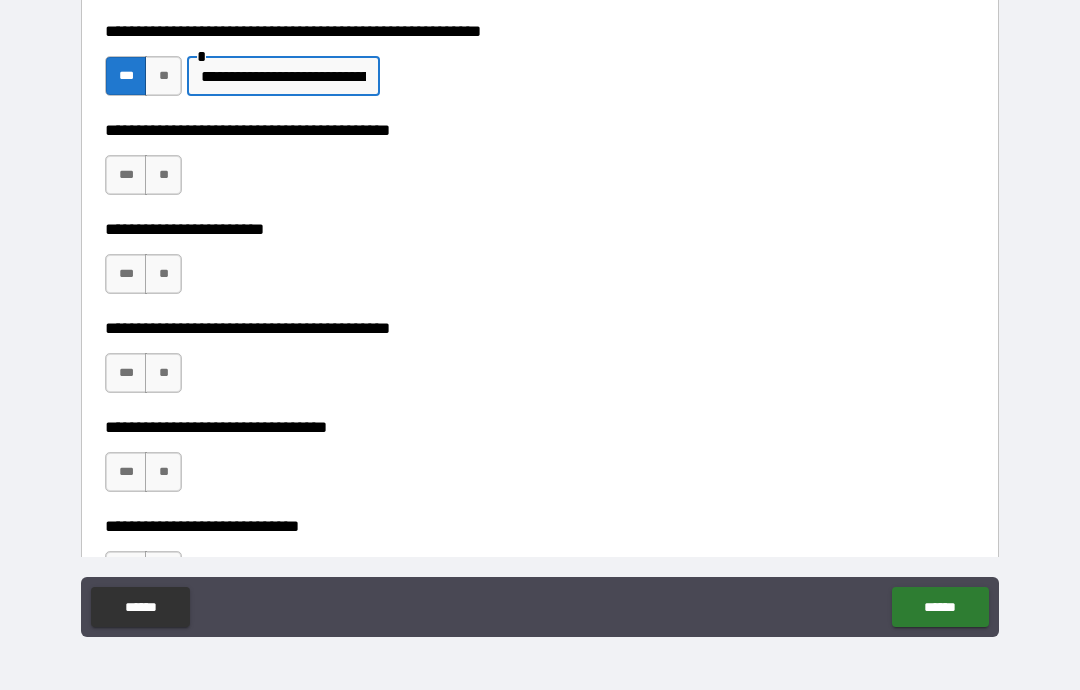 scroll, scrollTop: 1064, scrollLeft: 0, axis: vertical 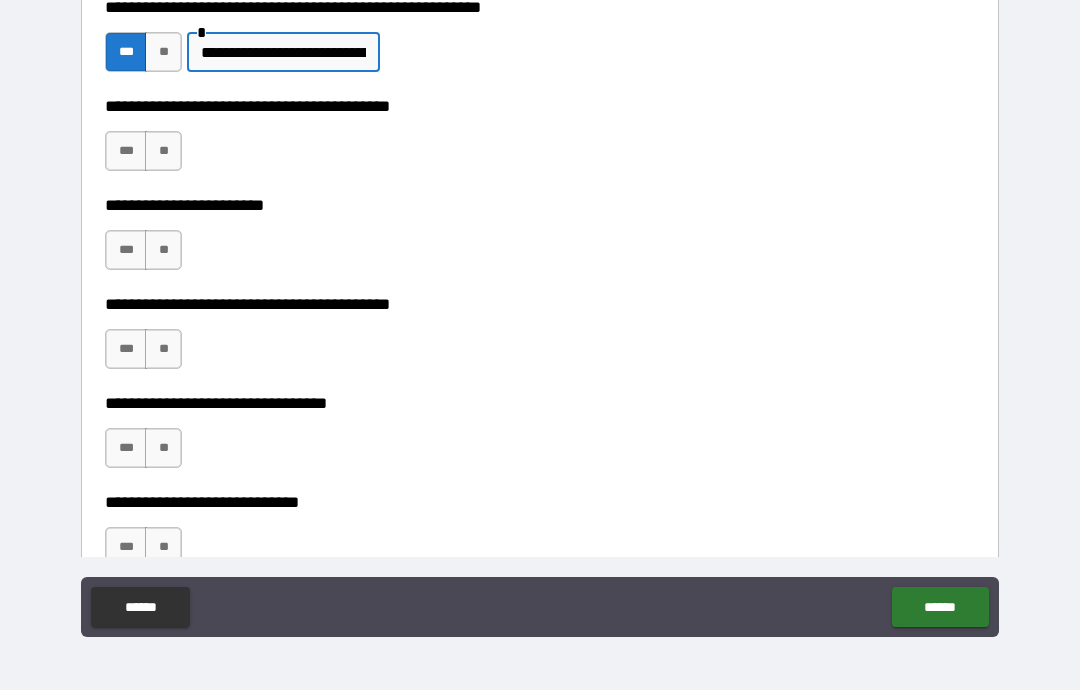 type on "**********" 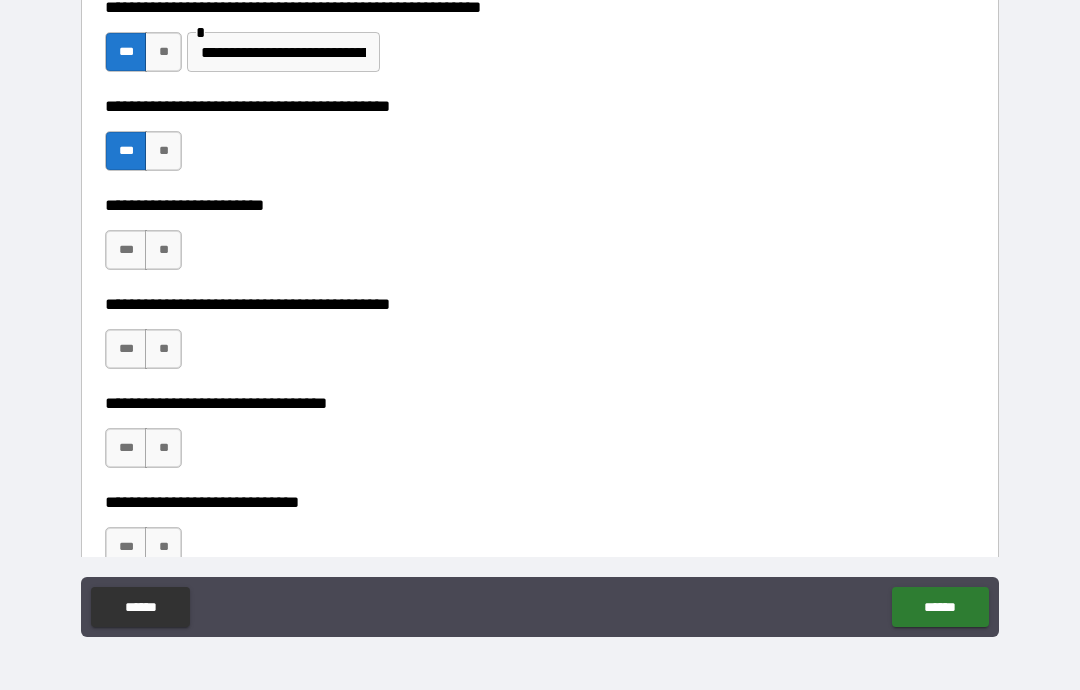 click on "**" at bounding box center (163, 250) 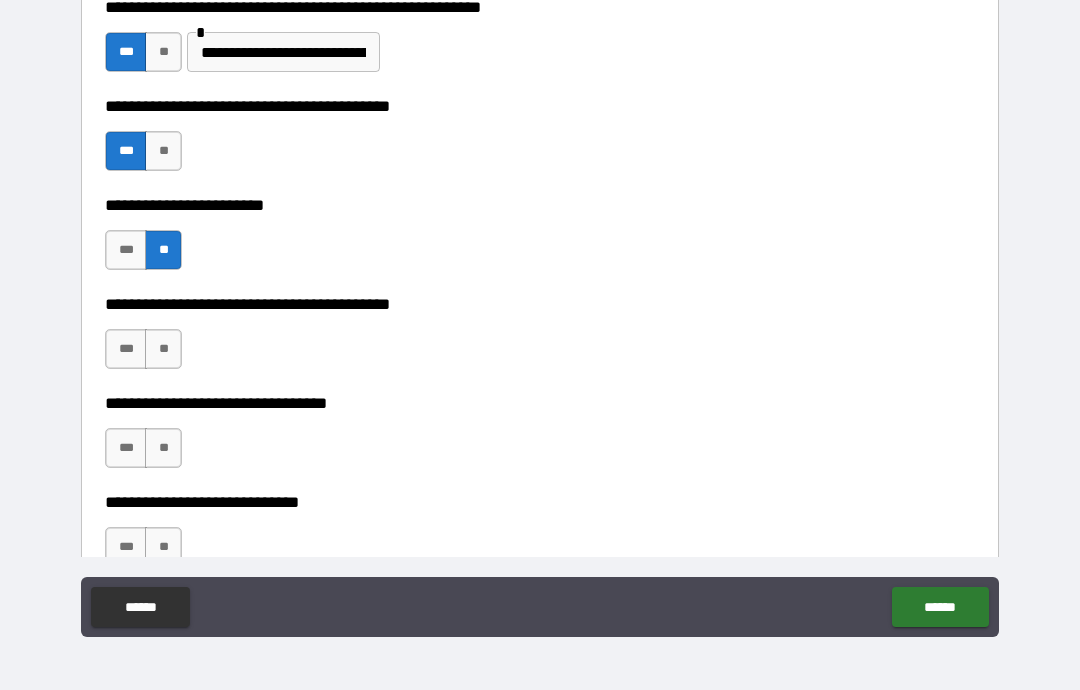 click on "**" at bounding box center [163, 349] 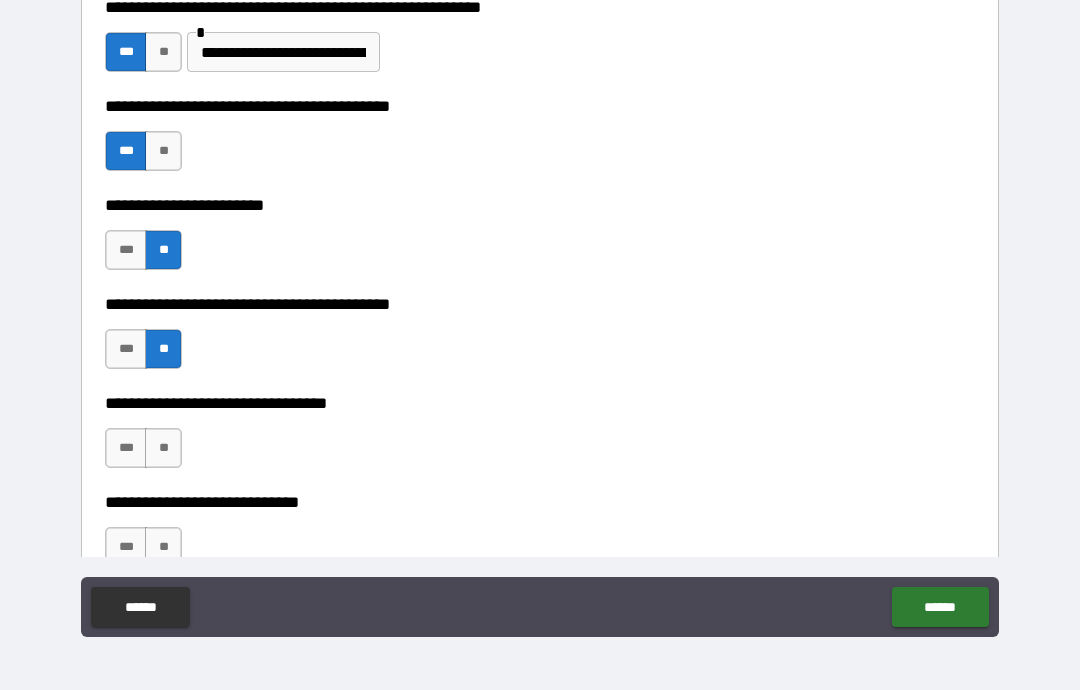click on "**" at bounding box center [163, 448] 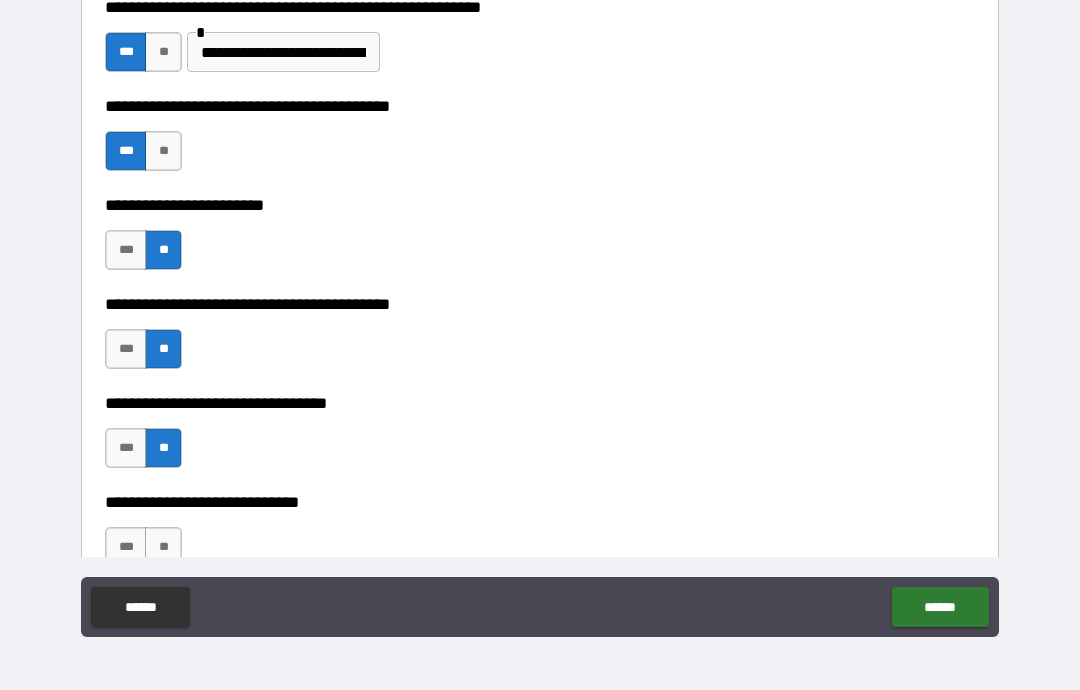click on "***" at bounding box center (126, 448) 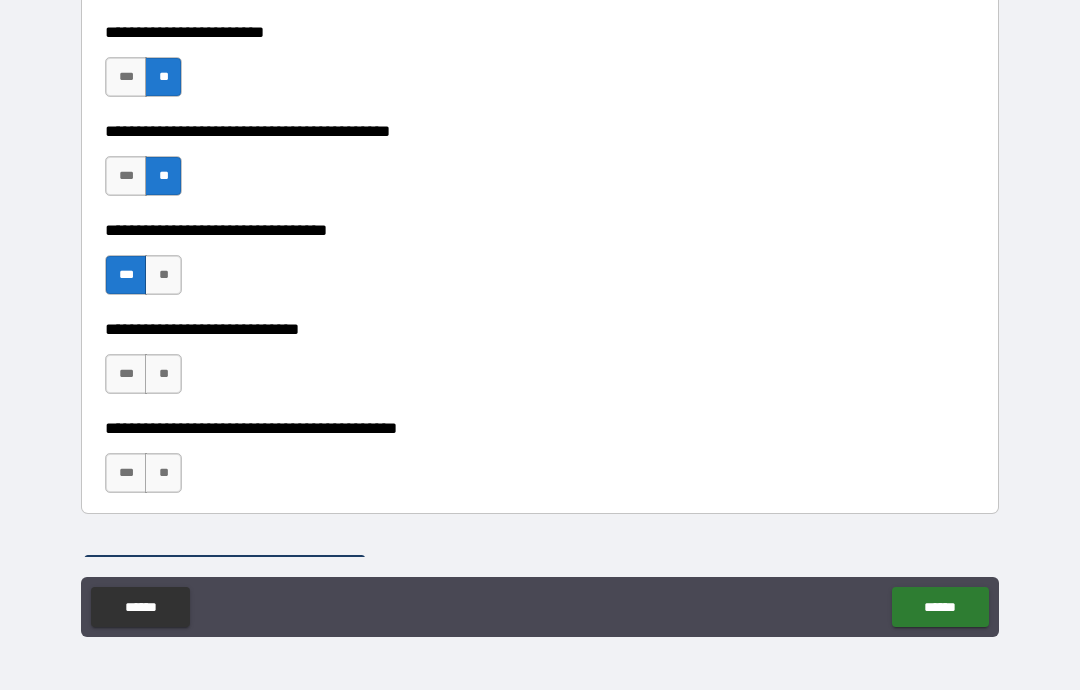 scroll, scrollTop: 1238, scrollLeft: 0, axis: vertical 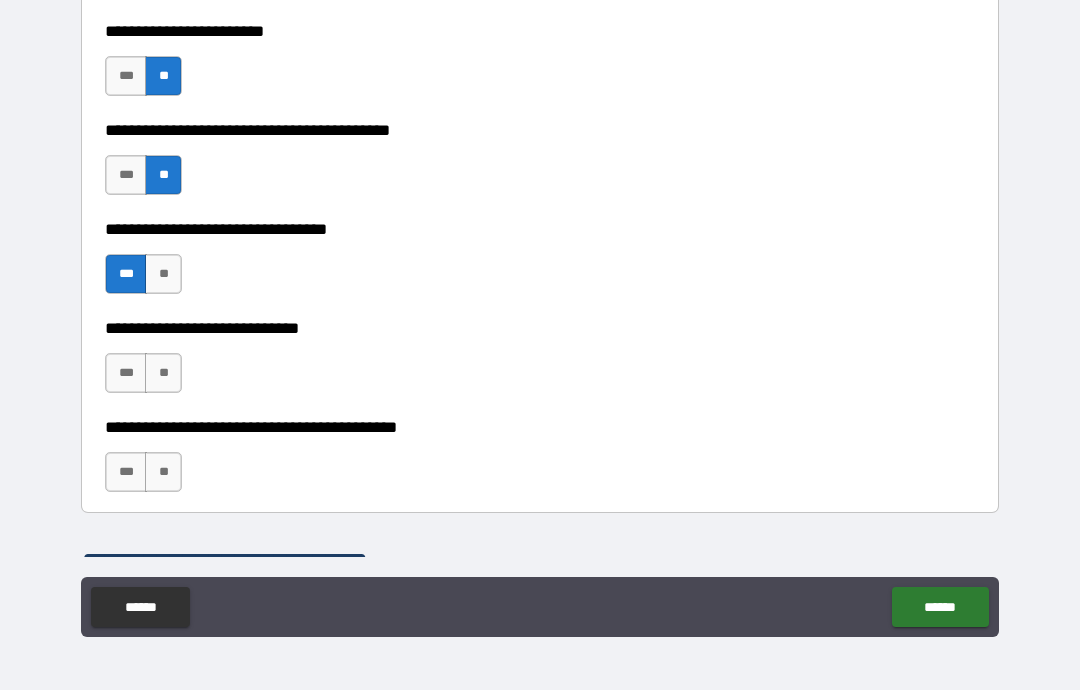 click on "**" at bounding box center [163, 373] 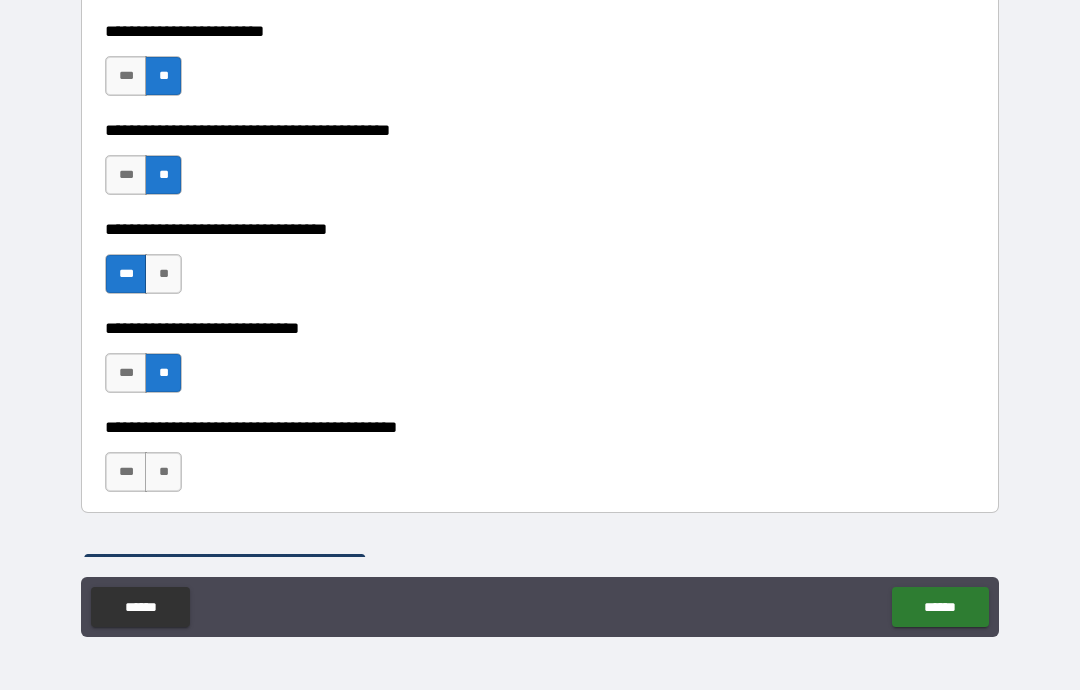 click on "**" at bounding box center (163, 472) 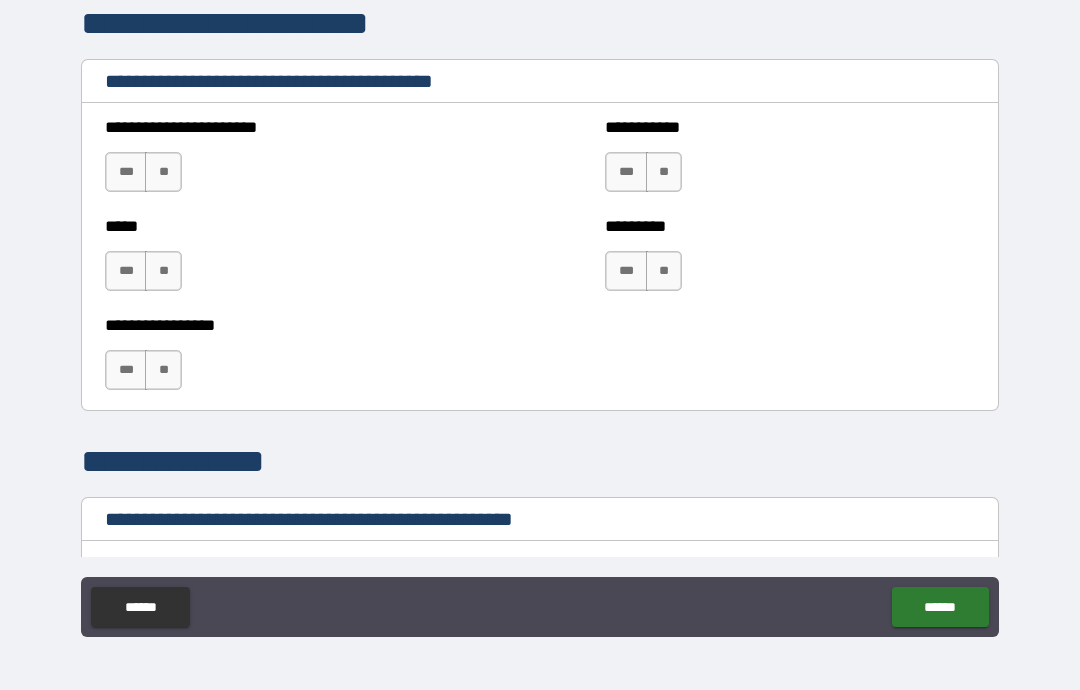 scroll, scrollTop: 1779, scrollLeft: 0, axis: vertical 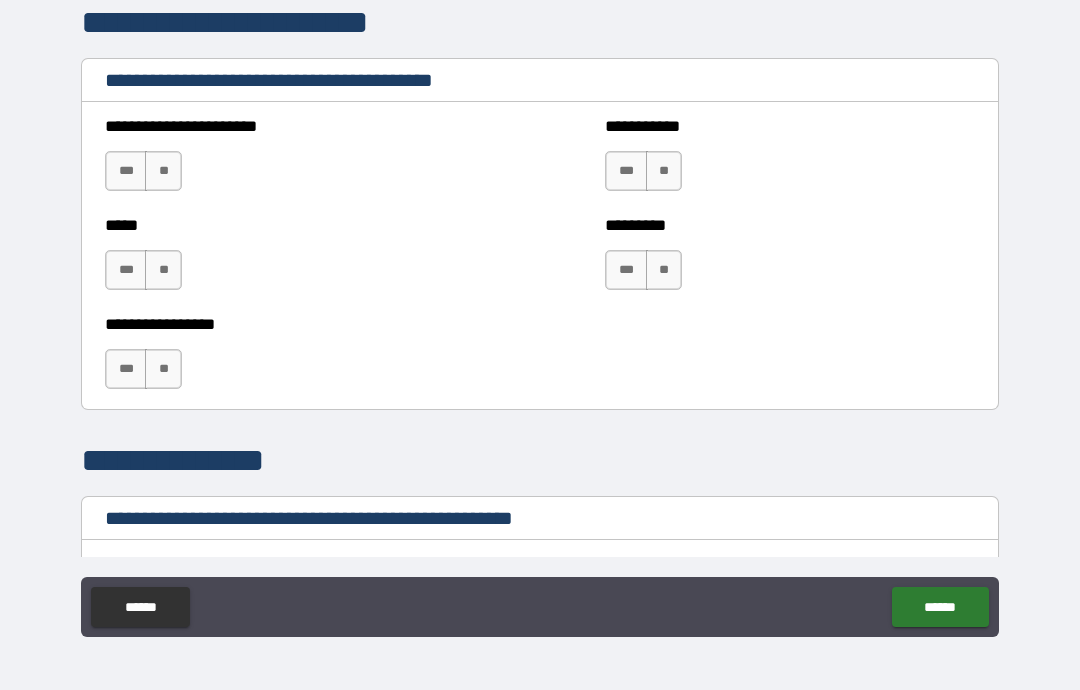 click on "**" at bounding box center [163, 171] 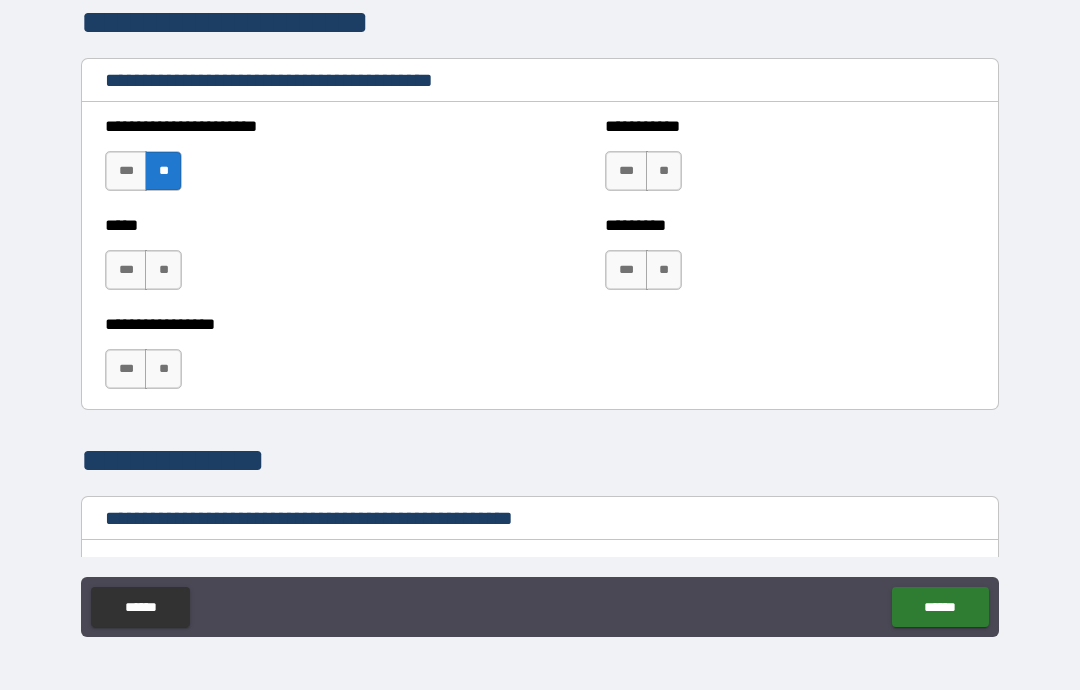 click on "**" at bounding box center (163, 270) 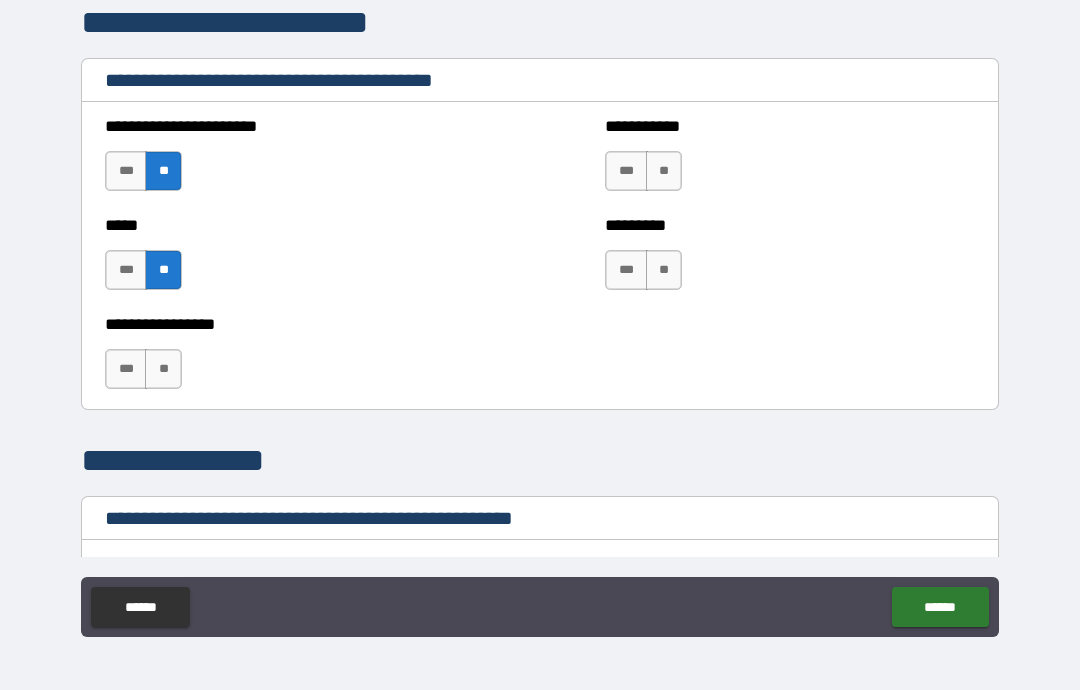 click on "**" at bounding box center (163, 369) 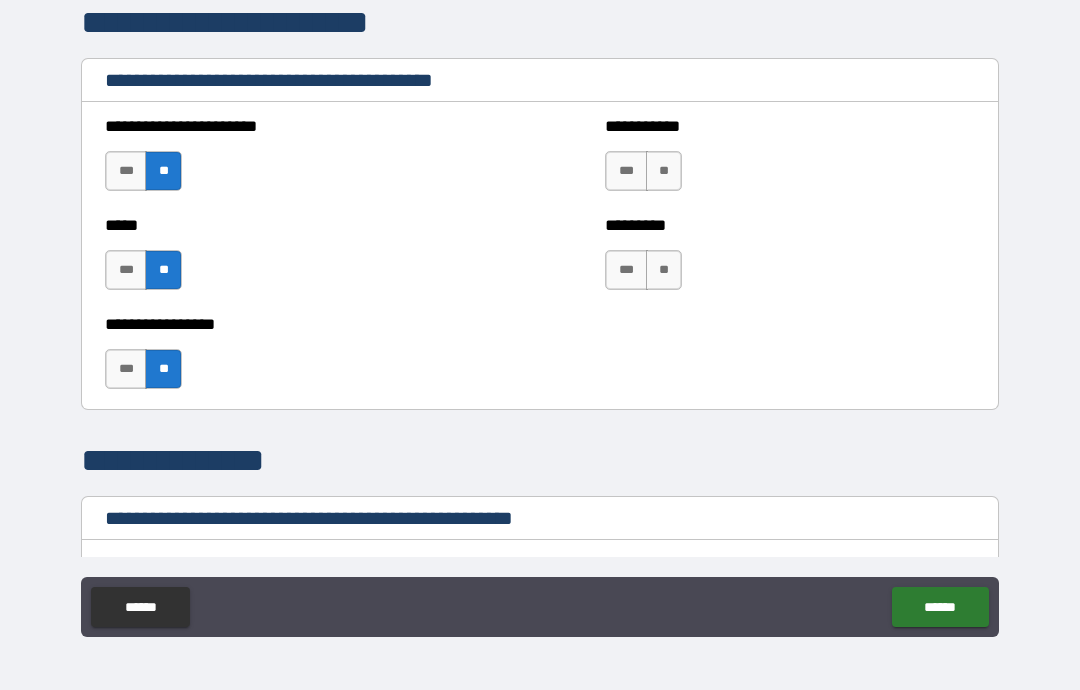 click on "**" at bounding box center (664, 270) 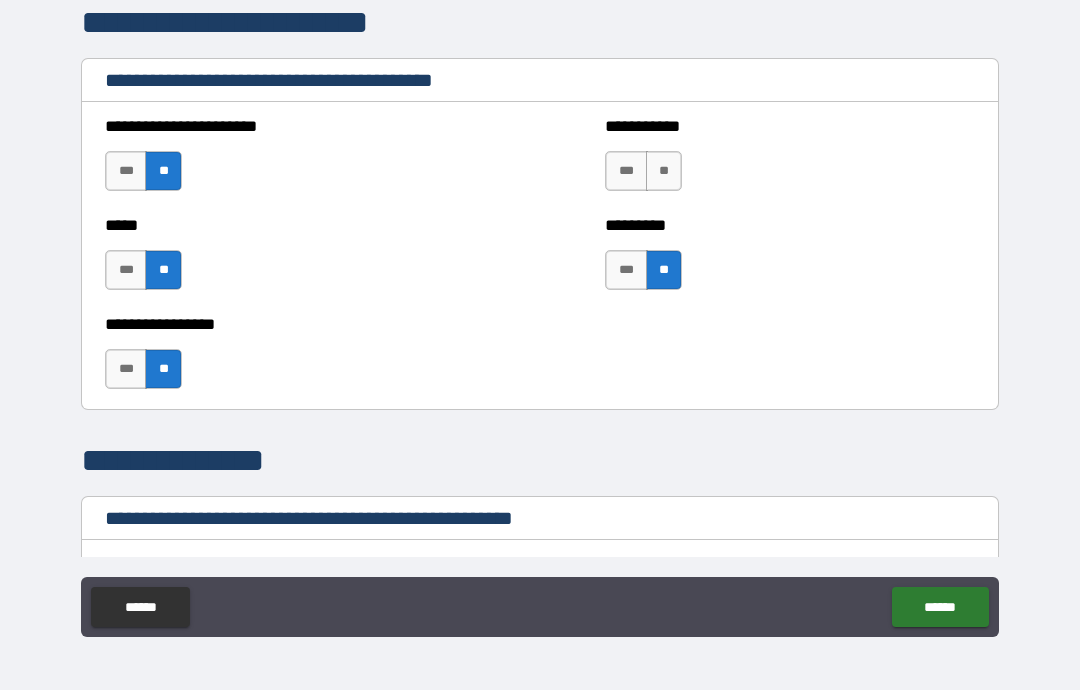 click on "**" at bounding box center [664, 171] 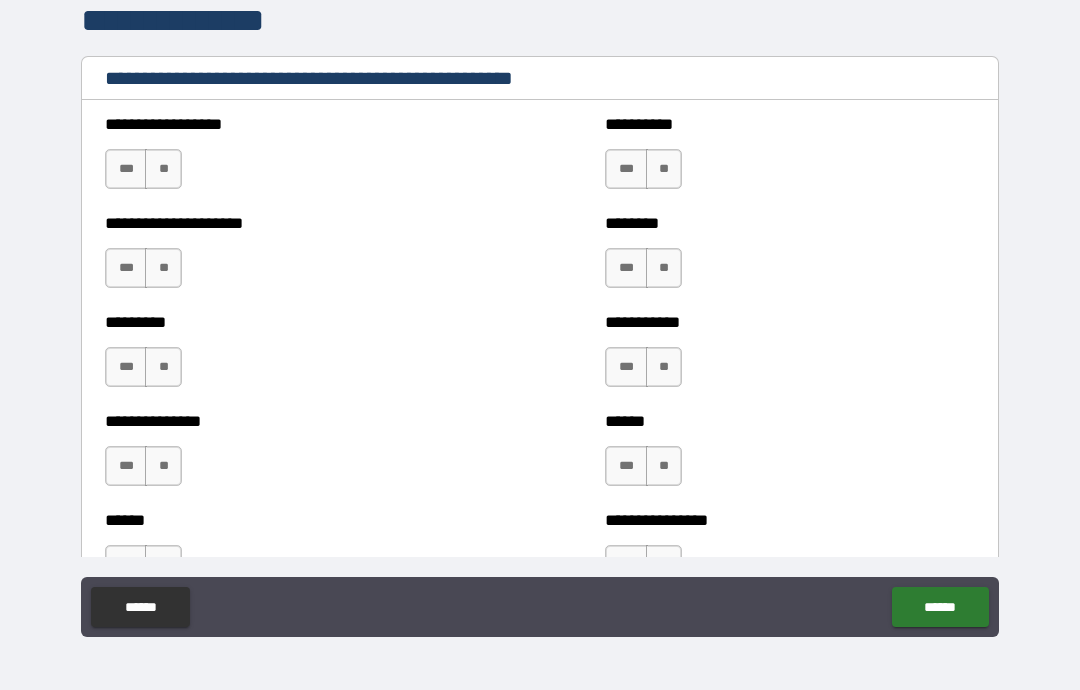 scroll, scrollTop: 2229, scrollLeft: 0, axis: vertical 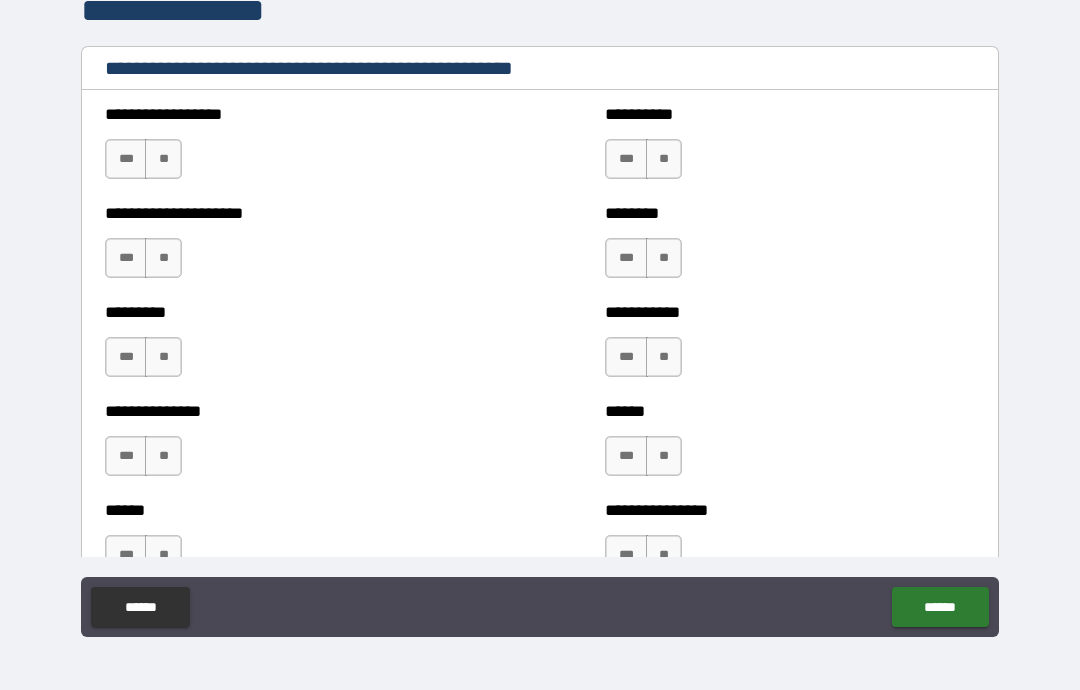 click on "**" at bounding box center [163, 159] 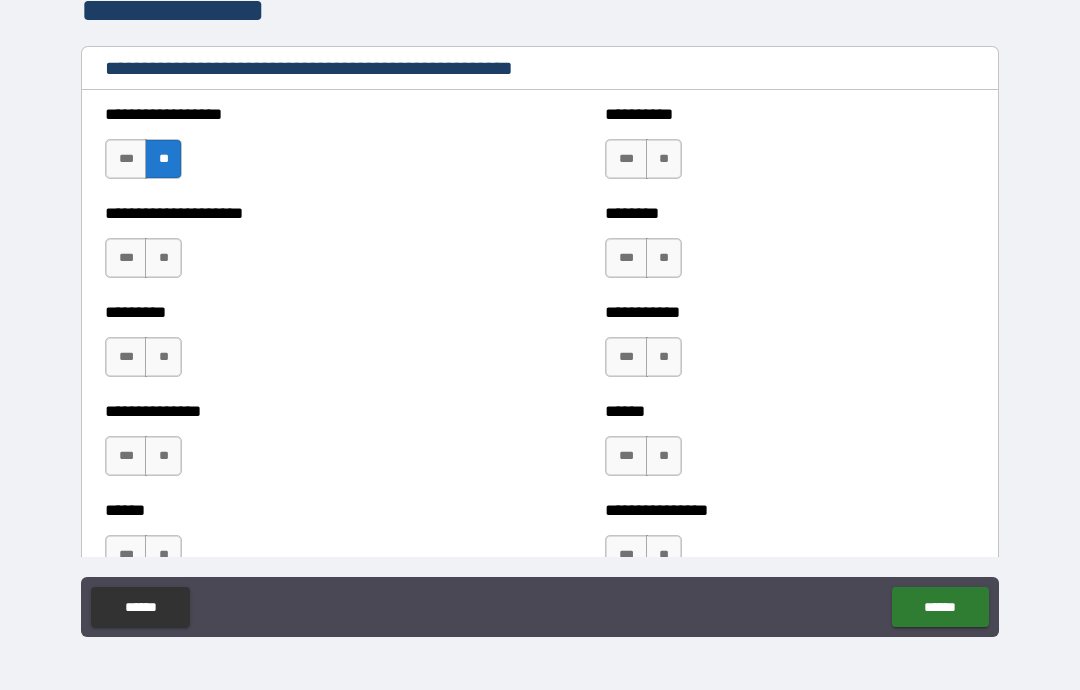 click on "**" at bounding box center (163, 258) 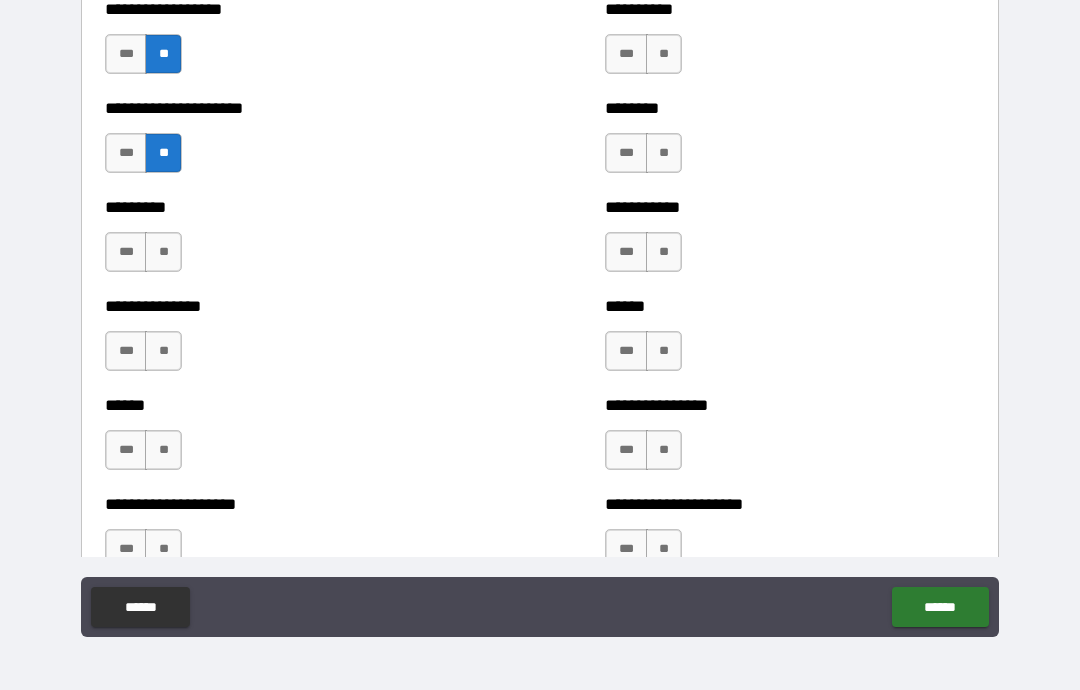 scroll, scrollTop: 2336, scrollLeft: 0, axis: vertical 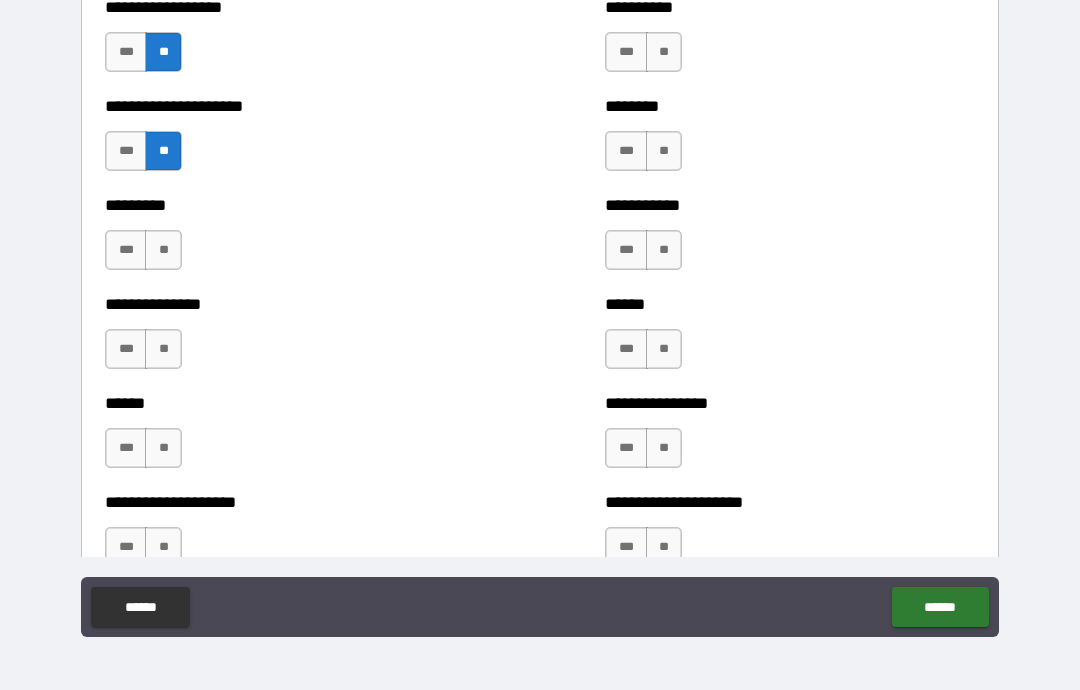click on "**" at bounding box center [163, 250] 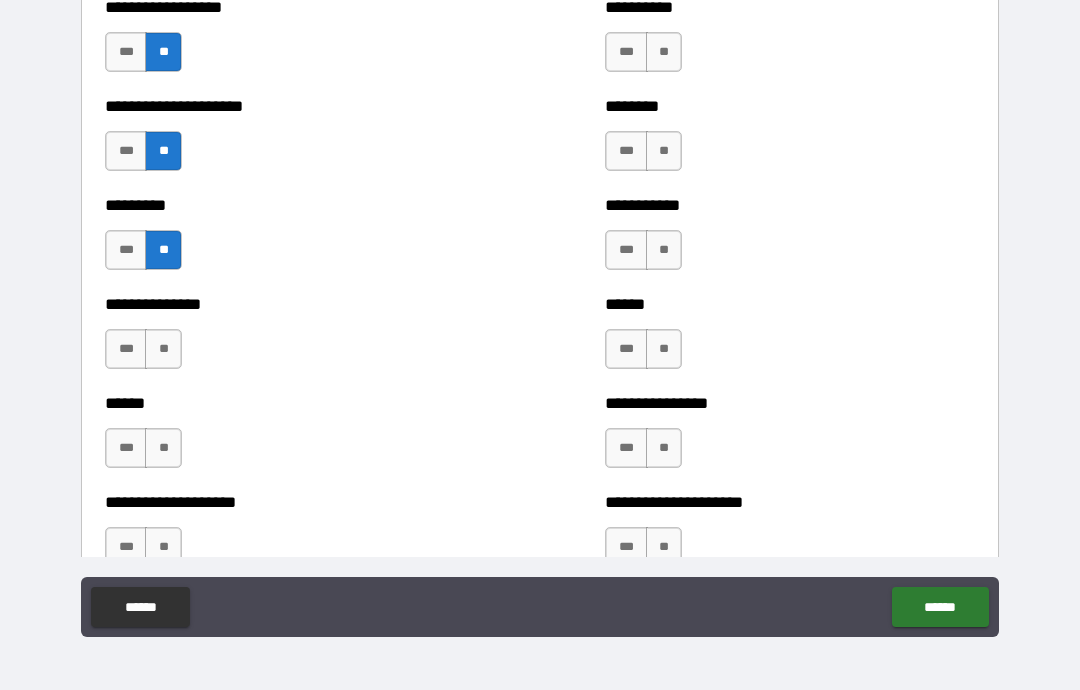 click on "**" at bounding box center [163, 349] 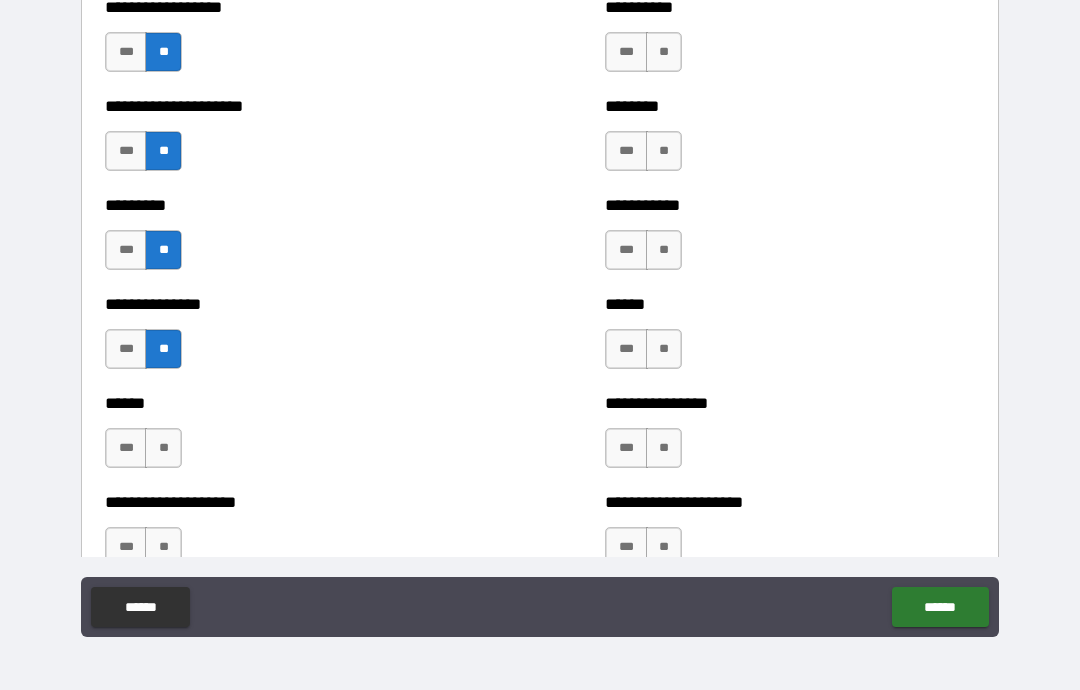 click on "**" at bounding box center (163, 448) 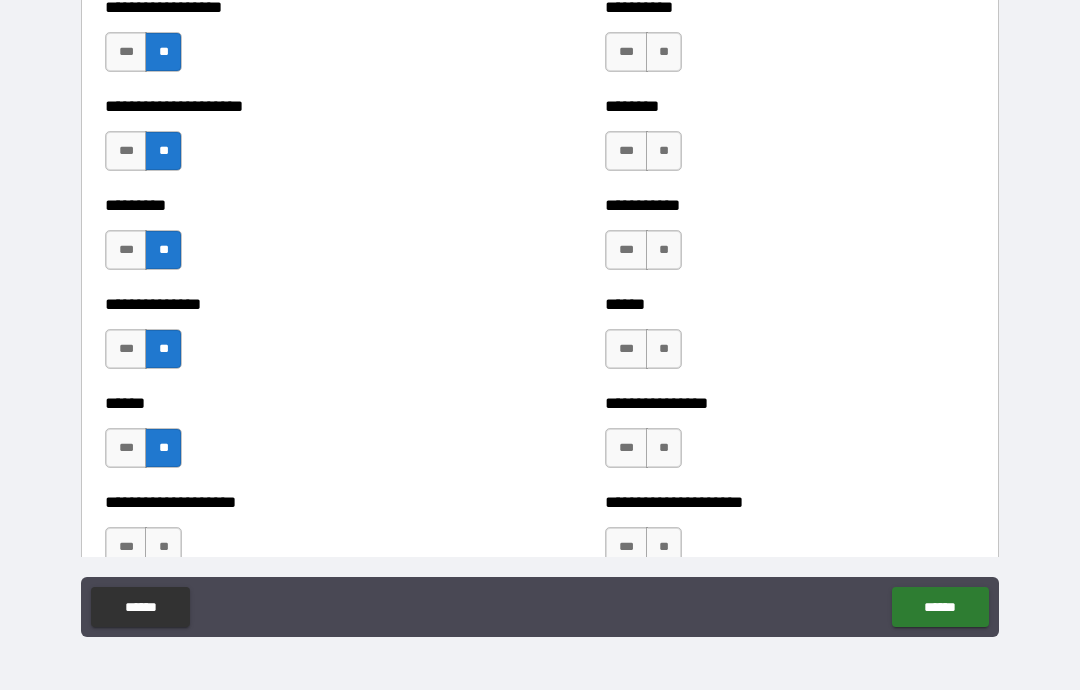 click on "**" at bounding box center [163, 547] 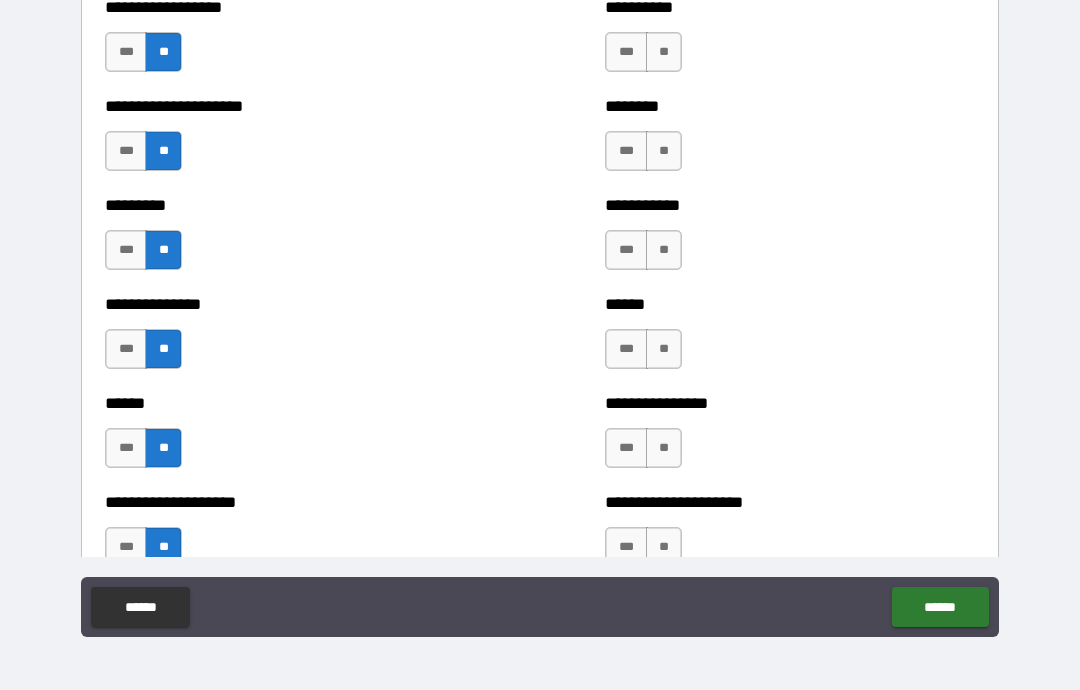 click on "**" at bounding box center (664, 52) 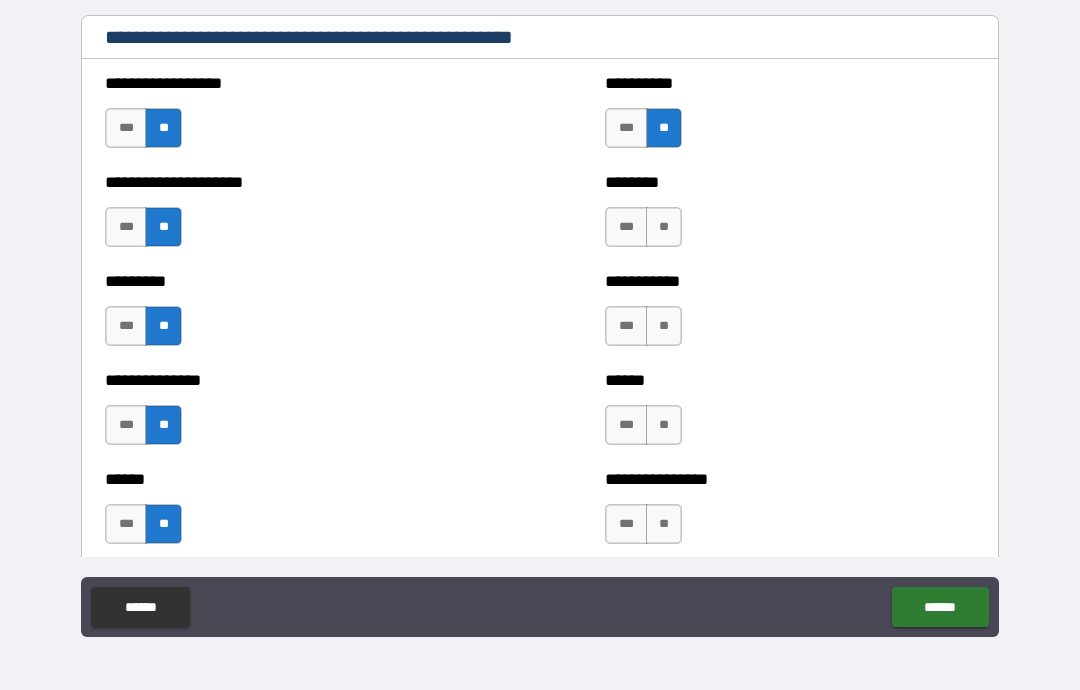 scroll, scrollTop: 2257, scrollLeft: 0, axis: vertical 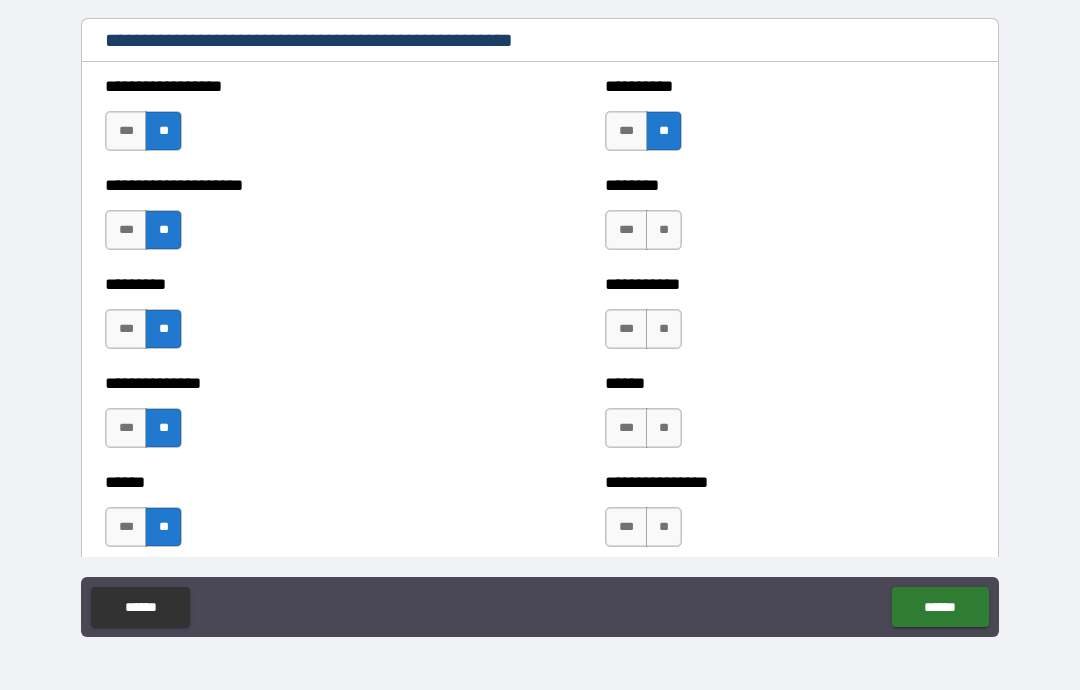 click on "**" at bounding box center [664, 230] 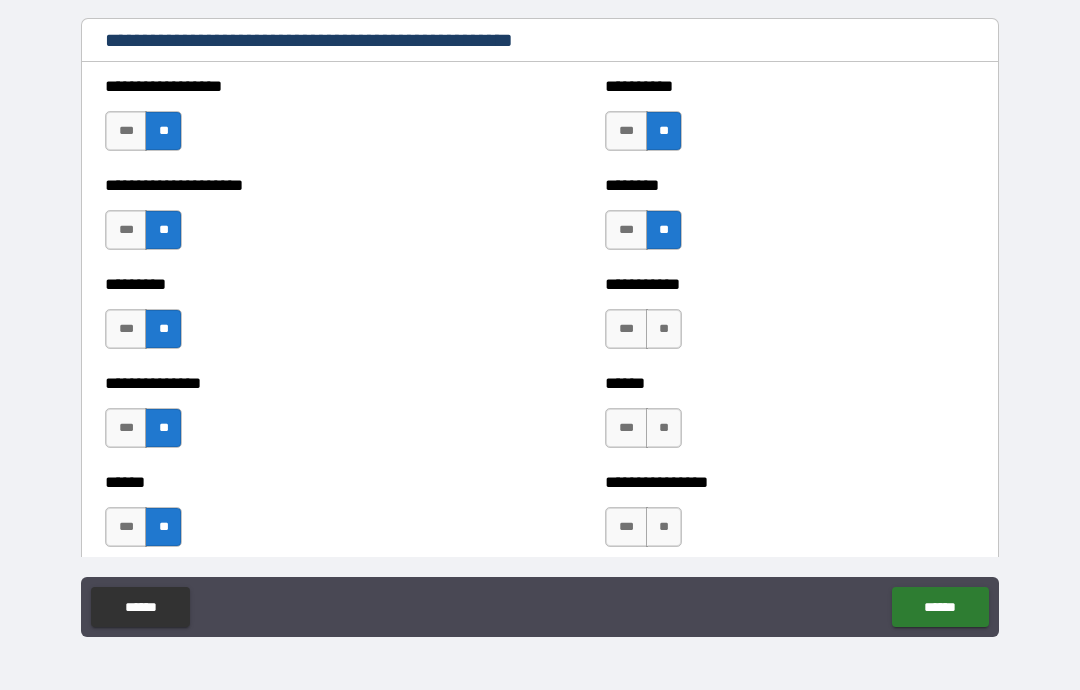 click on "**" at bounding box center (664, 329) 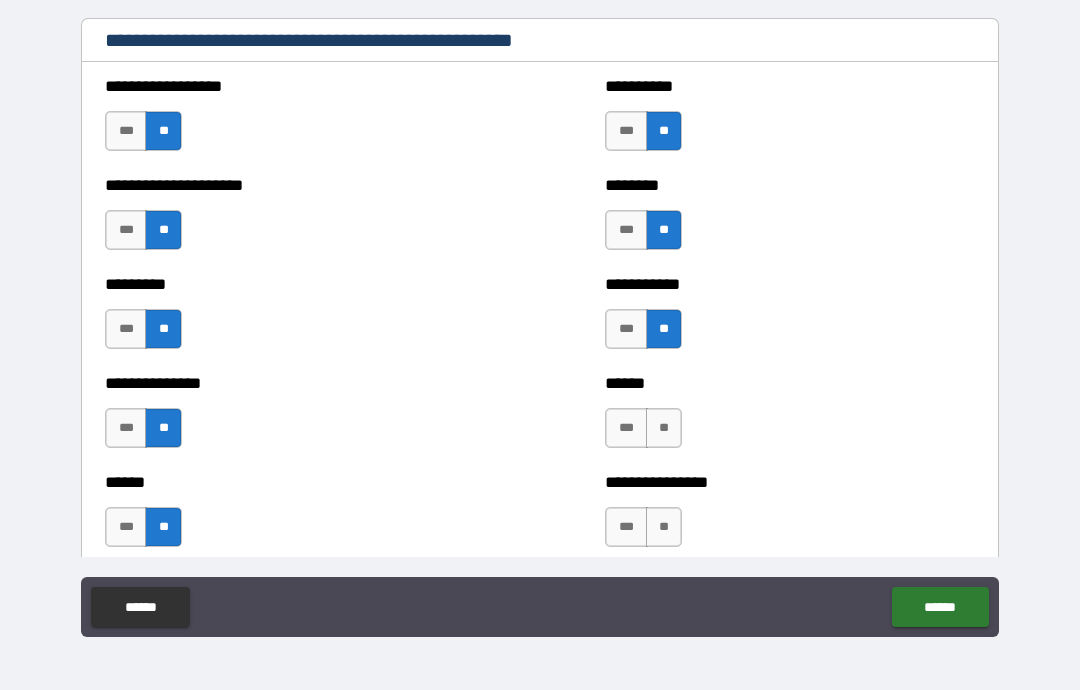 click on "**" at bounding box center (664, 428) 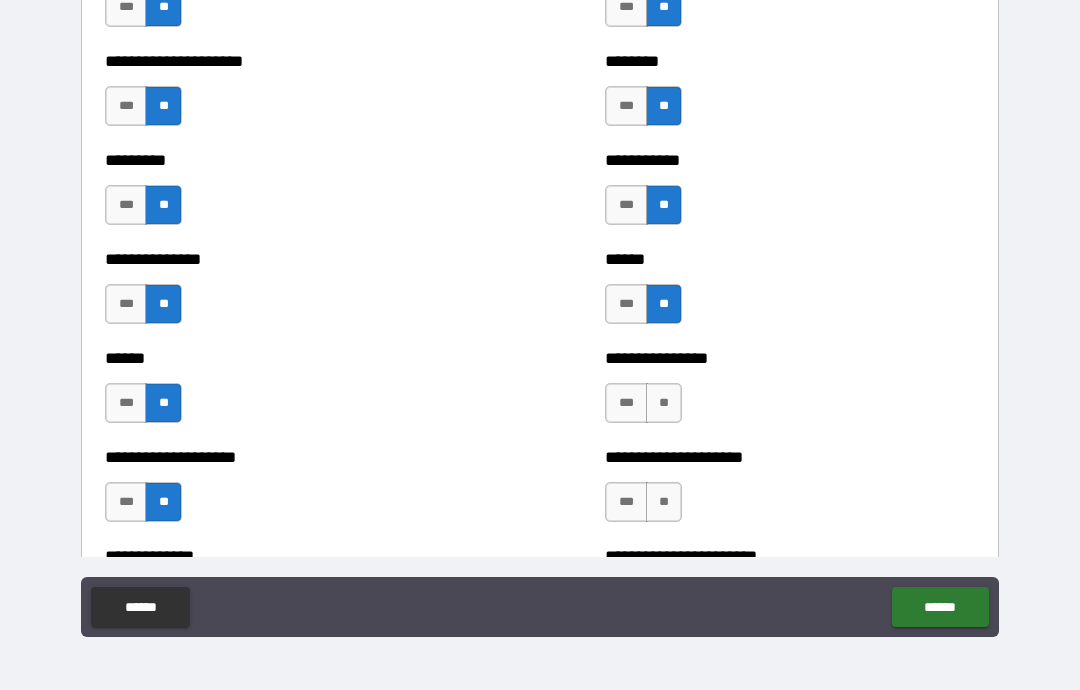 click on "**" at bounding box center (664, 403) 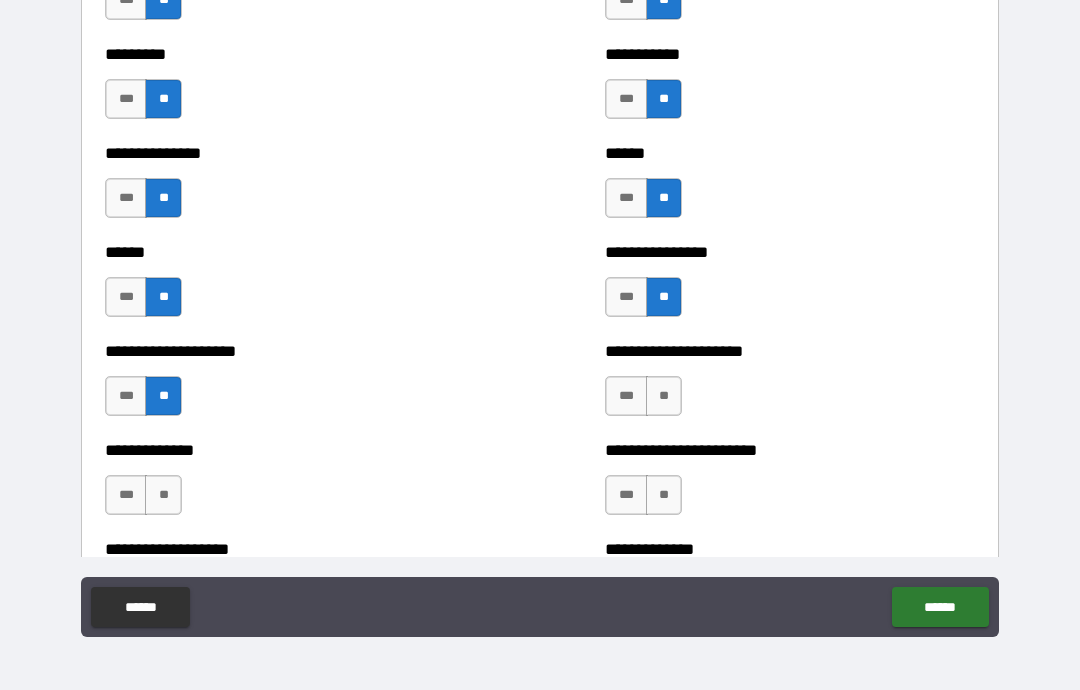 scroll, scrollTop: 2493, scrollLeft: 0, axis: vertical 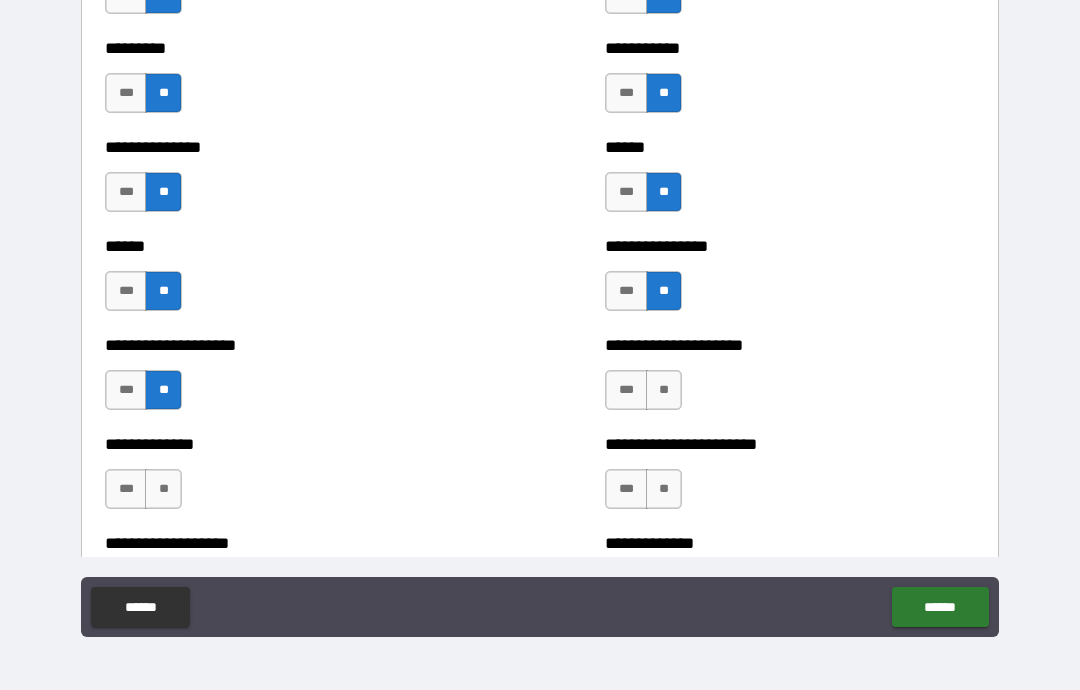 click on "**" at bounding box center [664, 390] 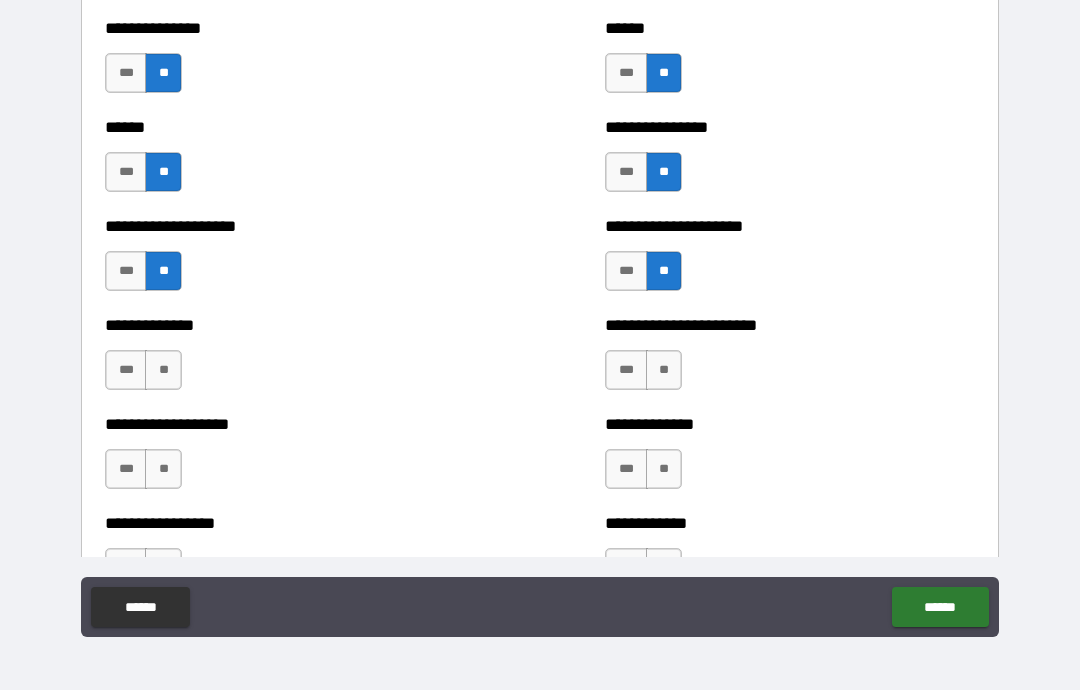 scroll, scrollTop: 2616, scrollLeft: 0, axis: vertical 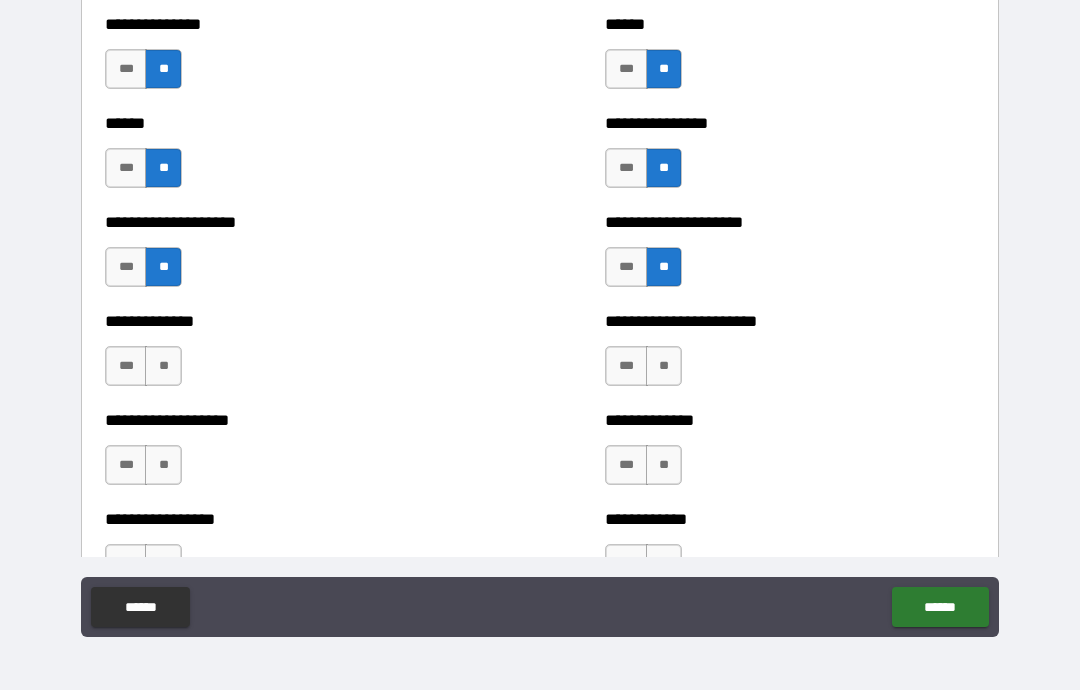 click on "**" at bounding box center [163, 366] 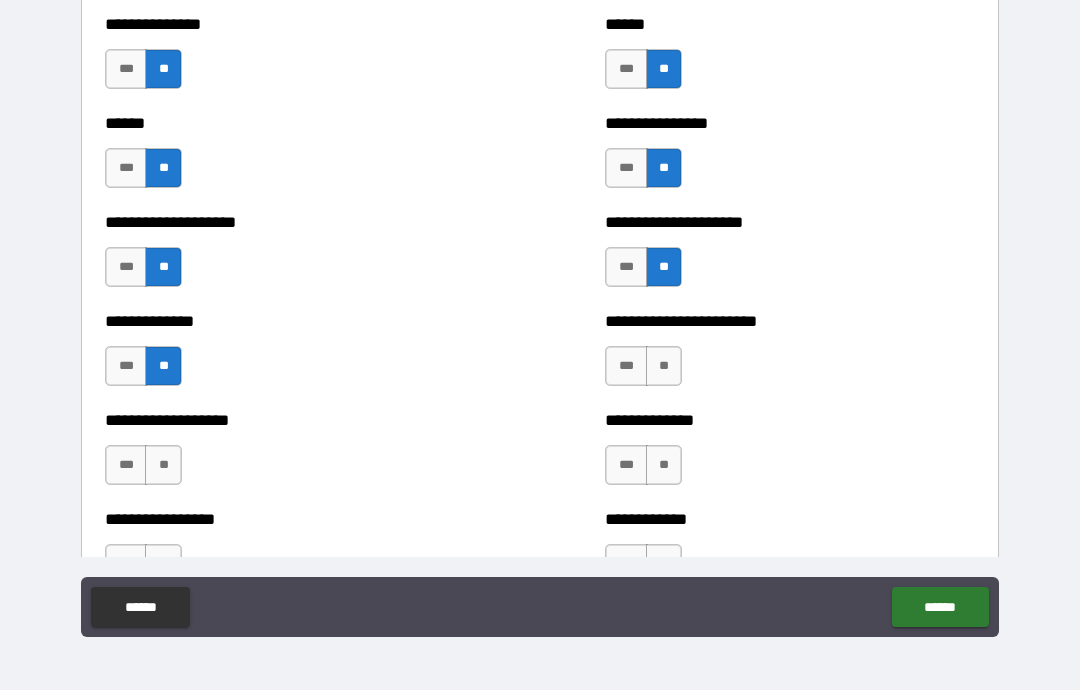 click on "**" at bounding box center [664, 366] 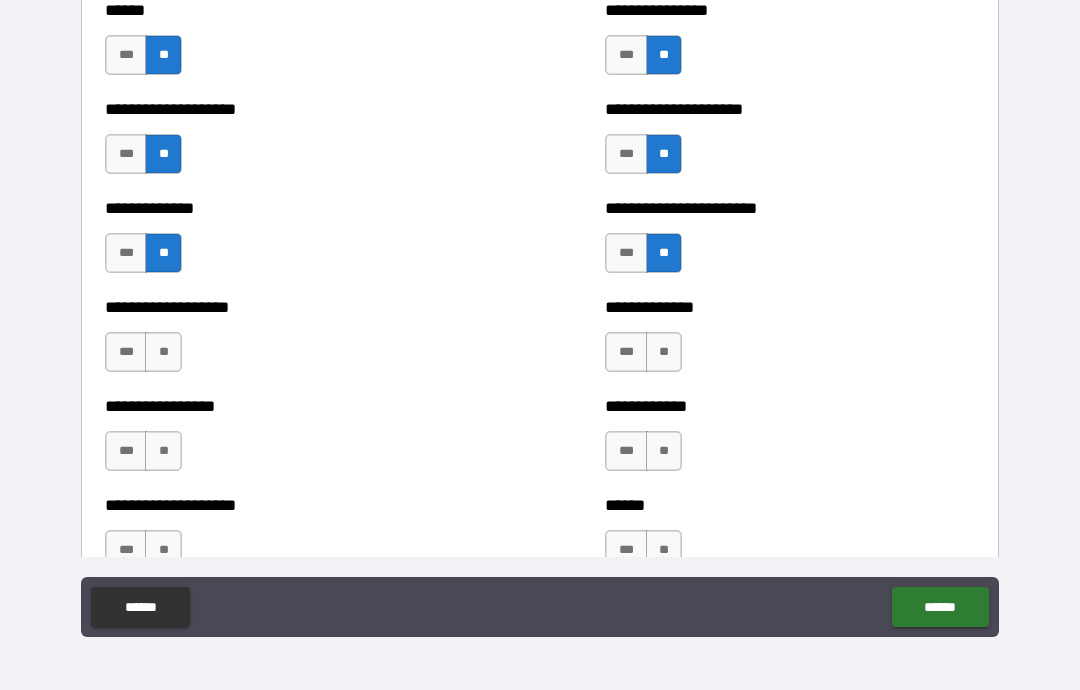 scroll, scrollTop: 2733, scrollLeft: 0, axis: vertical 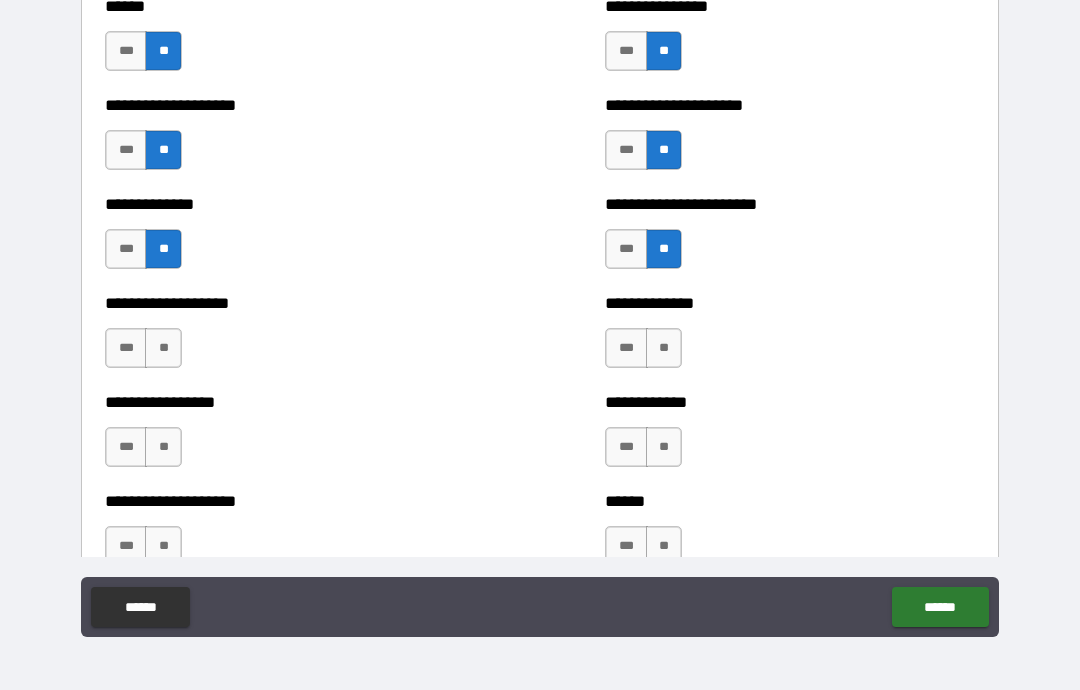 click on "**" at bounding box center (163, 348) 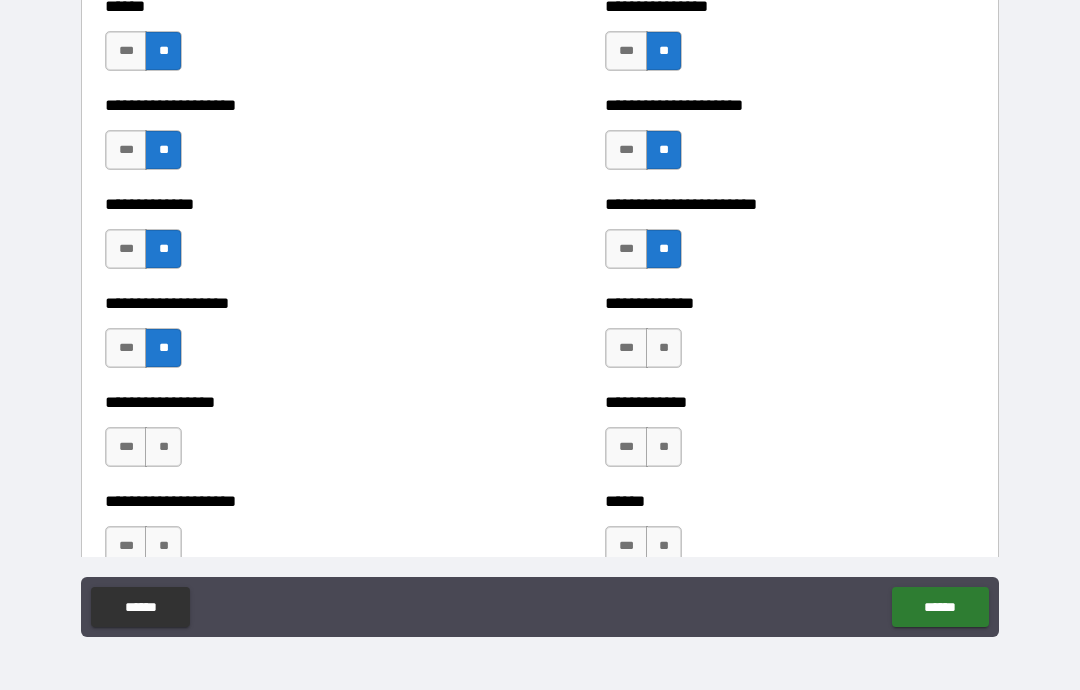 click on "***" at bounding box center [626, 348] 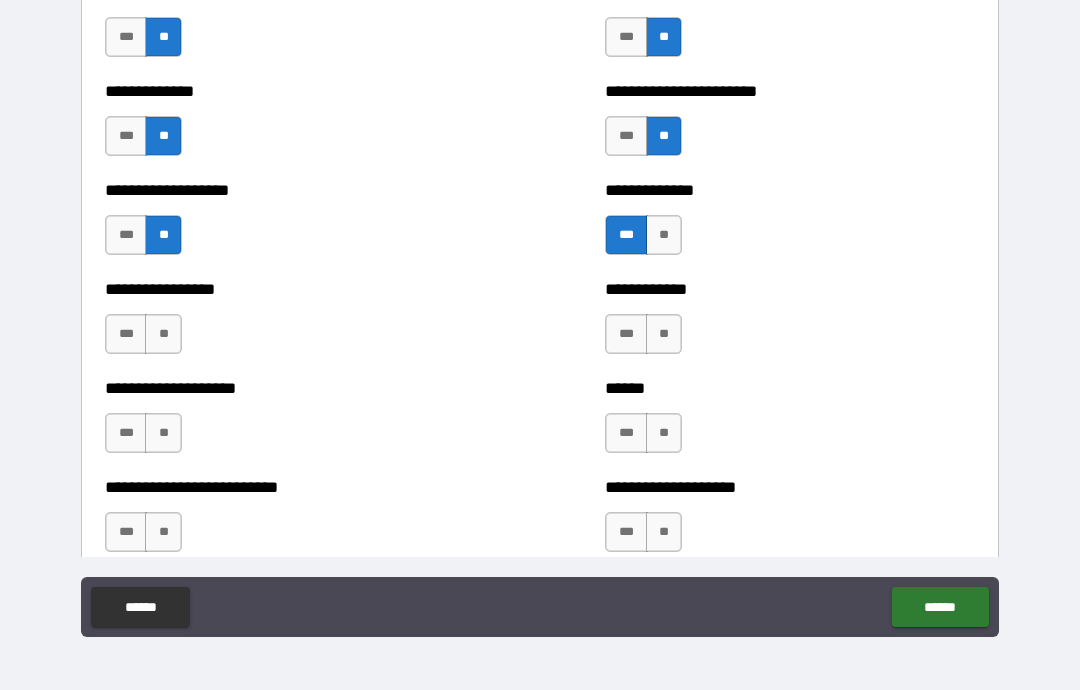 scroll, scrollTop: 2850, scrollLeft: 0, axis: vertical 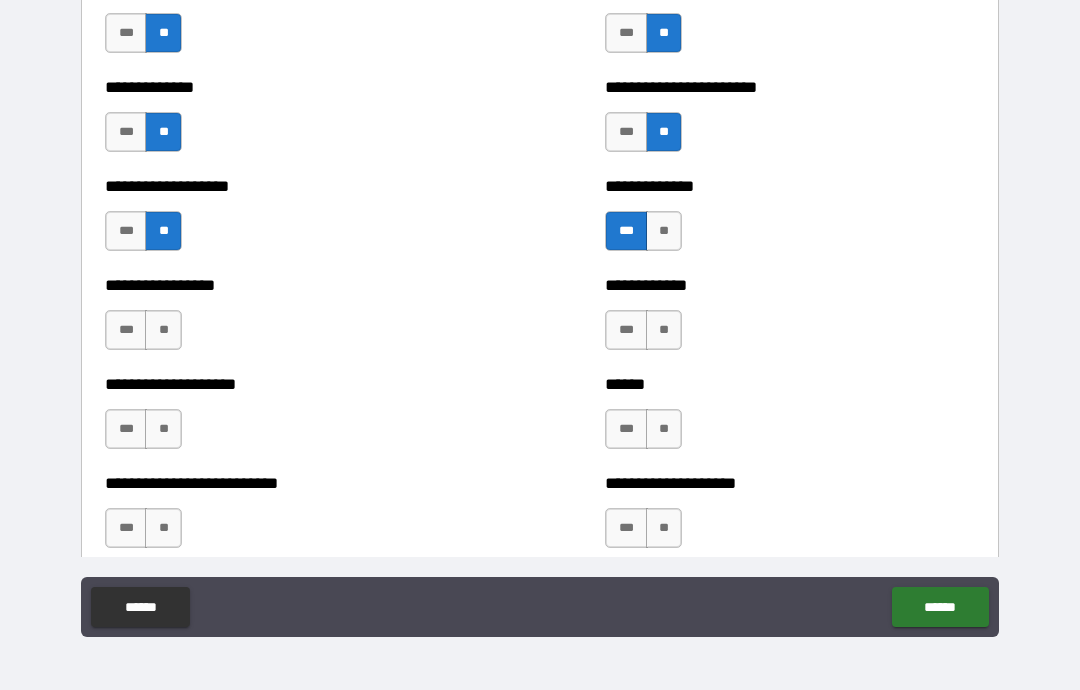 click on "***" at bounding box center (626, 330) 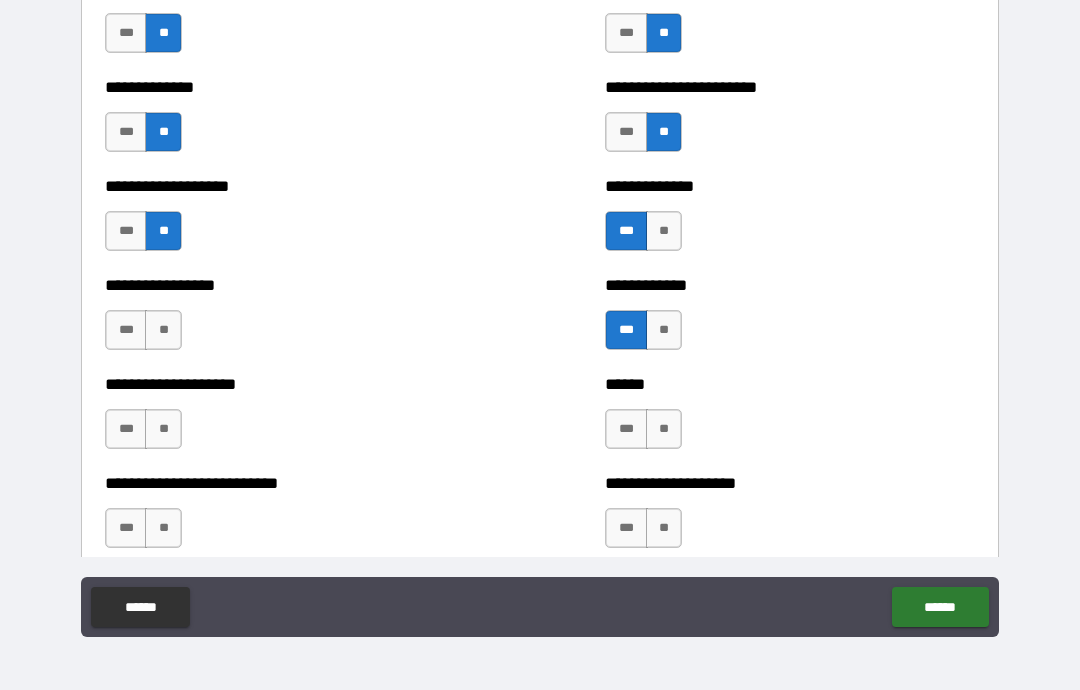 click on "**" at bounding box center [163, 330] 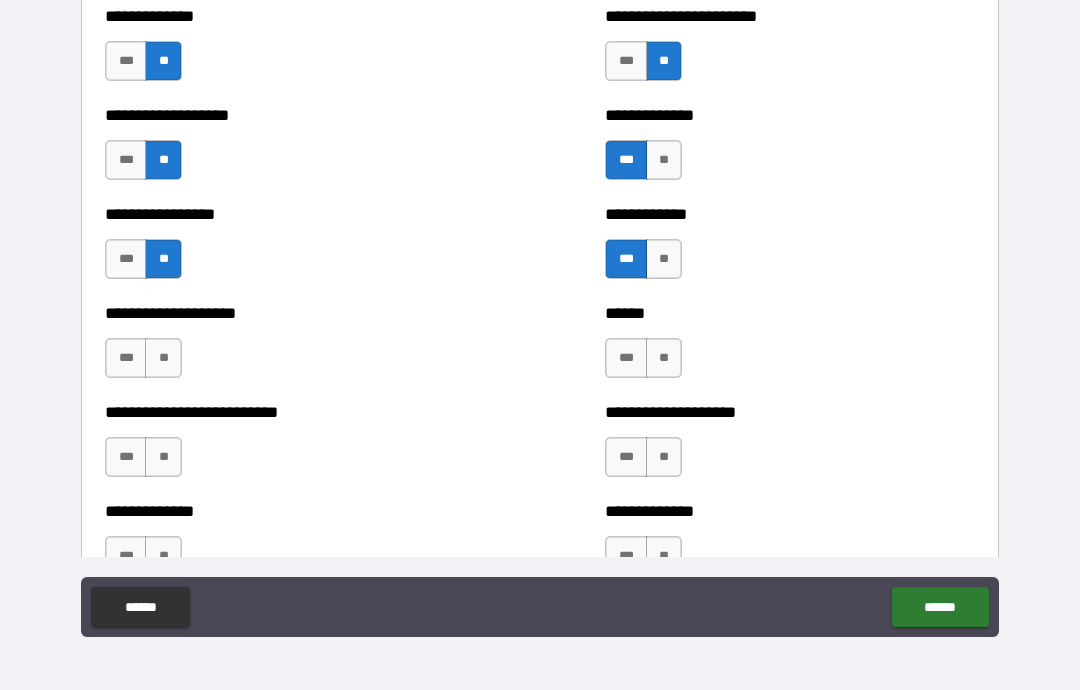 scroll, scrollTop: 2946, scrollLeft: 0, axis: vertical 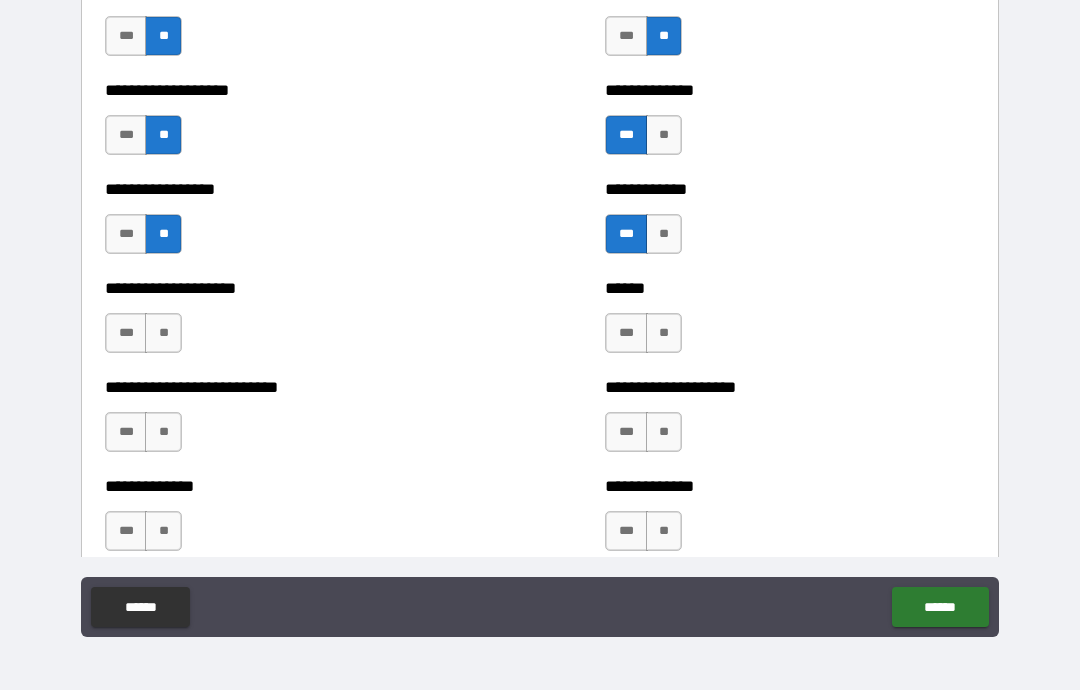 click on "**" at bounding box center [163, 333] 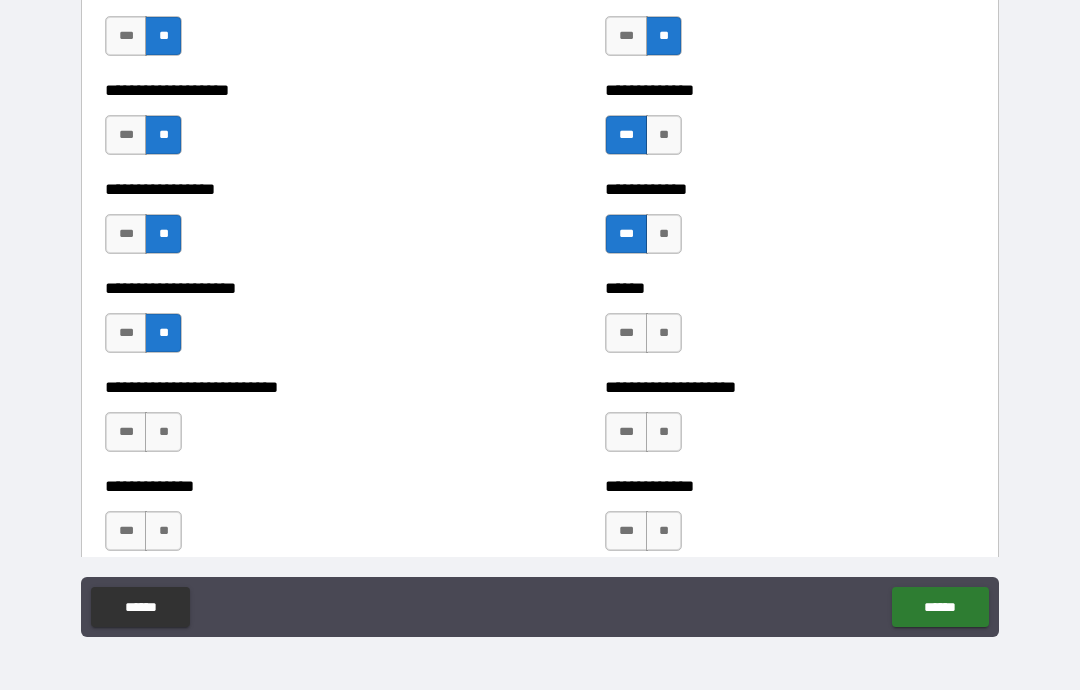 click on "**" at bounding box center (664, 333) 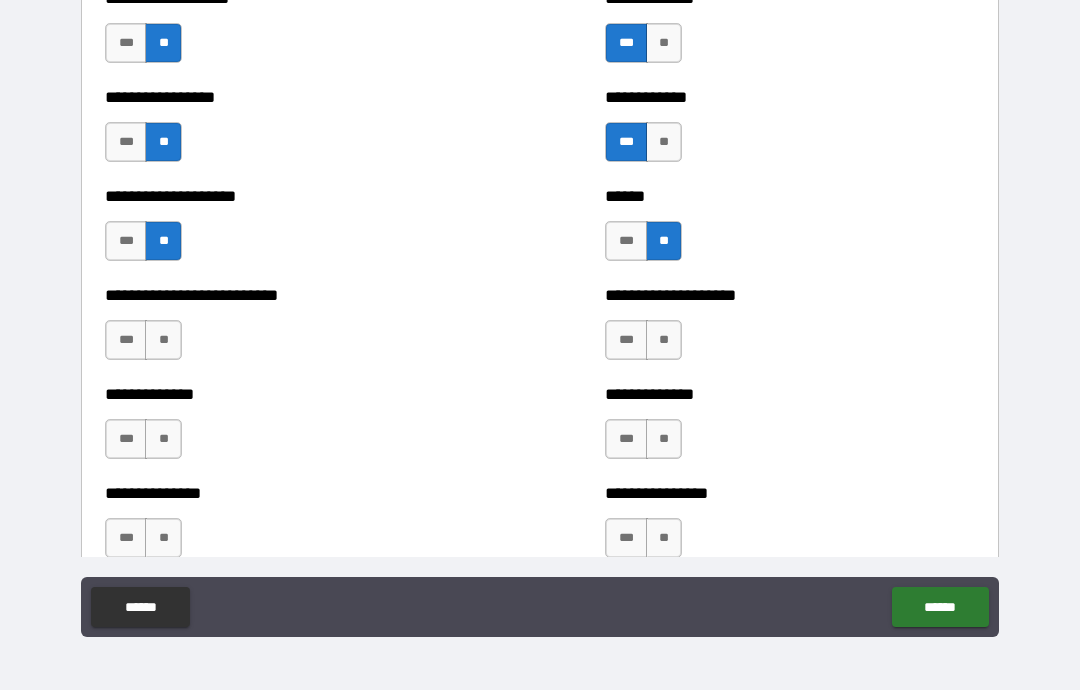 scroll, scrollTop: 3049, scrollLeft: 0, axis: vertical 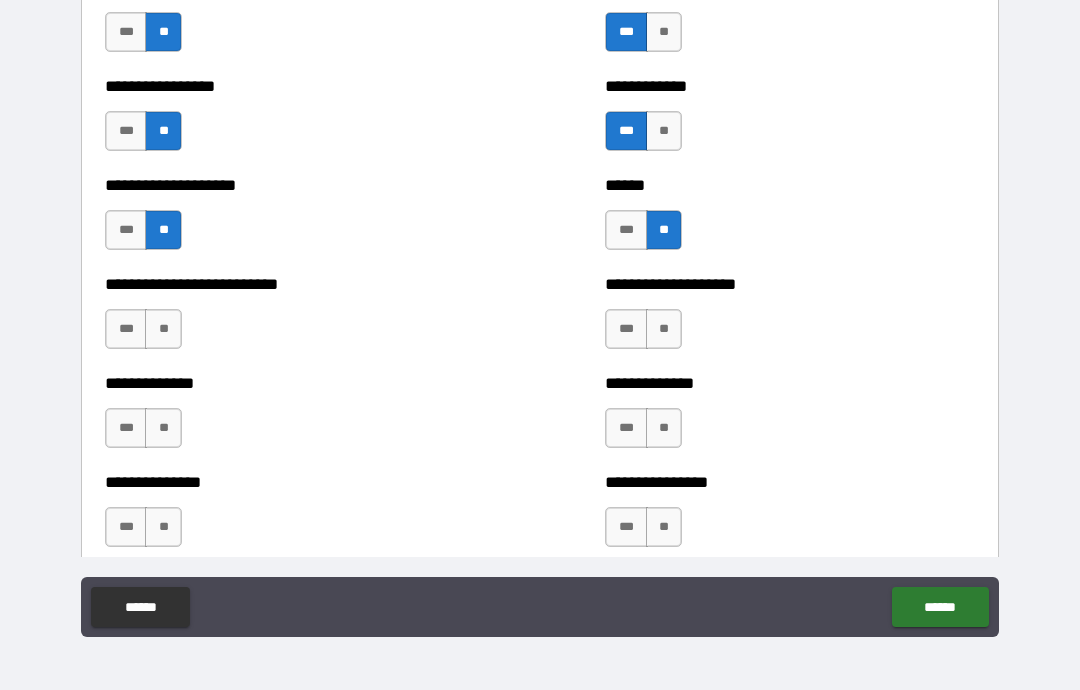 click on "**" at bounding box center (163, 329) 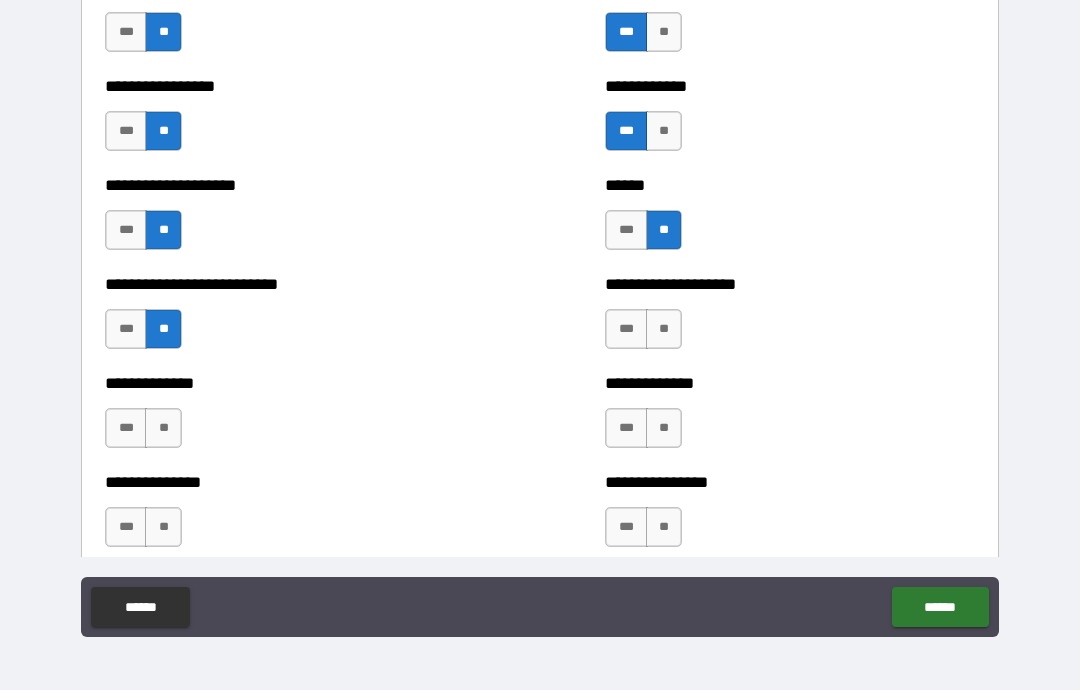 click on "**" at bounding box center (664, 329) 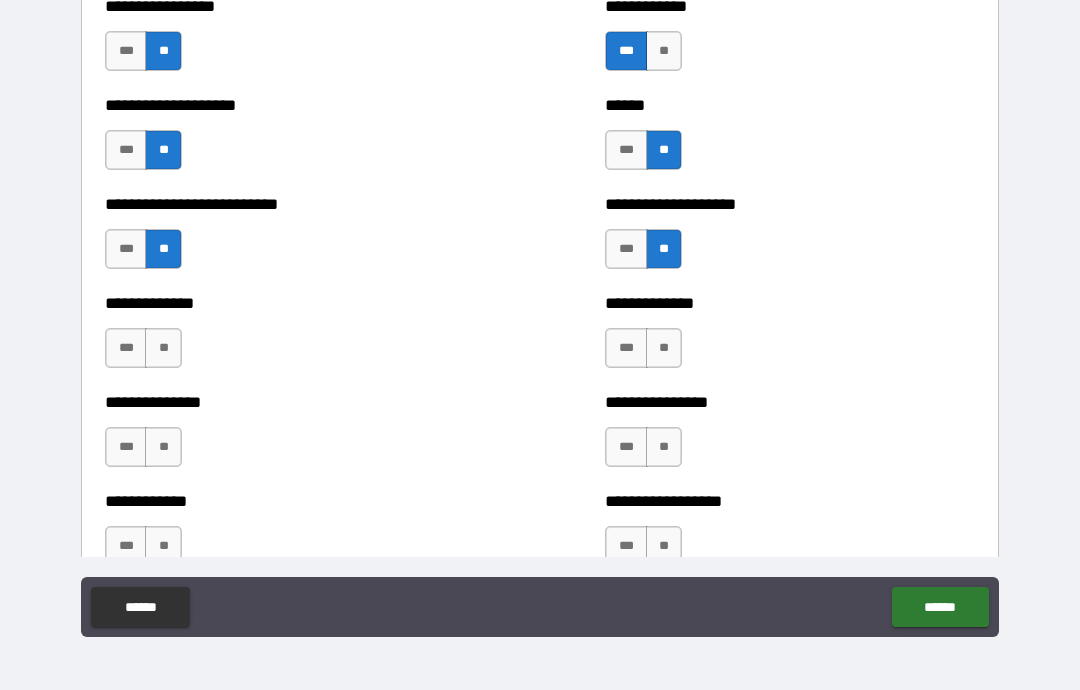 scroll, scrollTop: 3134, scrollLeft: 0, axis: vertical 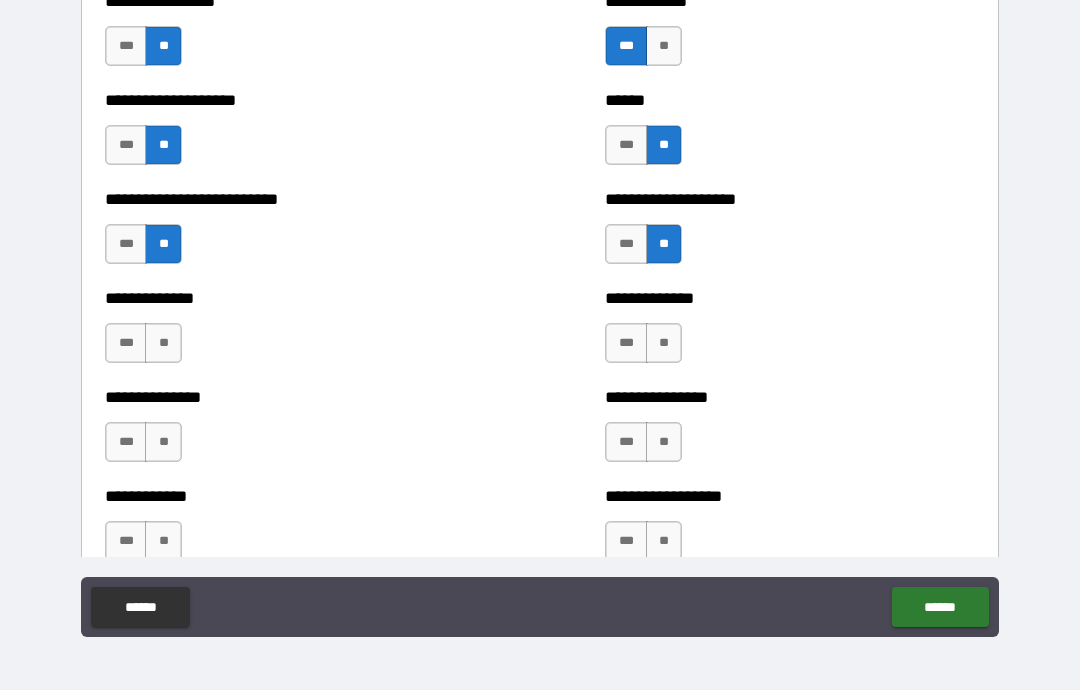 click on "**" at bounding box center [163, 343] 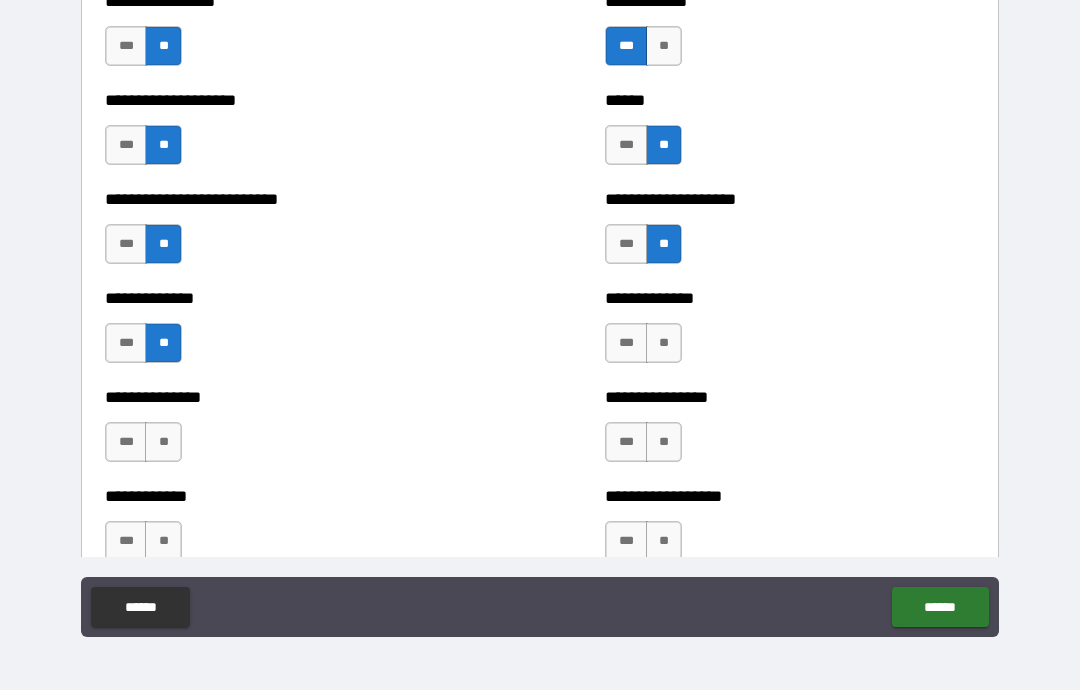 click on "**" at bounding box center [664, 343] 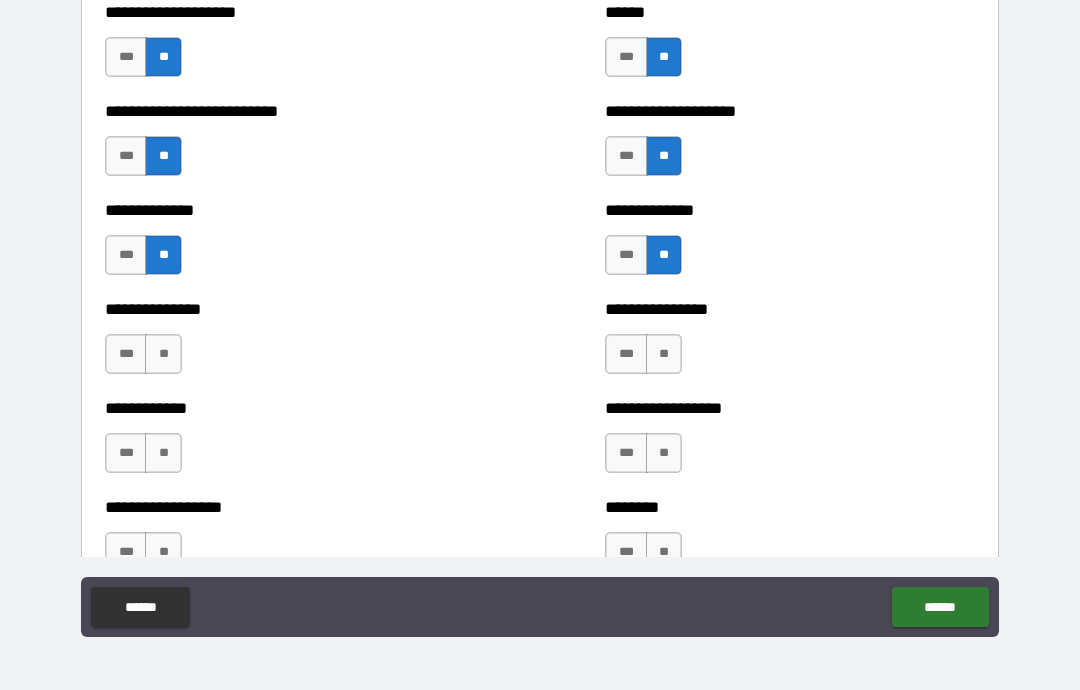 scroll, scrollTop: 3226, scrollLeft: 0, axis: vertical 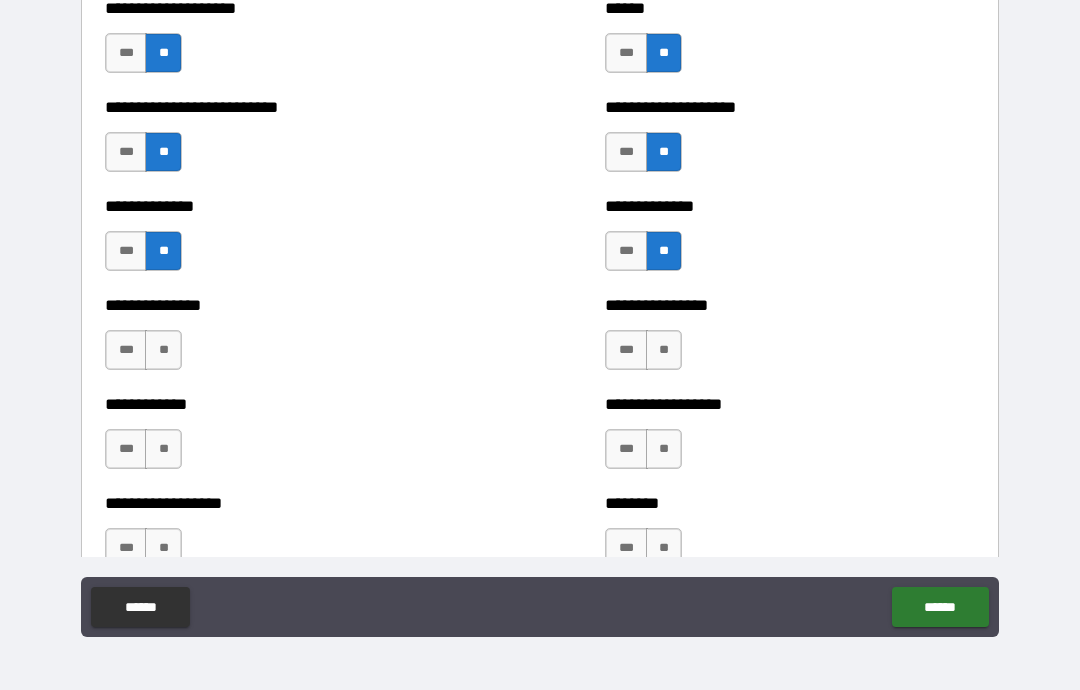 click on "***" at bounding box center [126, 350] 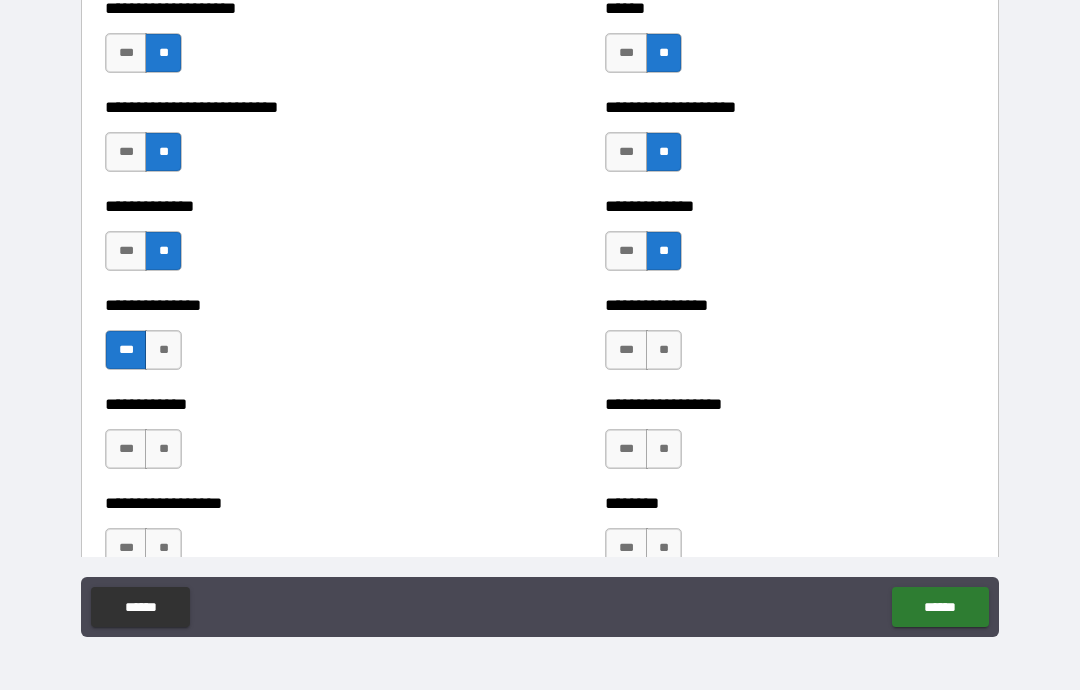 click on "**" at bounding box center [664, 350] 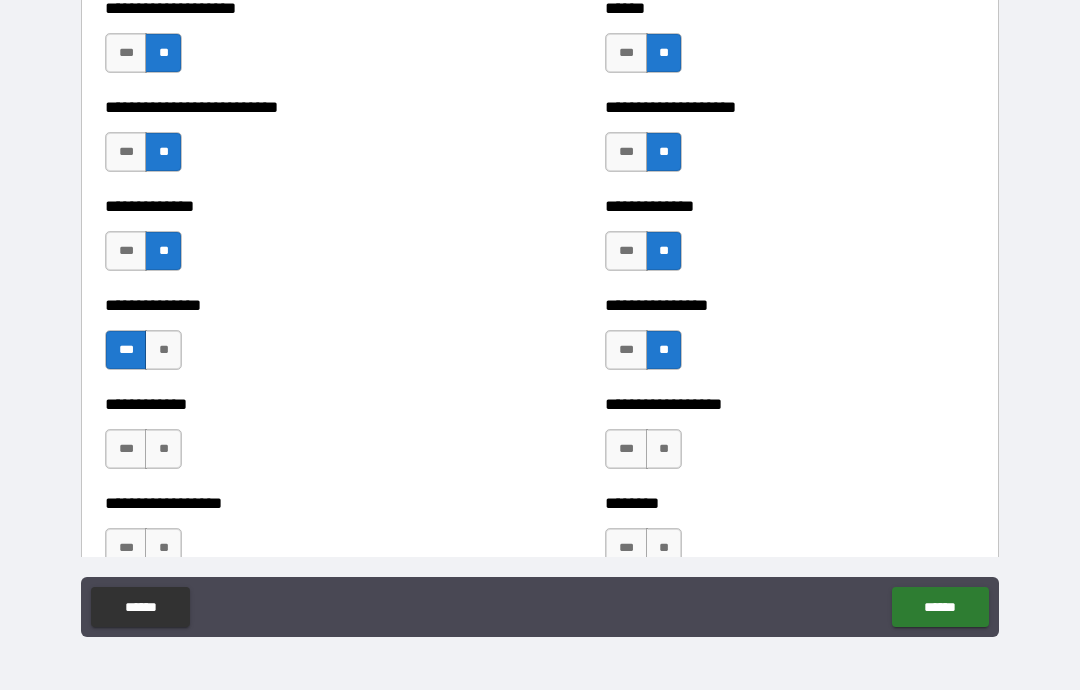click on "***" at bounding box center (626, 449) 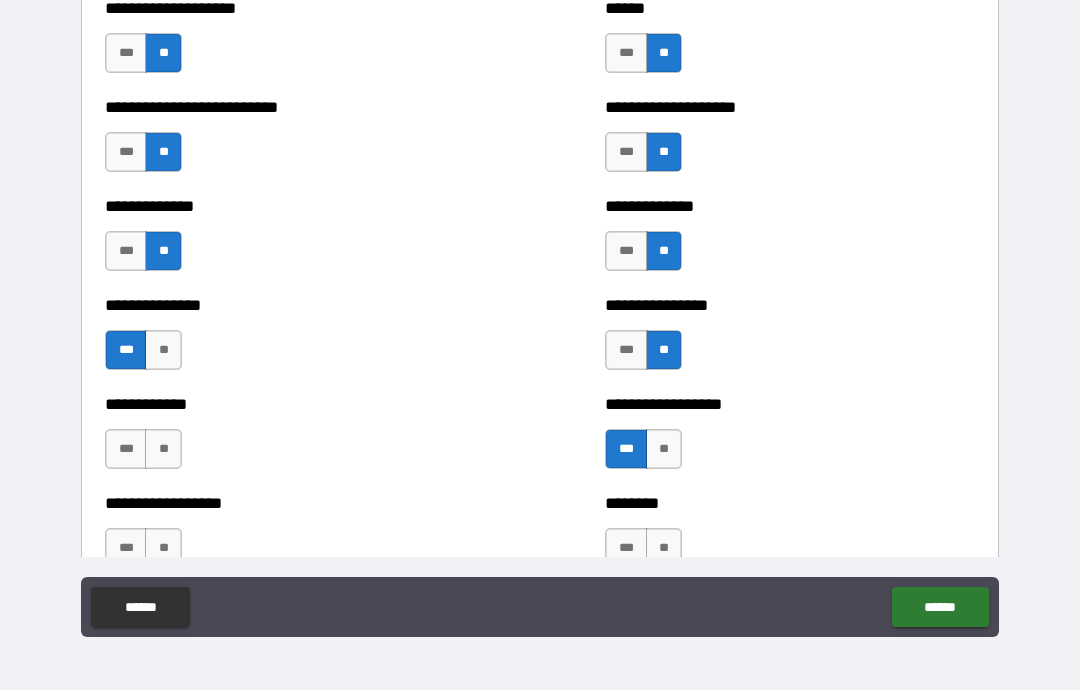 click on "**" at bounding box center [163, 449] 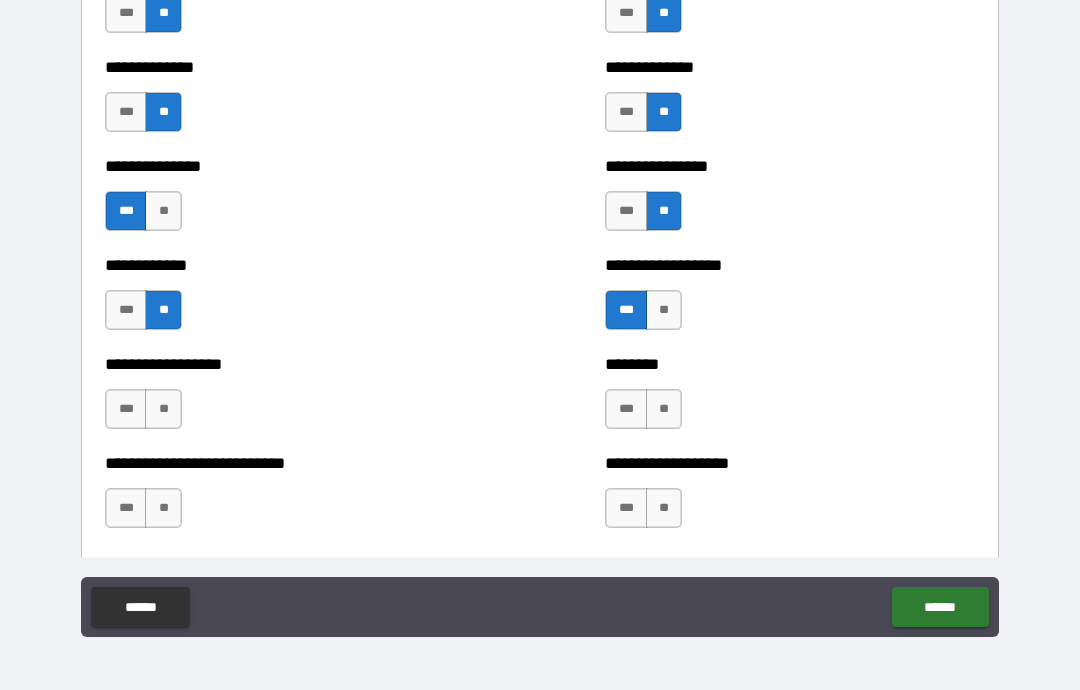 scroll, scrollTop: 3366, scrollLeft: 0, axis: vertical 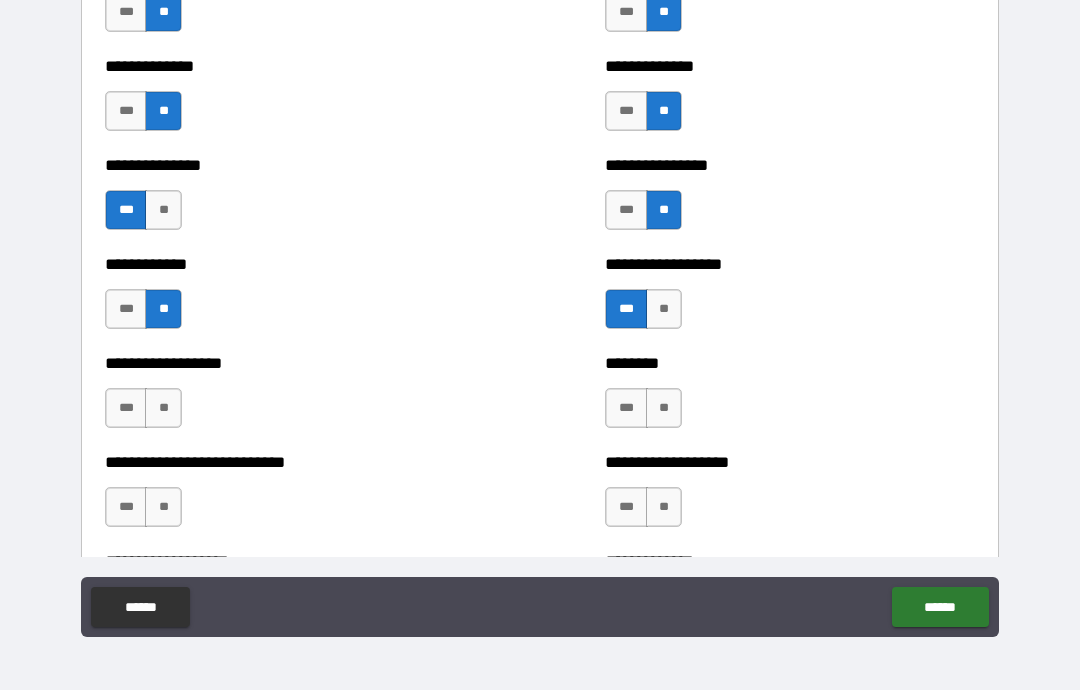 click on "***" at bounding box center (126, 408) 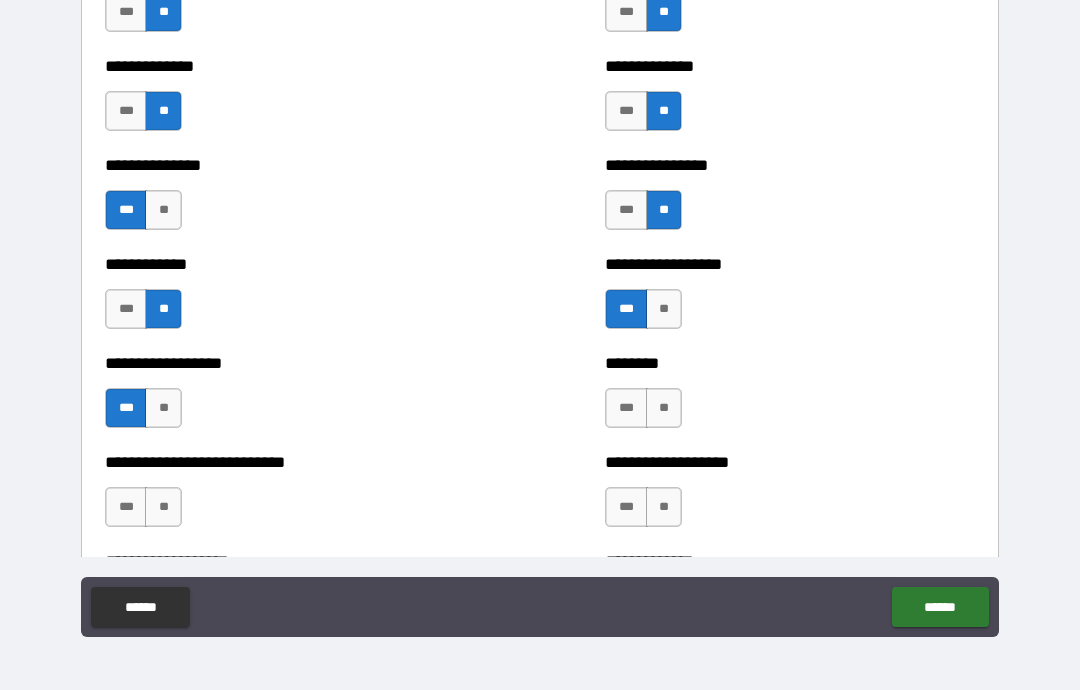 click on "**" at bounding box center [664, 408] 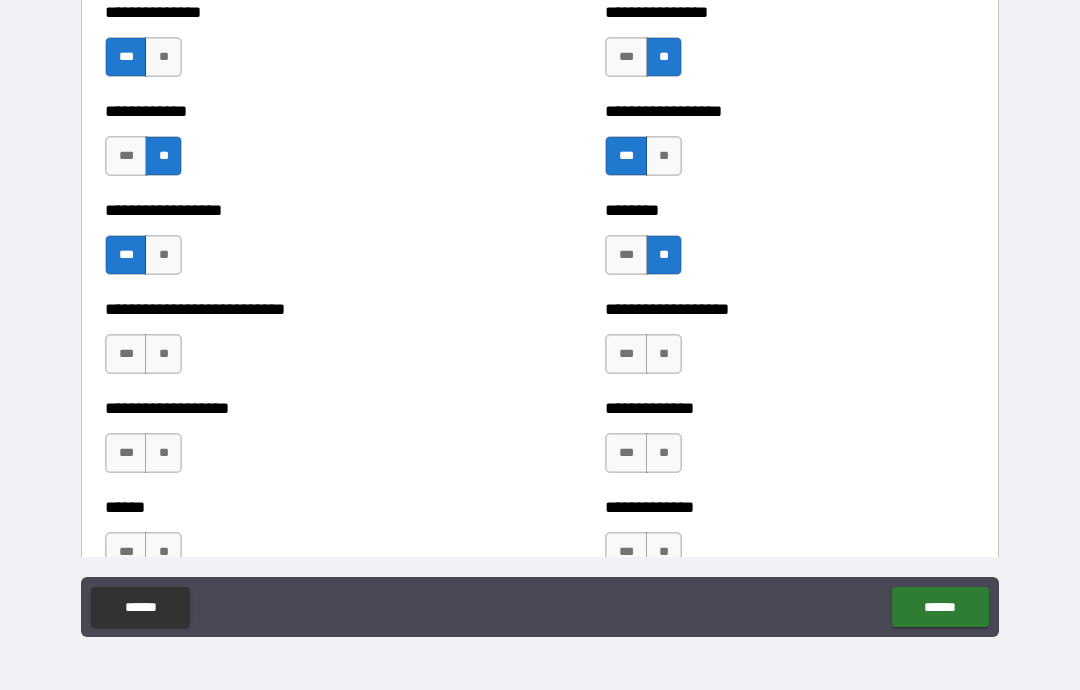 scroll, scrollTop: 3521, scrollLeft: 0, axis: vertical 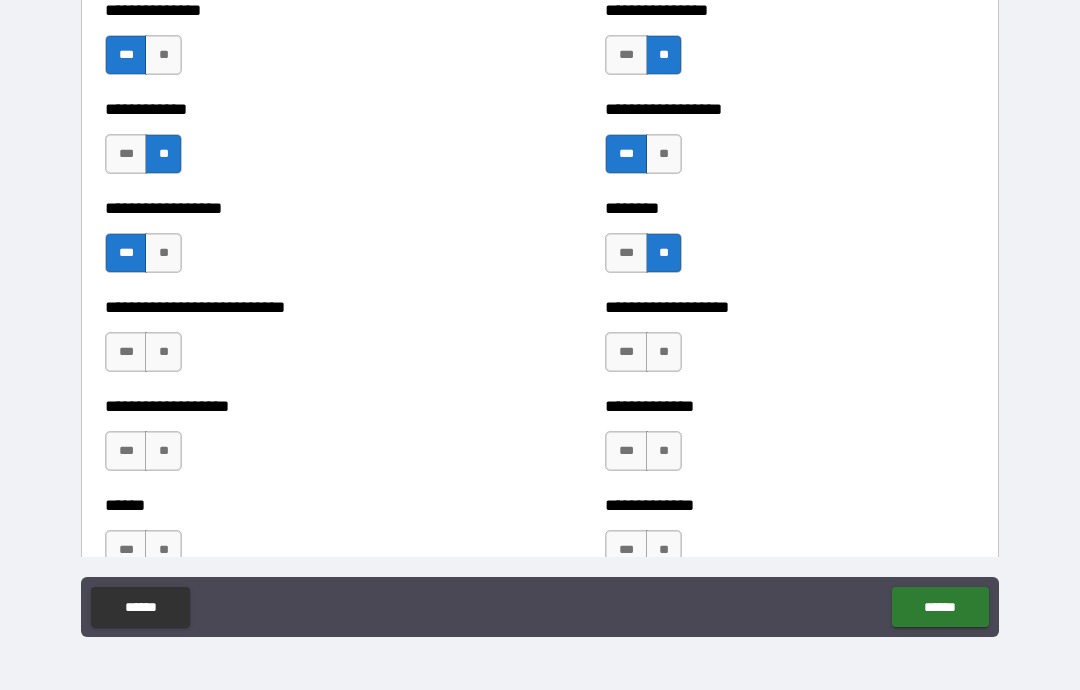click on "**" at bounding box center [163, 352] 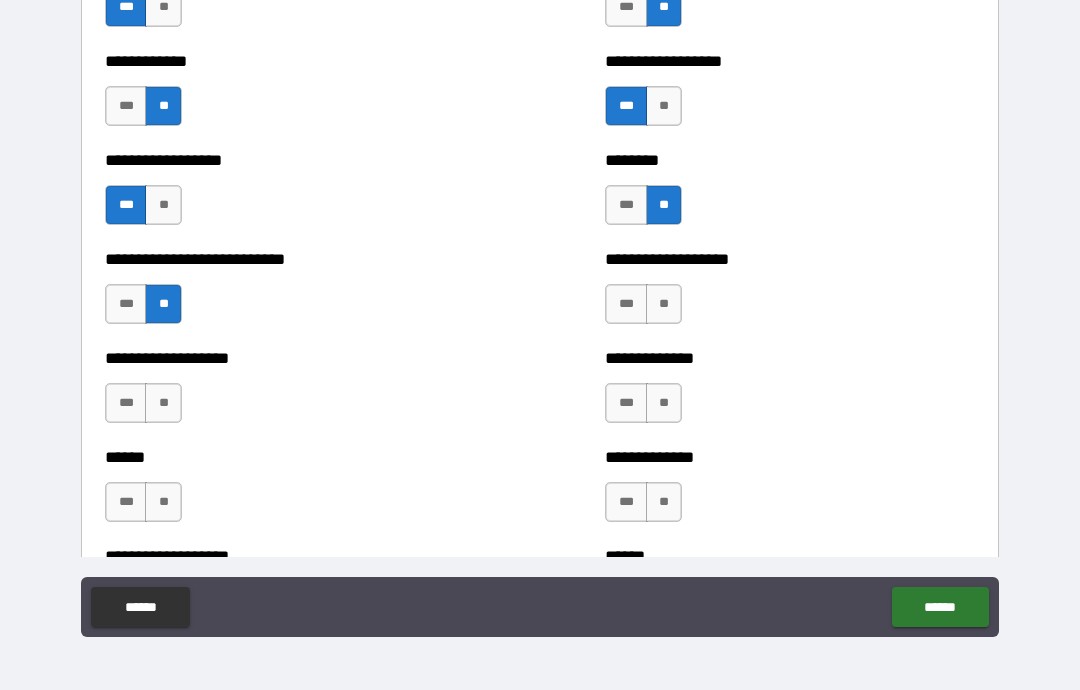 scroll, scrollTop: 3577, scrollLeft: 0, axis: vertical 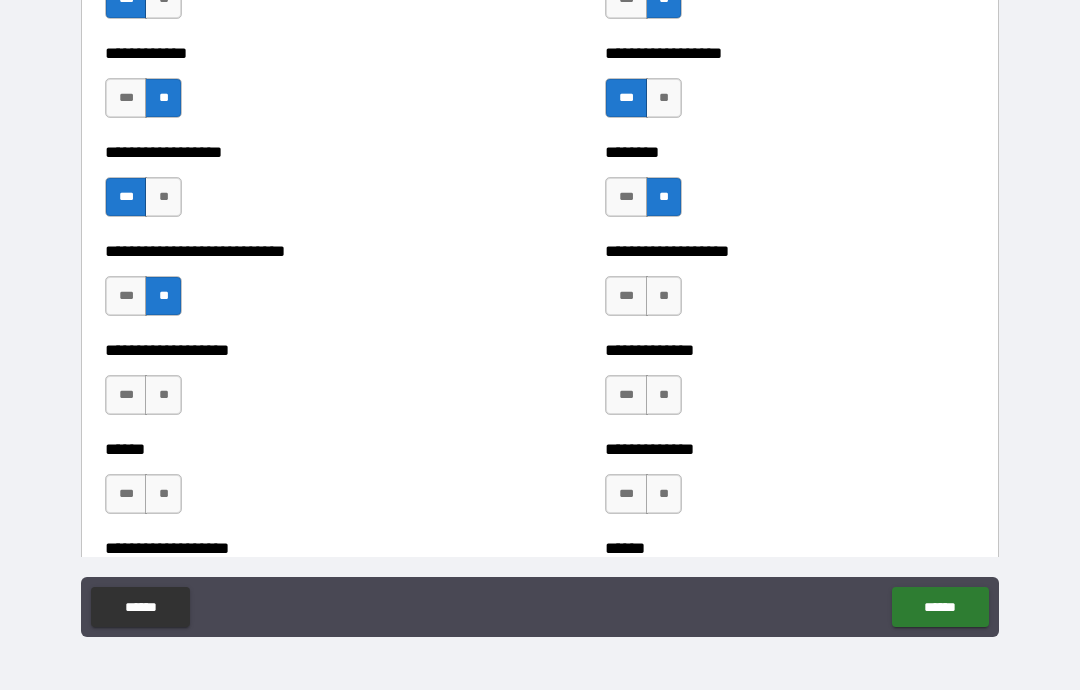click on "**" at bounding box center [664, 296] 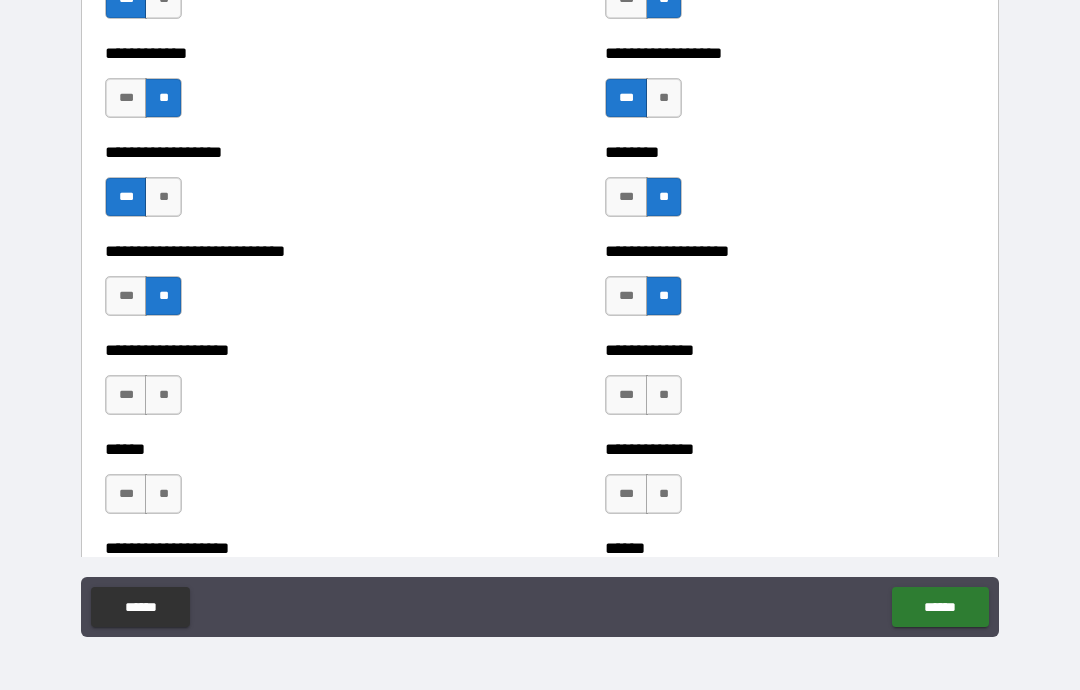 click on "**" at bounding box center (664, 395) 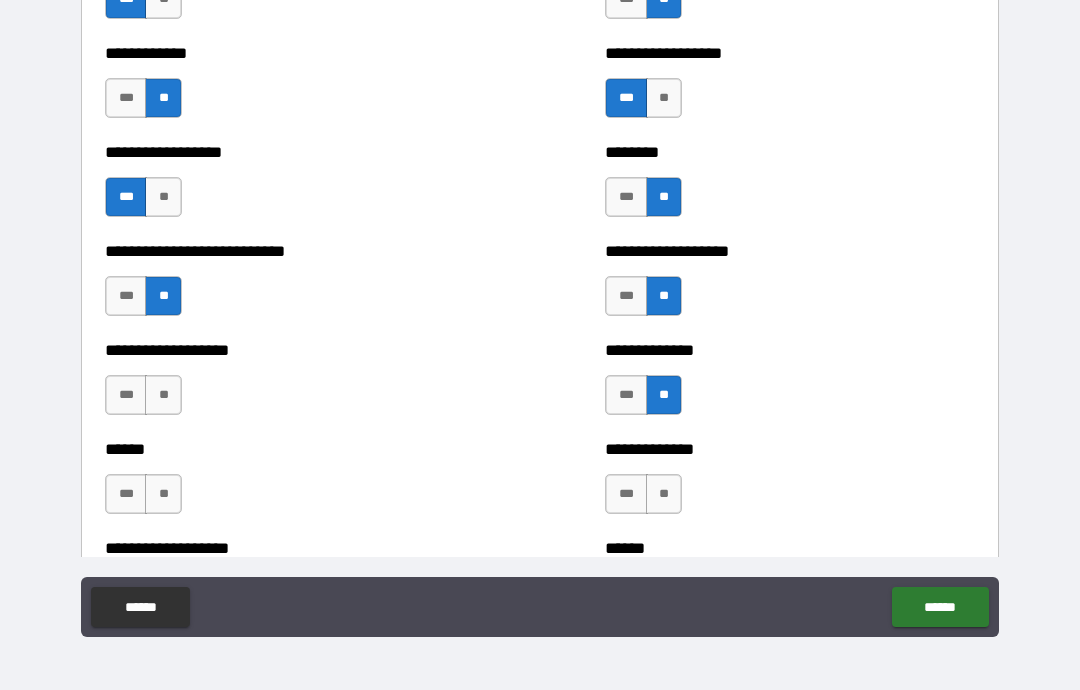 click on "**" at bounding box center [163, 395] 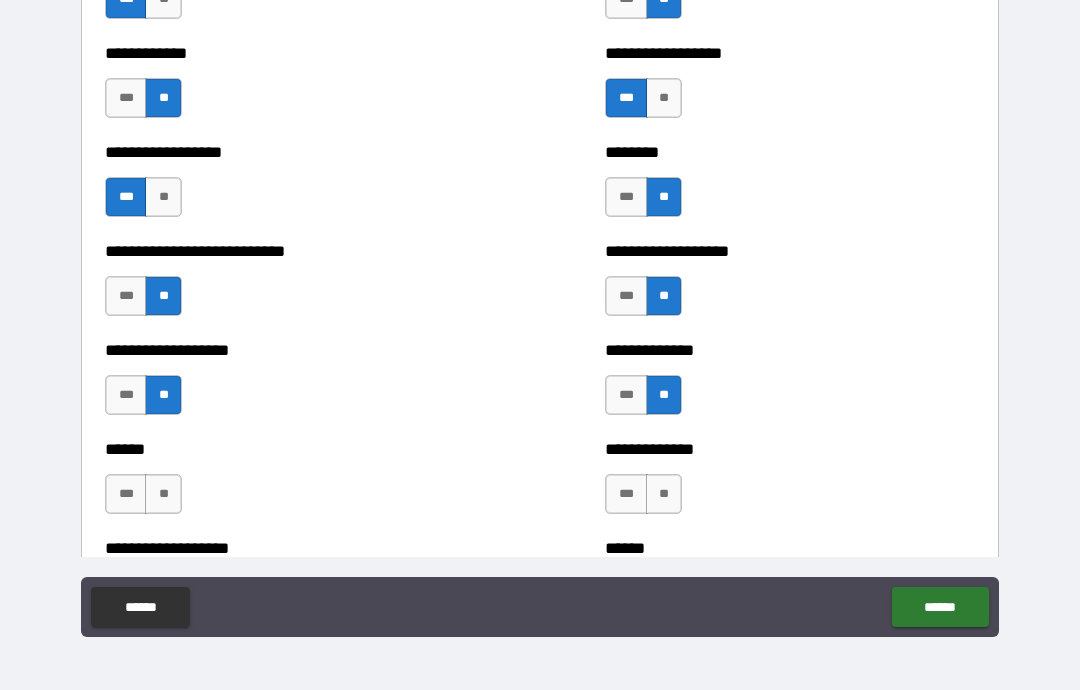 click on "**" at bounding box center [163, 494] 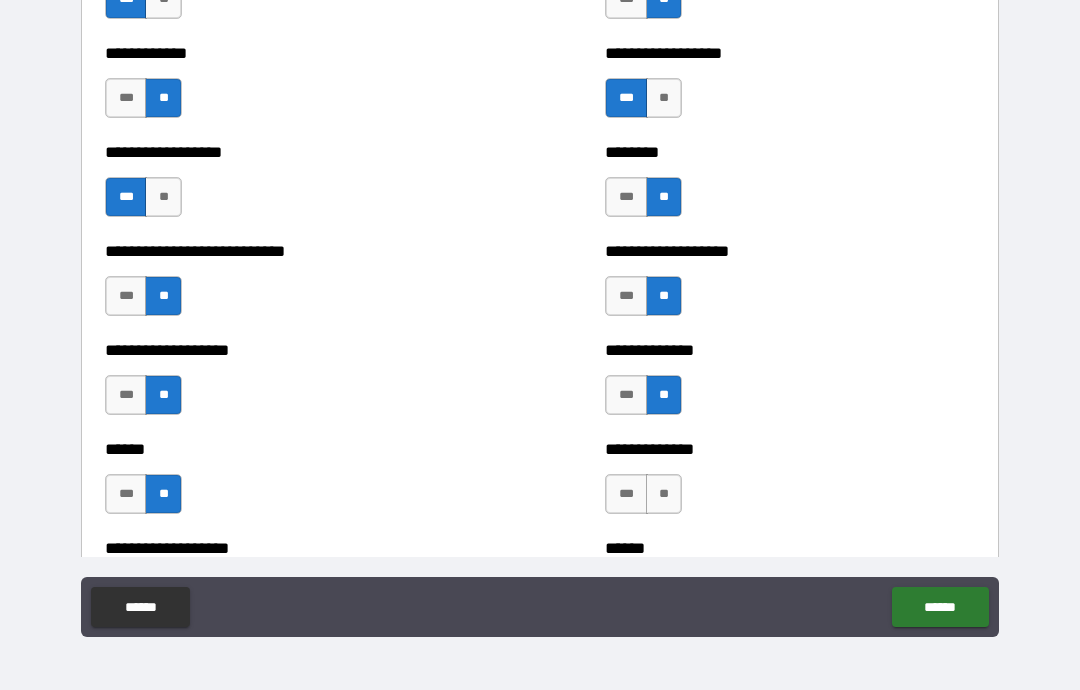 click on "**" at bounding box center [664, 494] 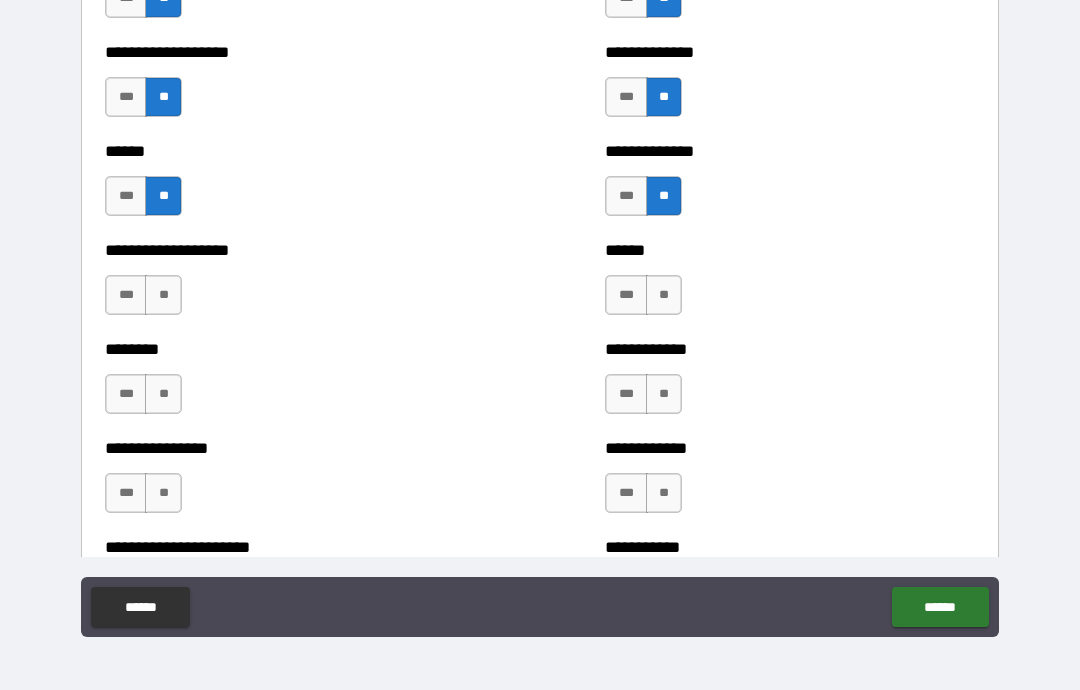 scroll, scrollTop: 3883, scrollLeft: 0, axis: vertical 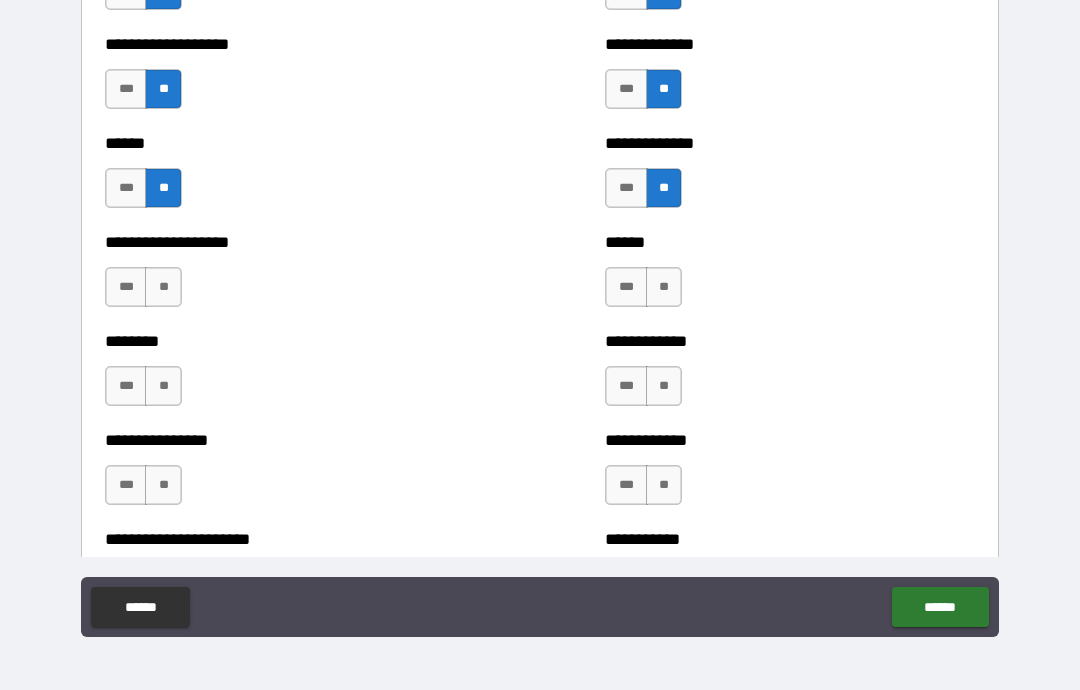 click on "**" at bounding box center [163, 287] 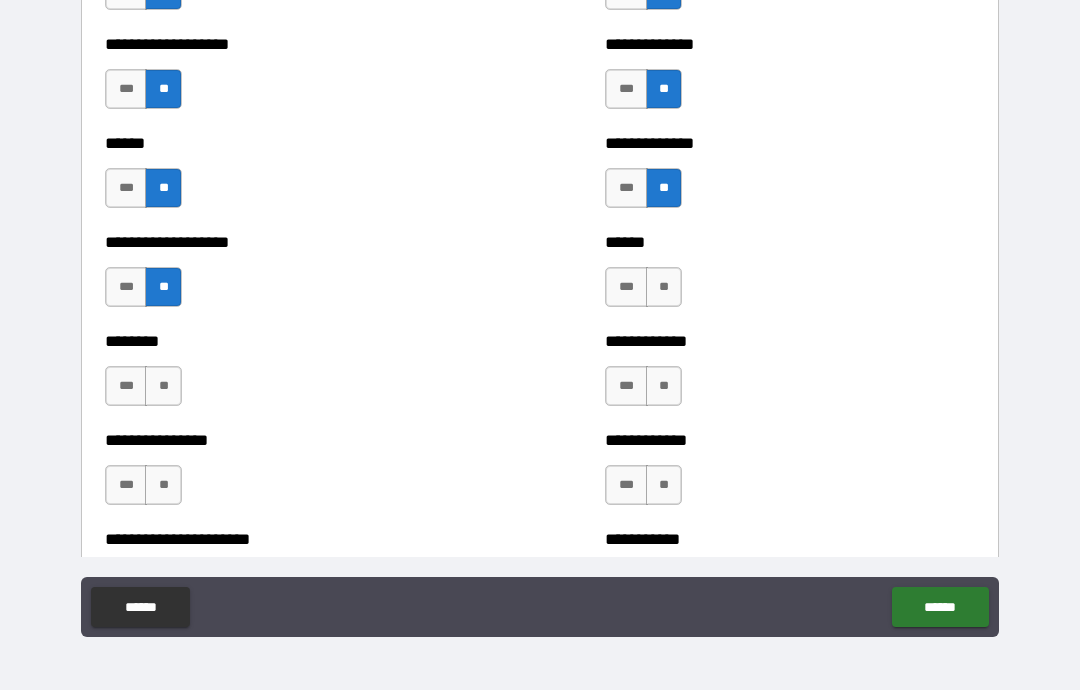 click on "**" at bounding box center (163, 386) 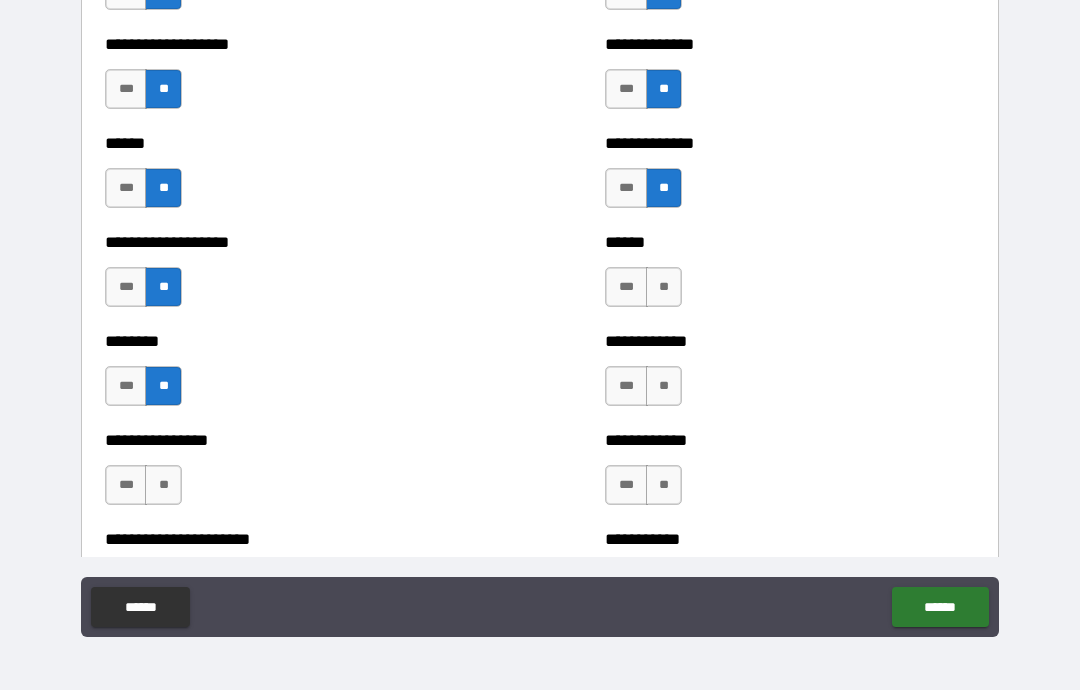 click on "**" at bounding box center [163, 485] 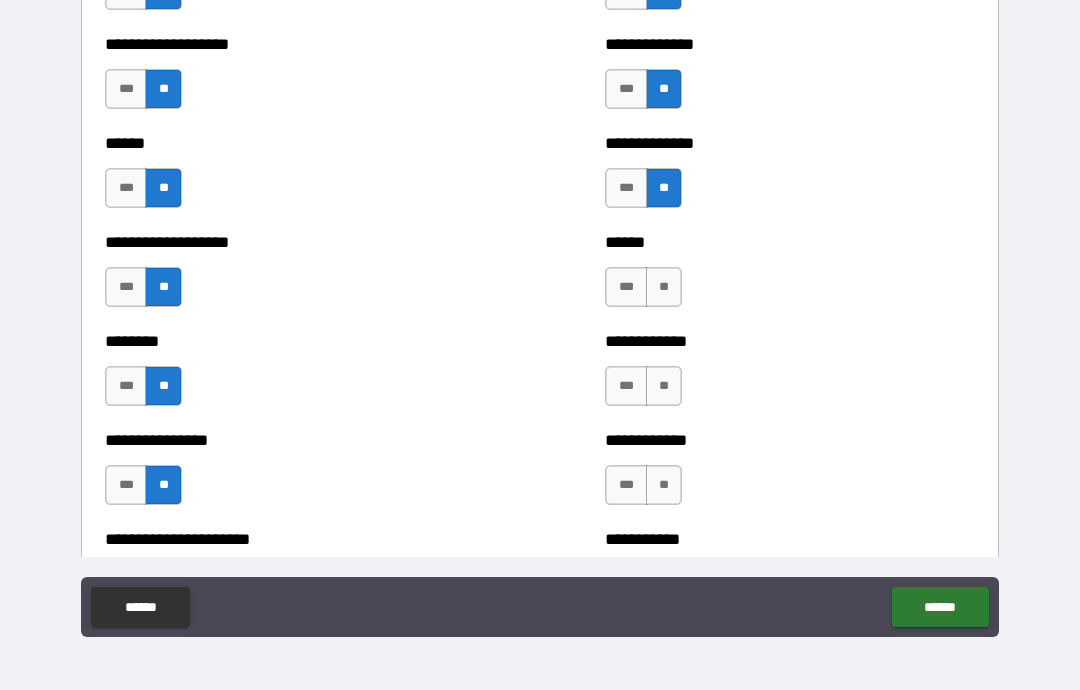 click on "**" at bounding box center (664, 287) 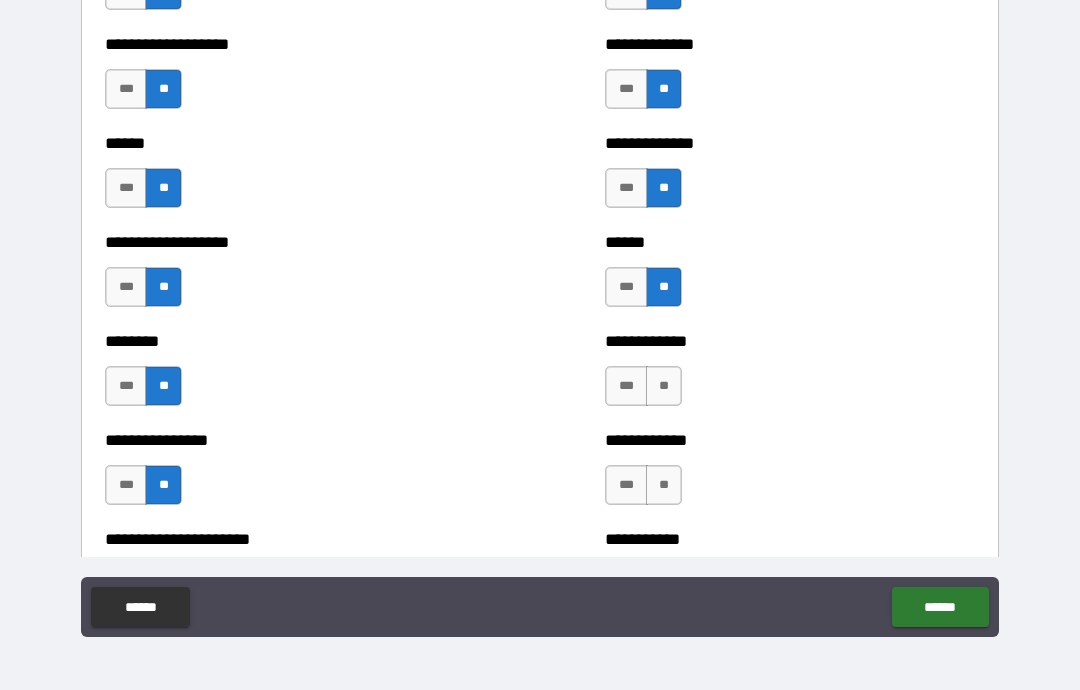 click on "**" at bounding box center [664, 386] 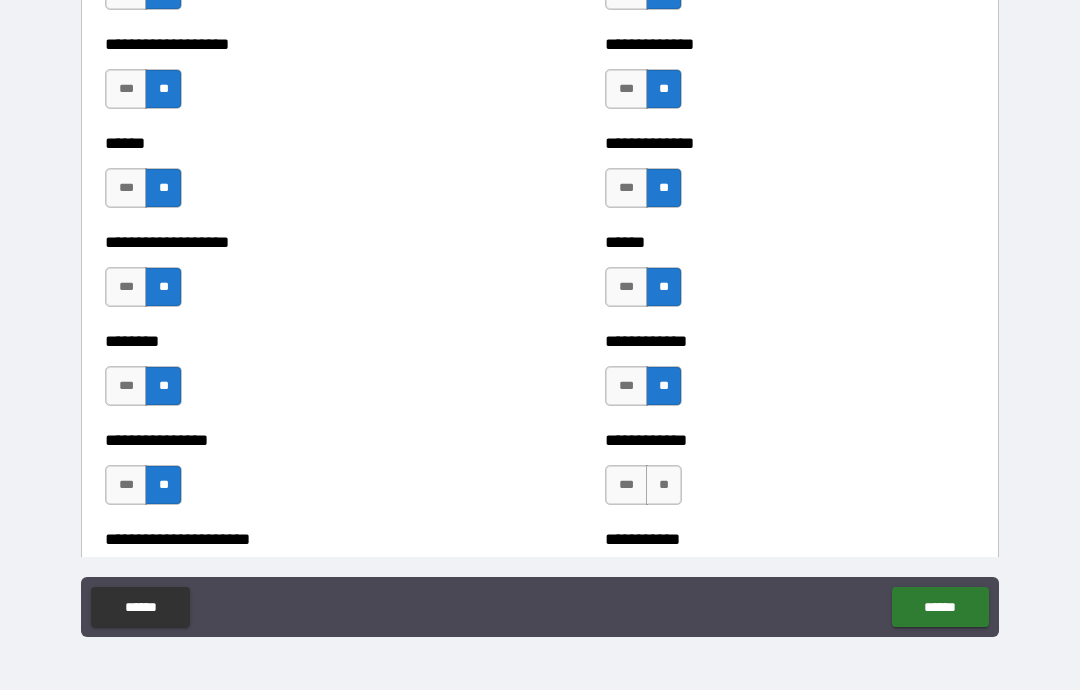 click on "**" at bounding box center [664, 485] 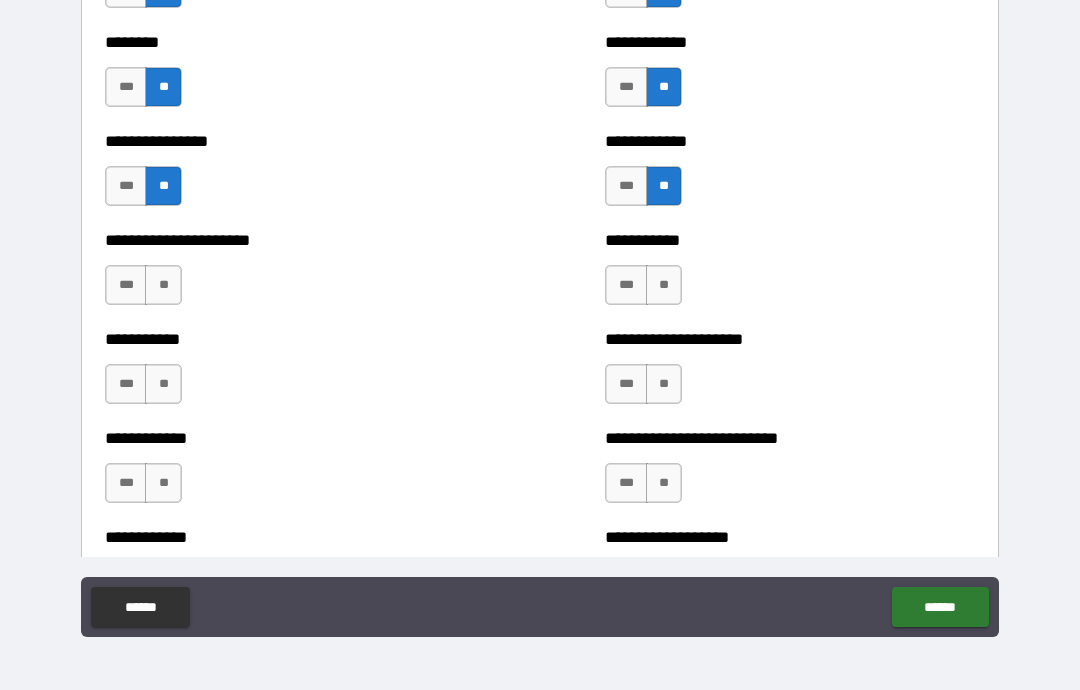 scroll, scrollTop: 4183, scrollLeft: 0, axis: vertical 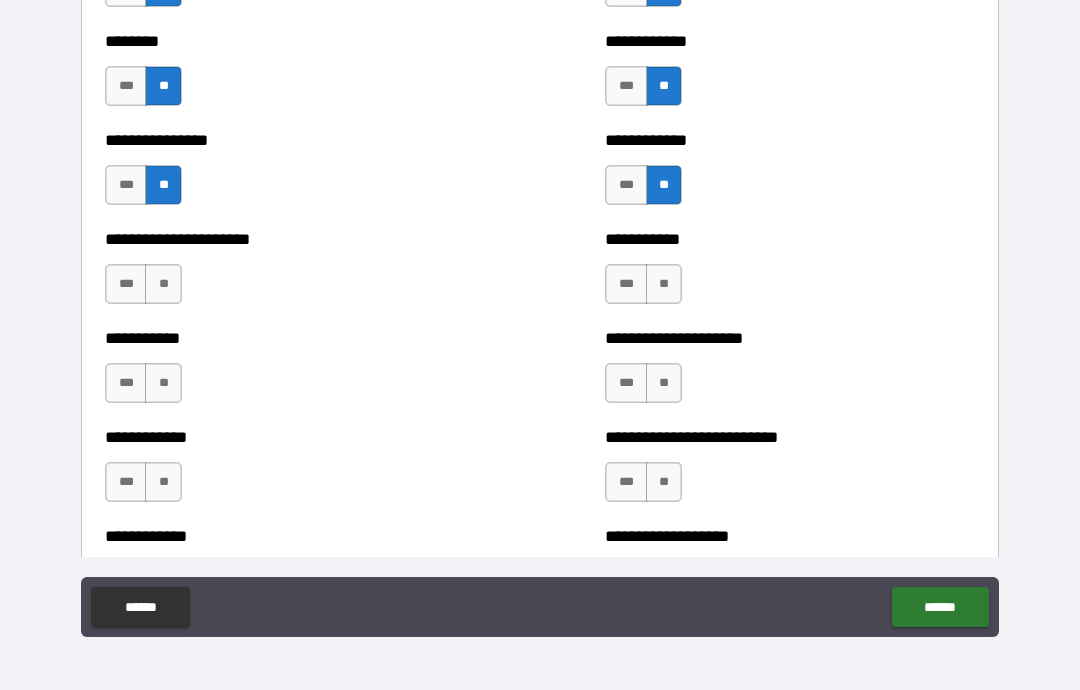 click on "**" at bounding box center (163, 284) 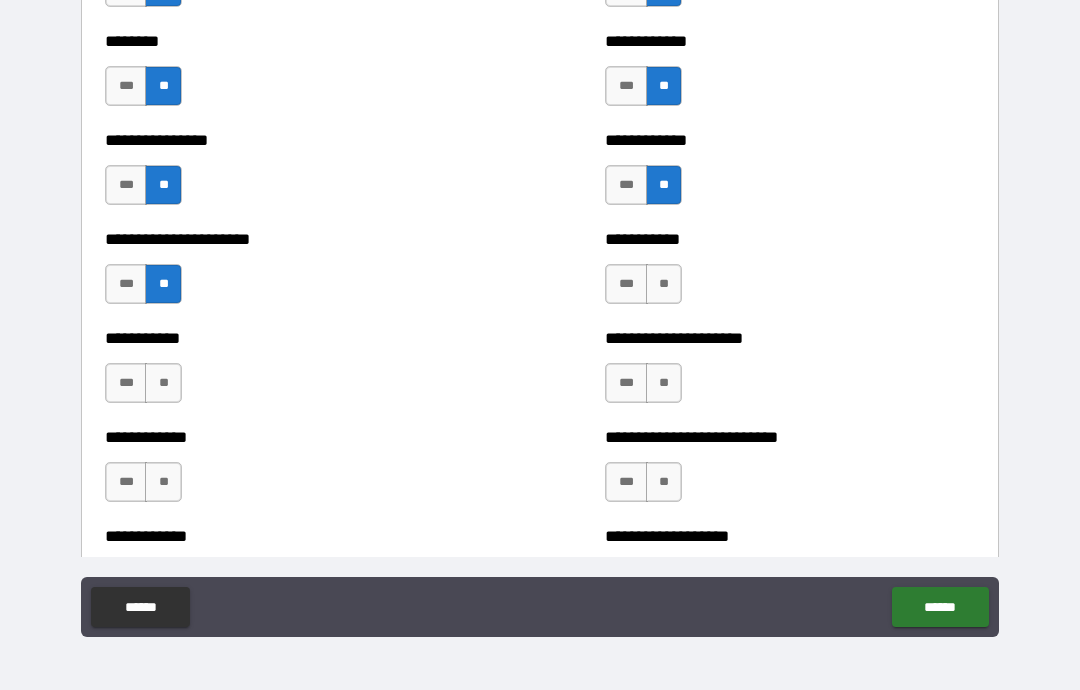 click on "**" at bounding box center [664, 284] 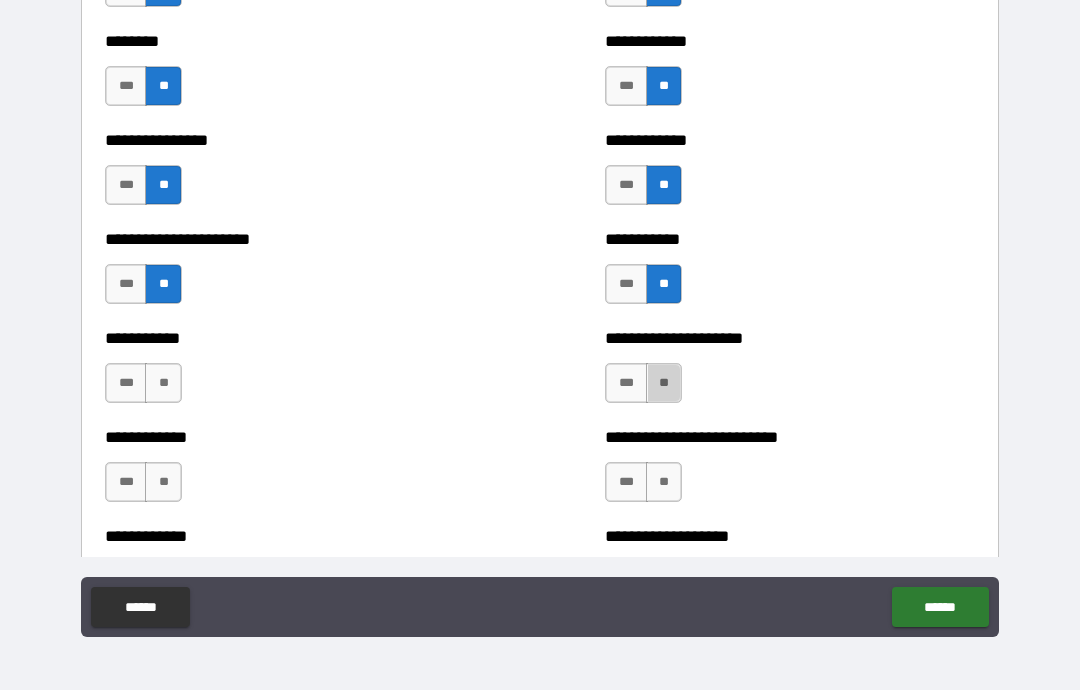 click on "**" at bounding box center [664, 383] 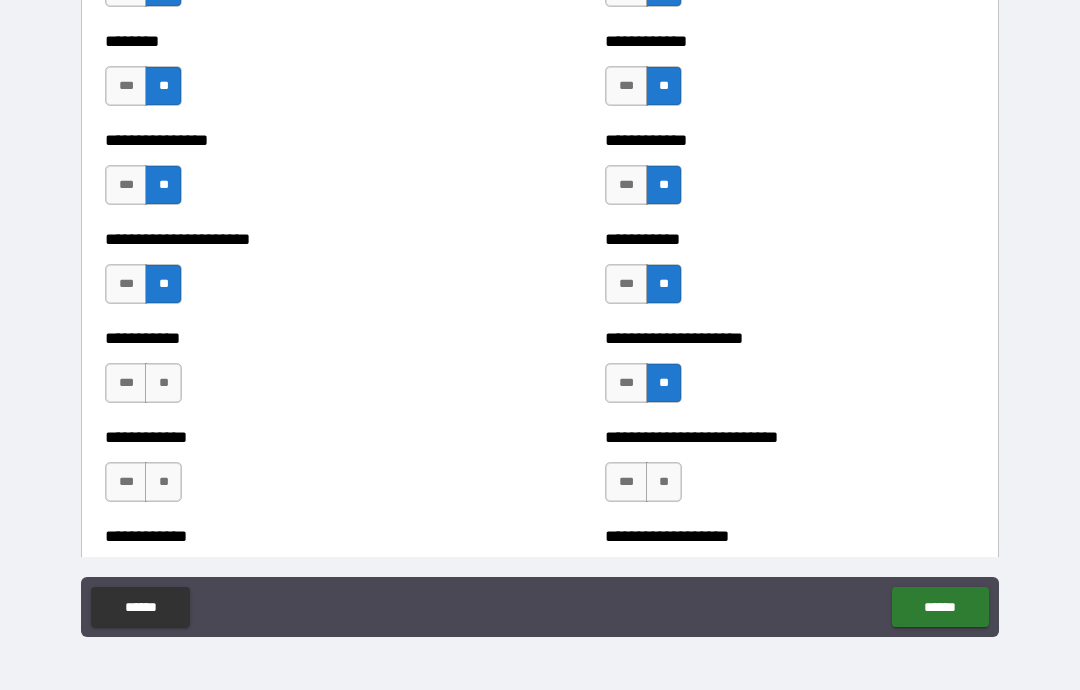 click on "**" at bounding box center [163, 383] 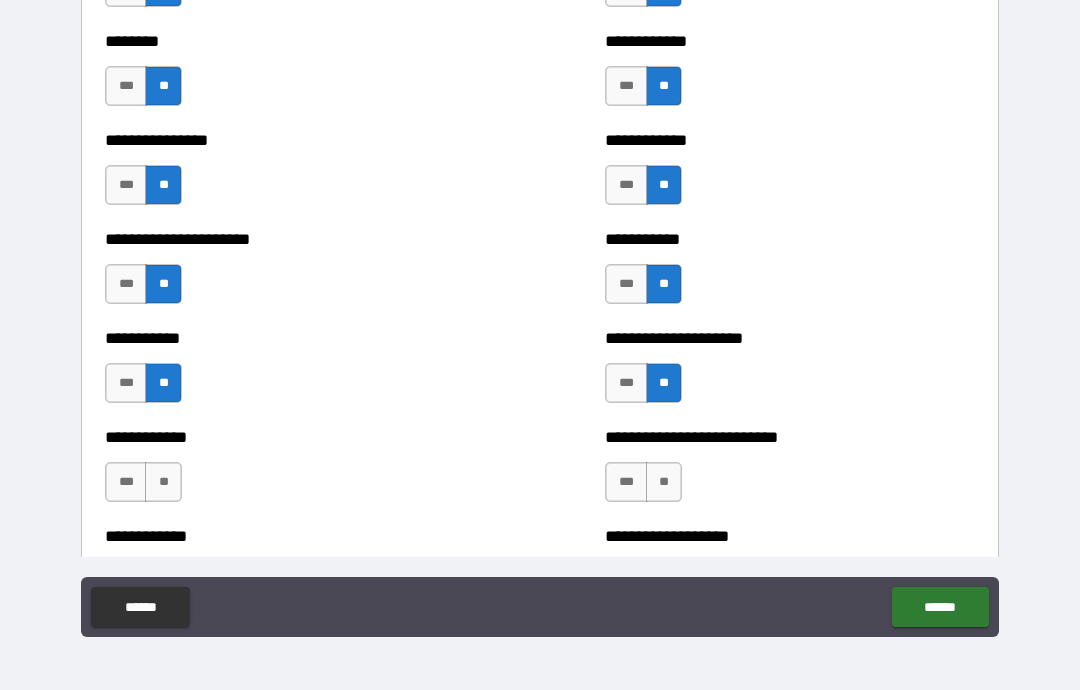 click on "**" at bounding box center [163, 482] 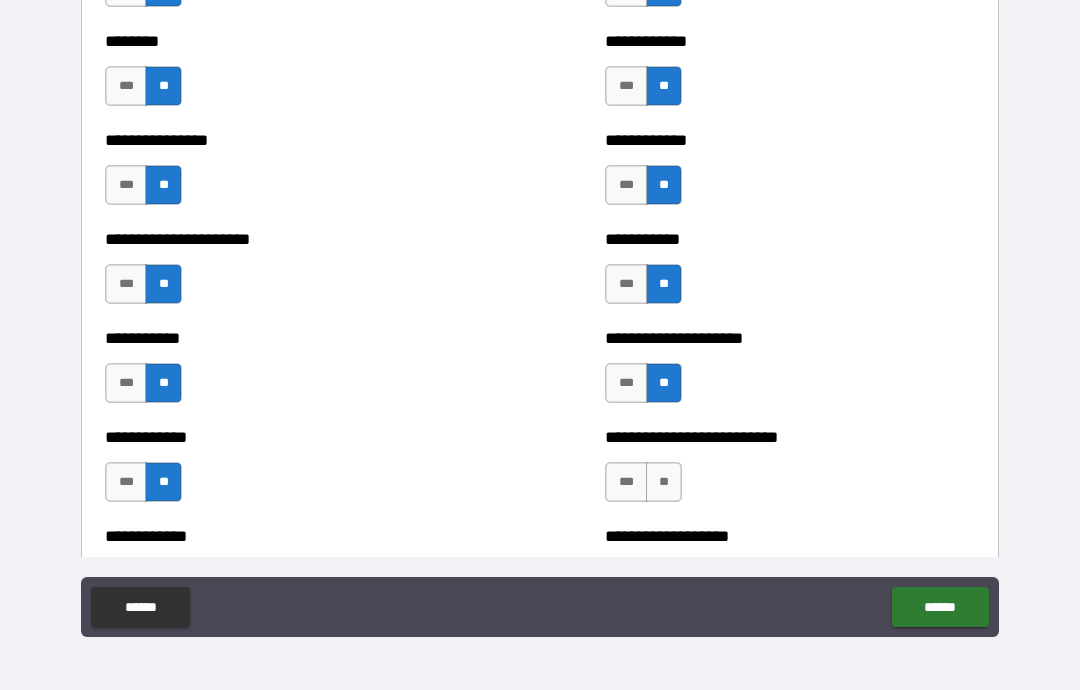 click on "**" at bounding box center [664, 482] 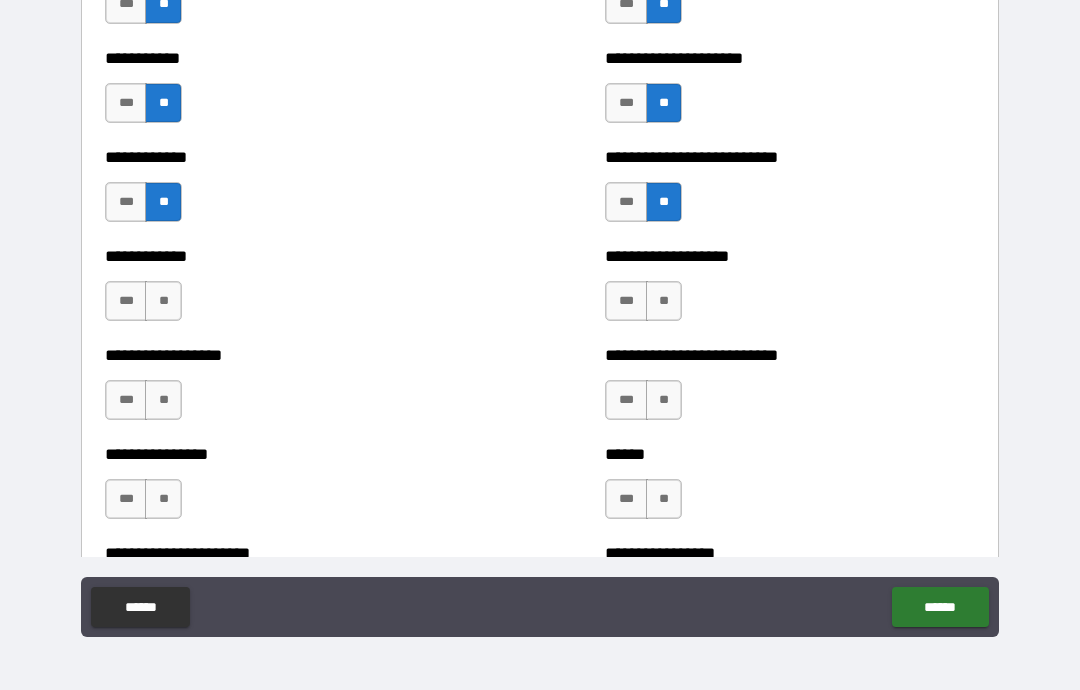 scroll, scrollTop: 4472, scrollLeft: 0, axis: vertical 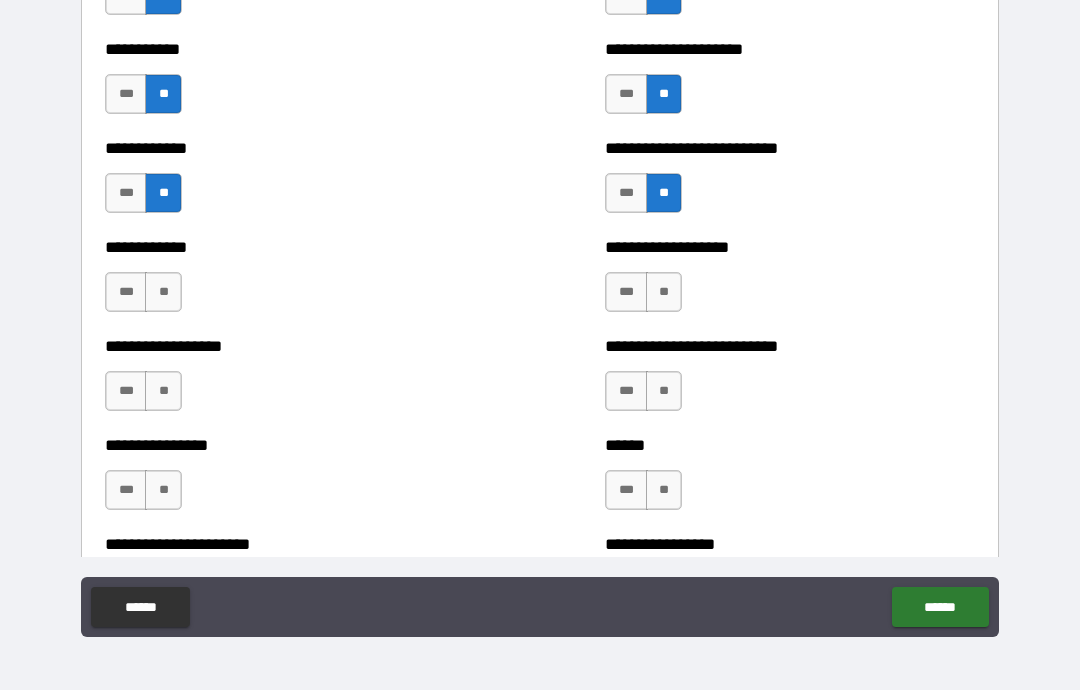 click on "**" at bounding box center [163, 292] 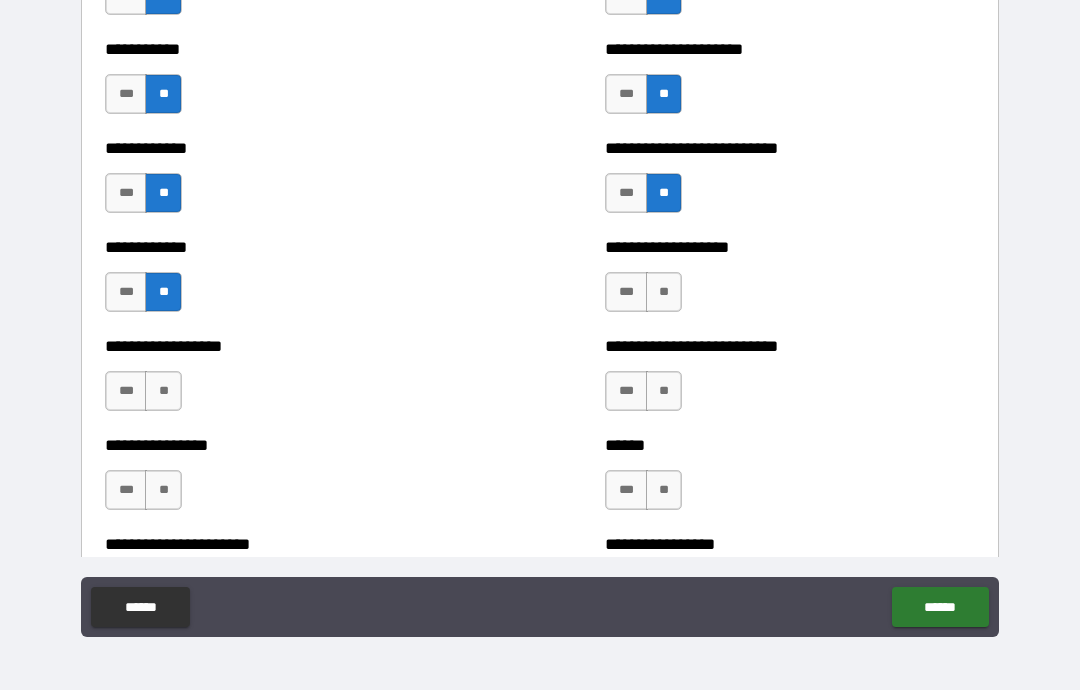 click on "**" at bounding box center [163, 391] 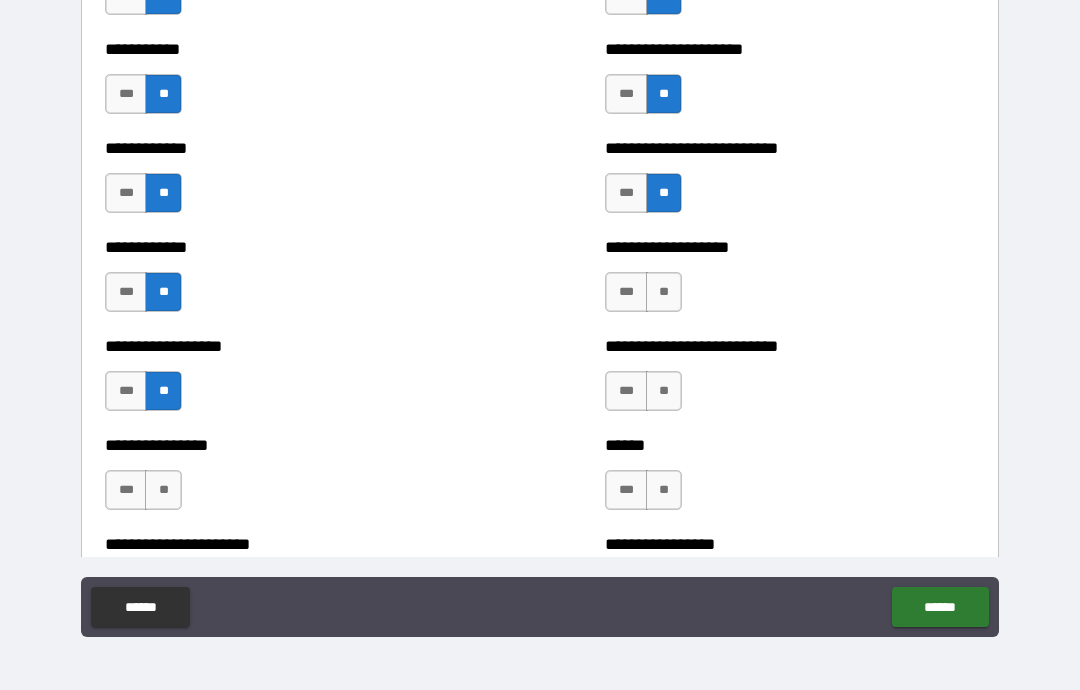 click on "**" at bounding box center [163, 490] 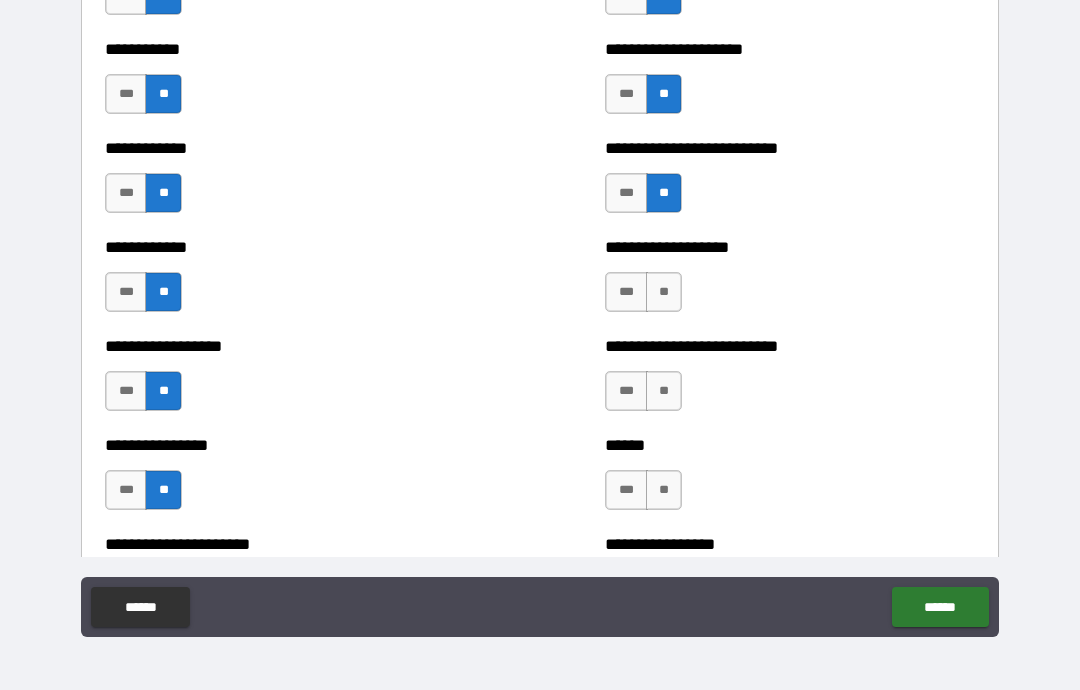 click on "**" at bounding box center [664, 292] 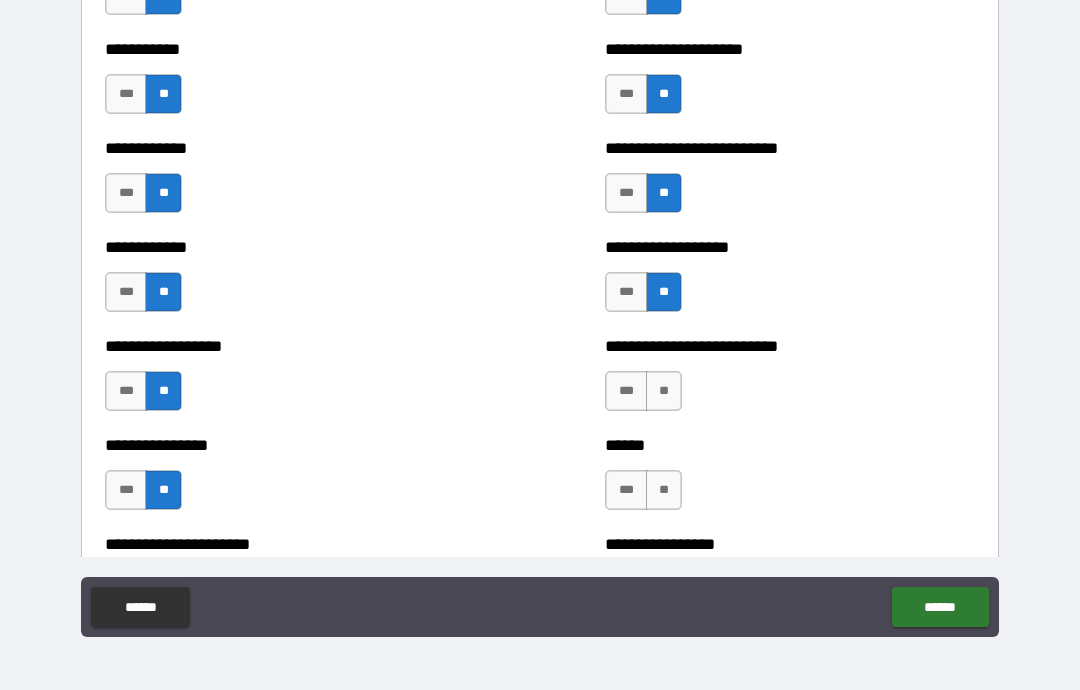 click on "**" at bounding box center [664, 391] 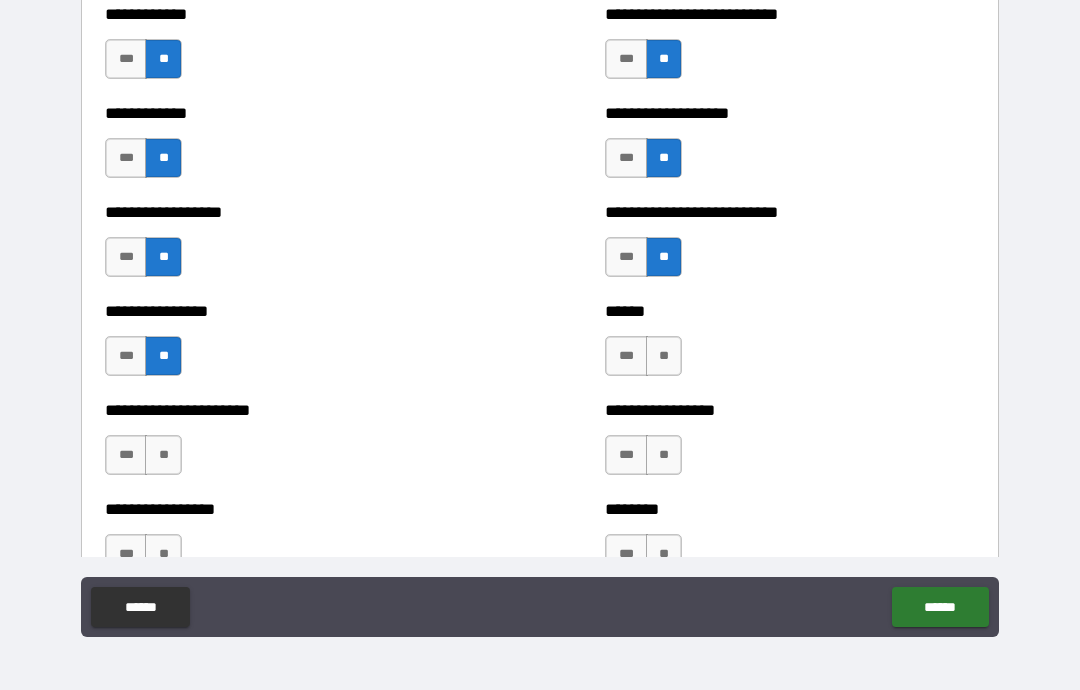 scroll, scrollTop: 4611, scrollLeft: 0, axis: vertical 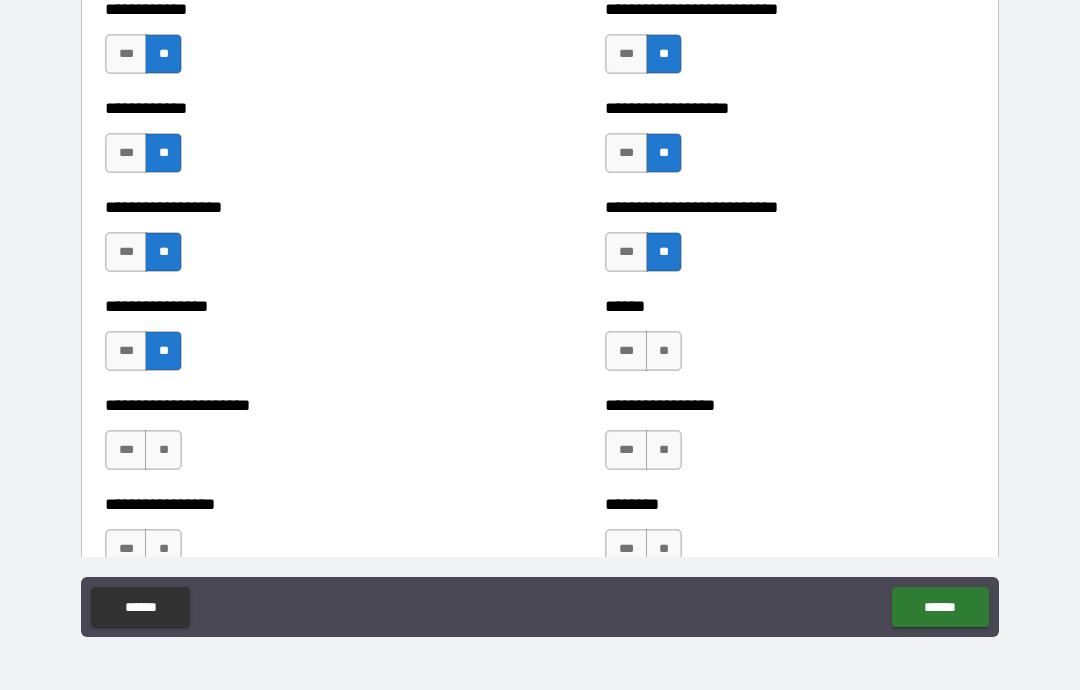 click on "**" at bounding box center (664, 351) 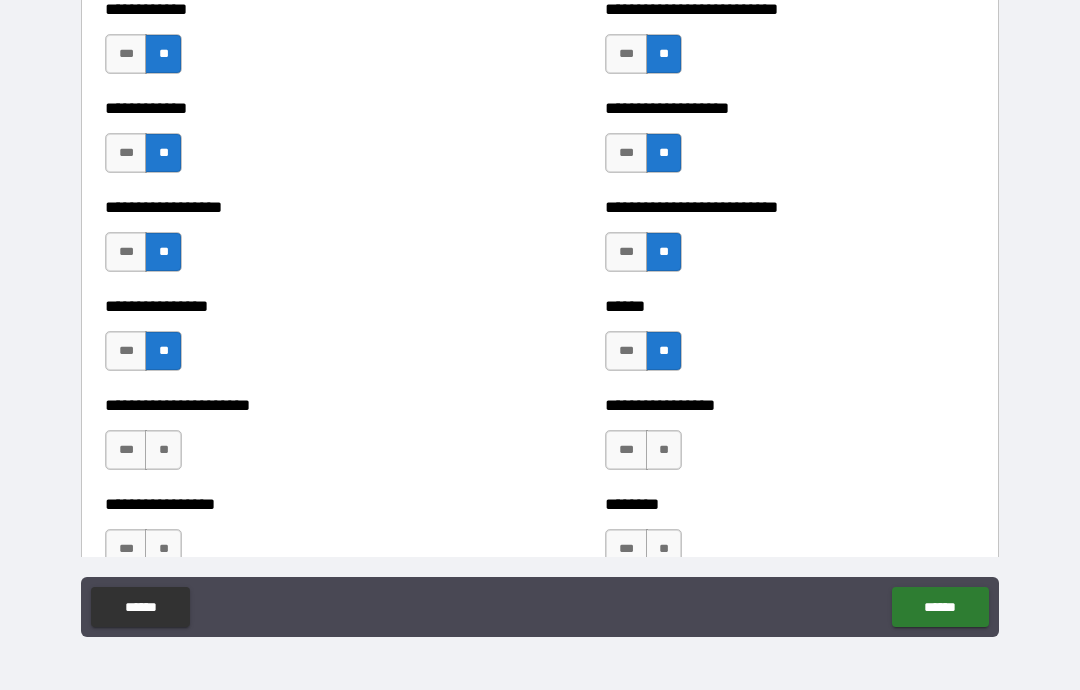 click on "**" at bounding box center (664, 450) 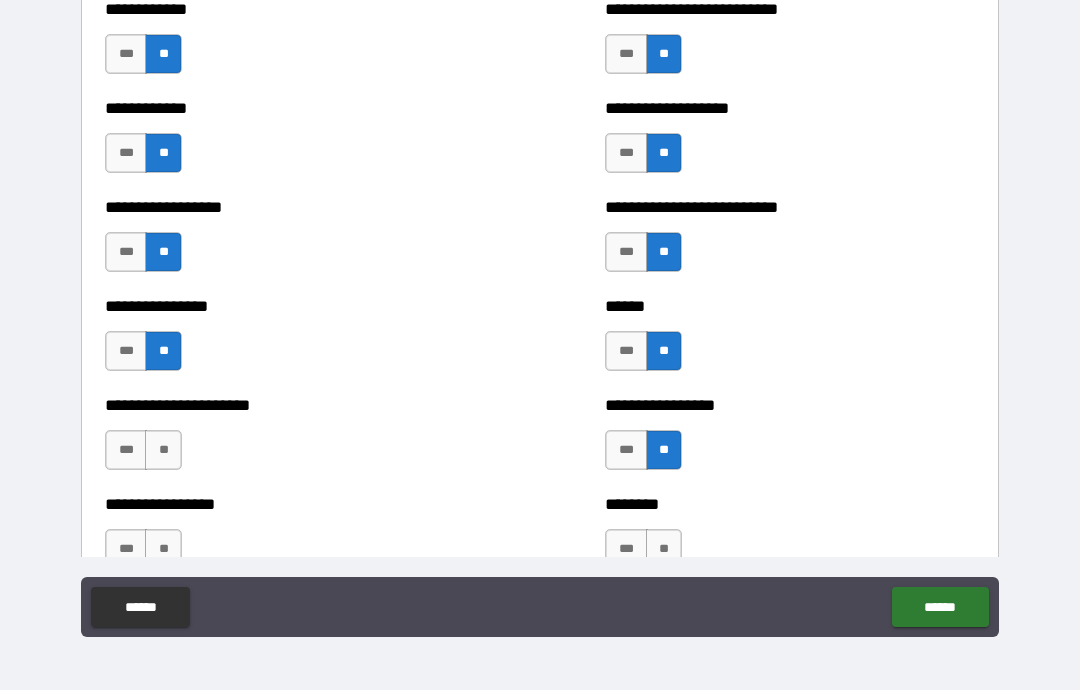 click on "**" at bounding box center [163, 450] 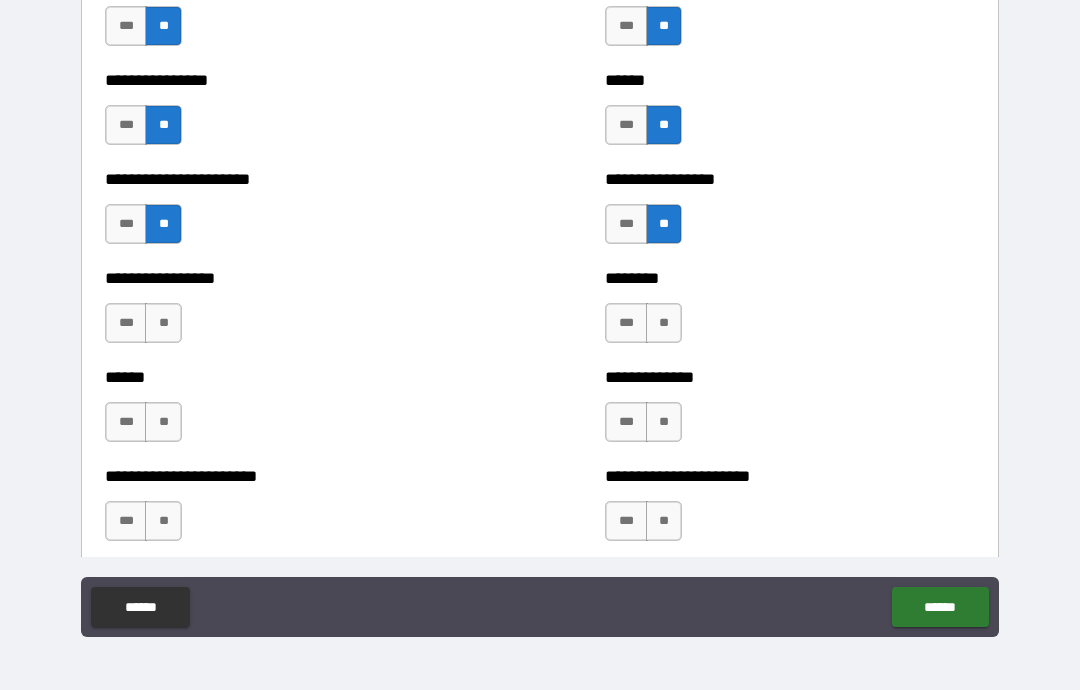 scroll, scrollTop: 4873, scrollLeft: 0, axis: vertical 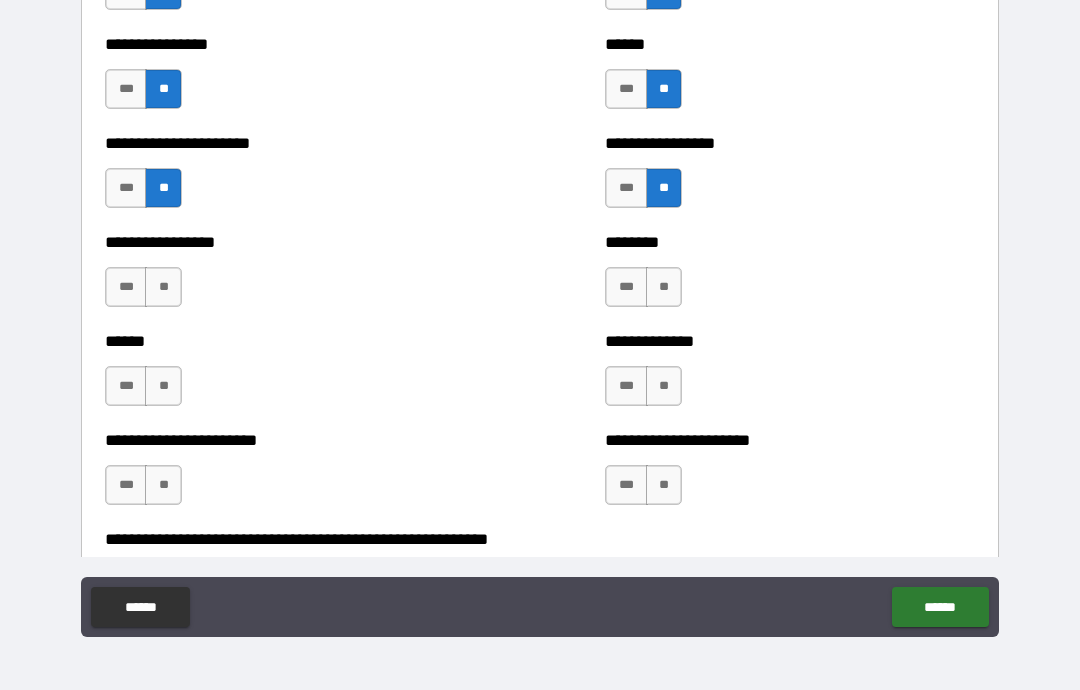 click on "**" at bounding box center (163, 287) 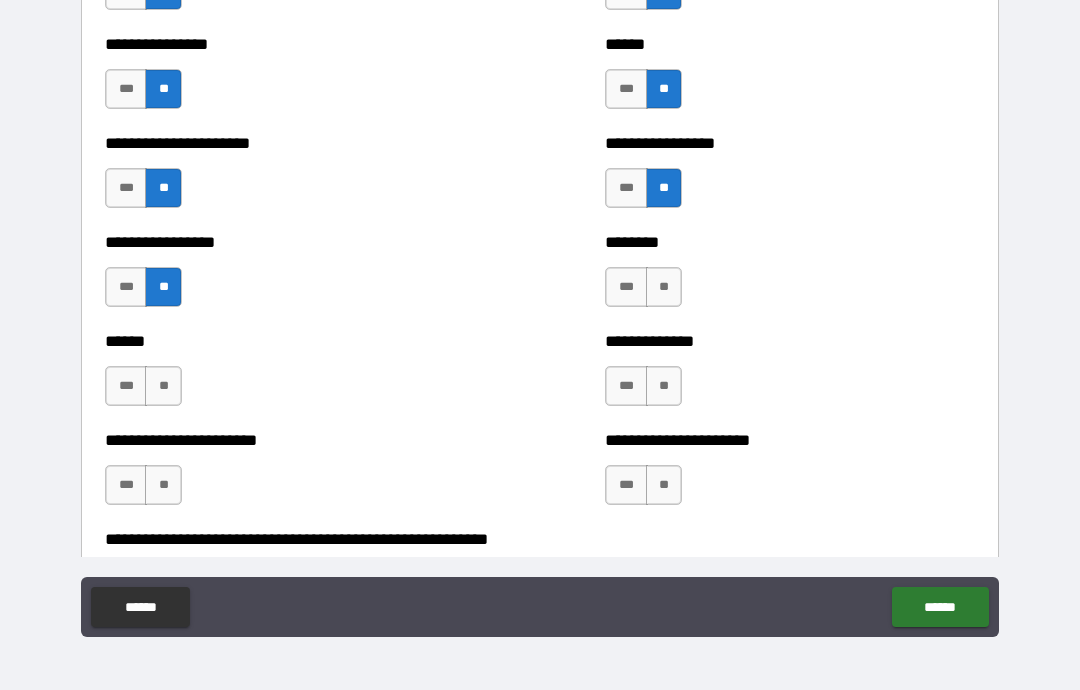 click on "**" at bounding box center [163, 386] 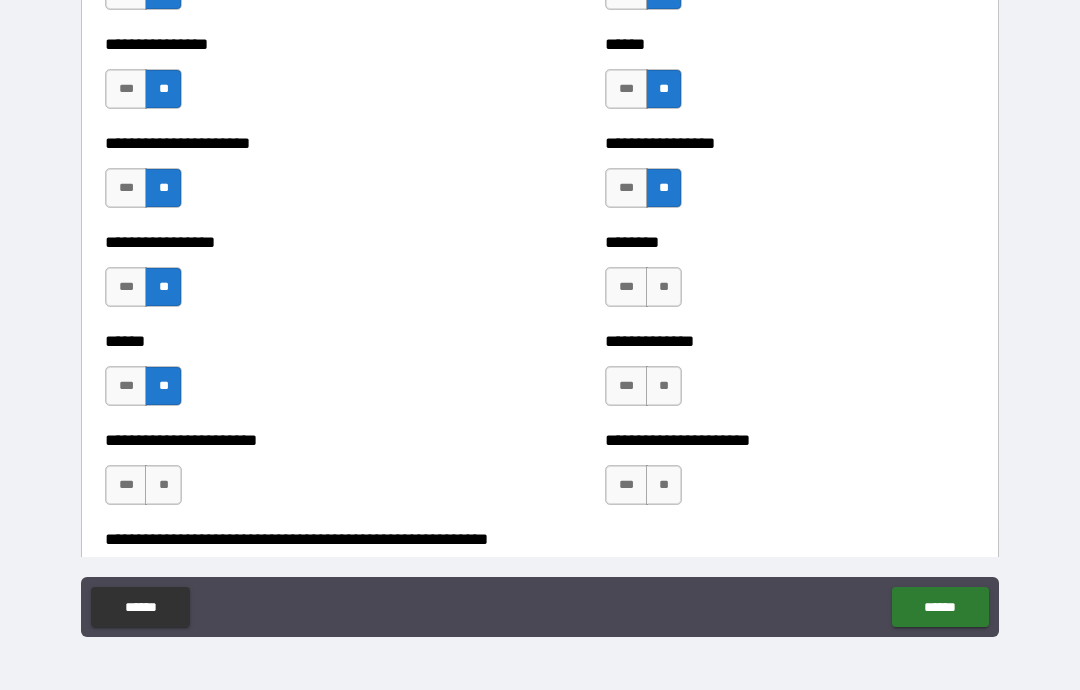 click on "**" at bounding box center [163, 485] 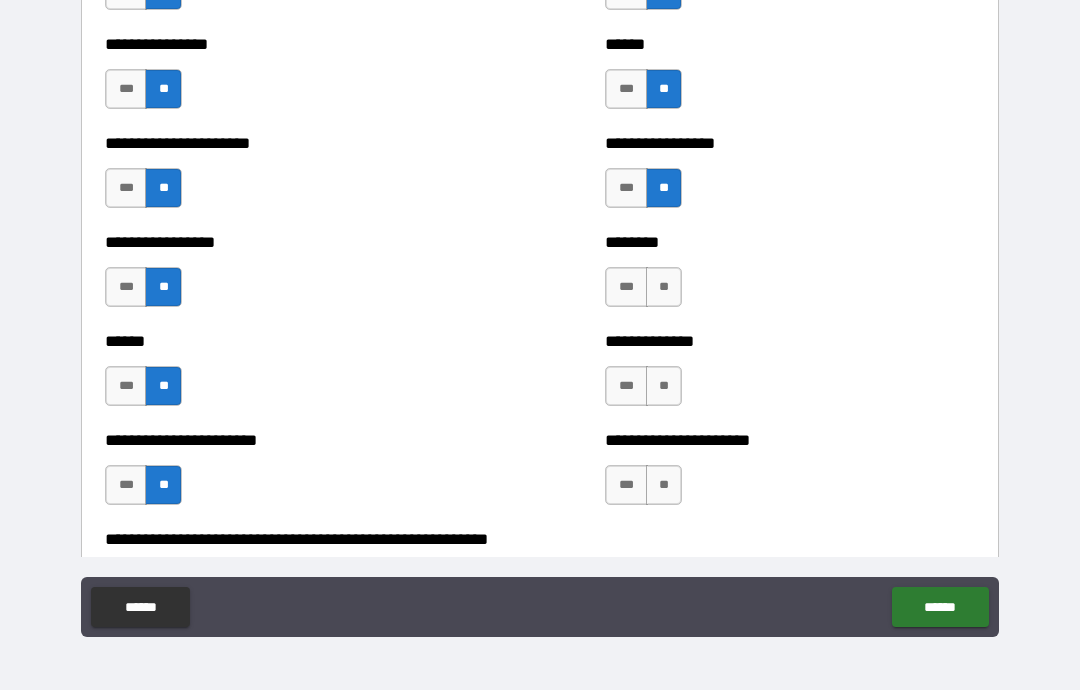 click on "**" at bounding box center (664, 287) 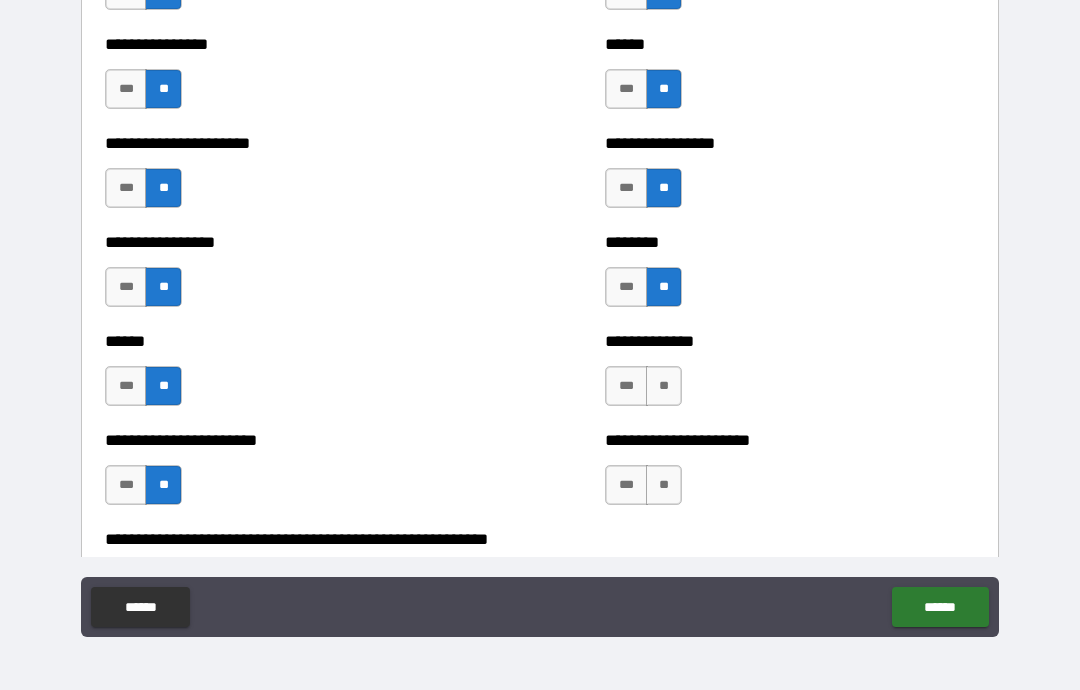 click on "**" at bounding box center [664, 386] 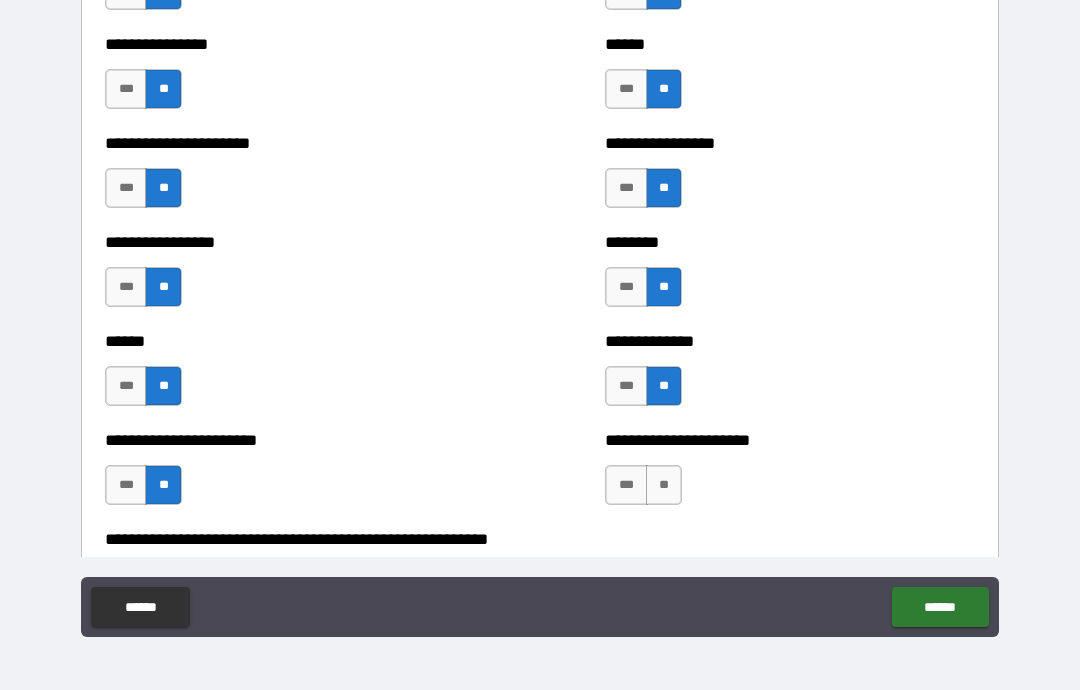 click on "***" at bounding box center (626, 485) 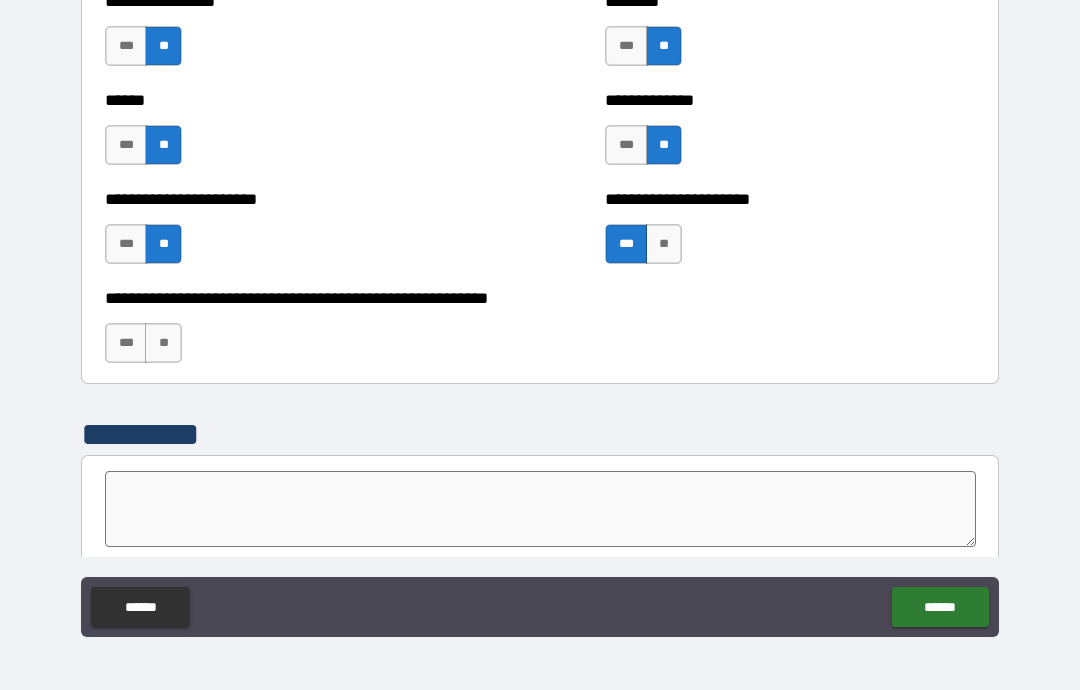 scroll, scrollTop: 5166, scrollLeft: 0, axis: vertical 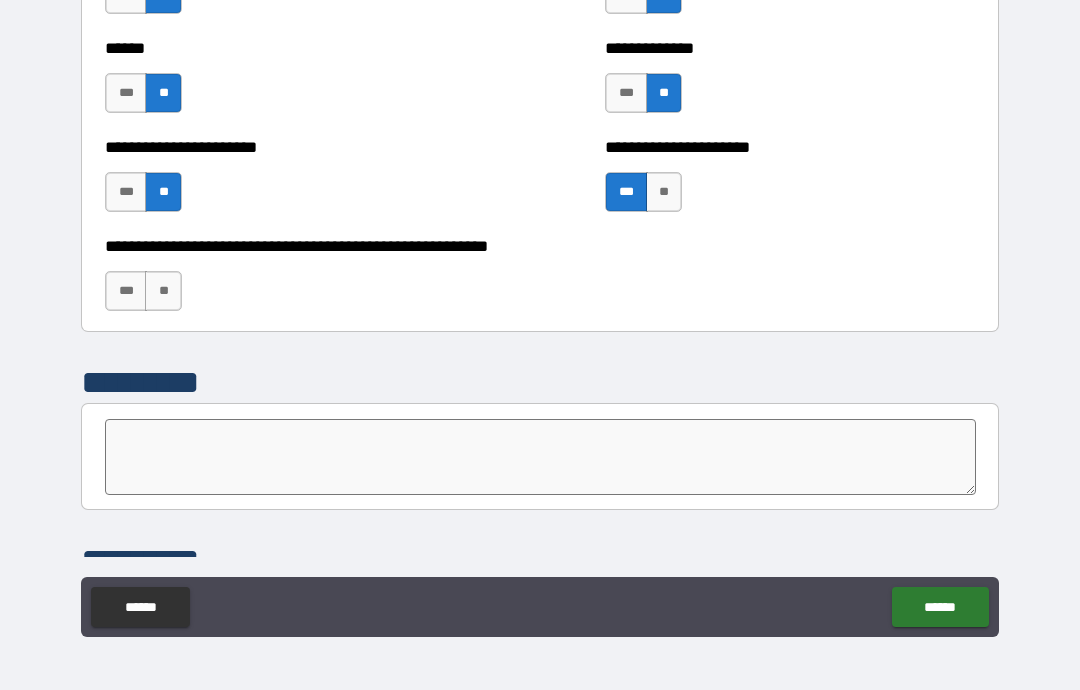 click on "***" at bounding box center (126, 291) 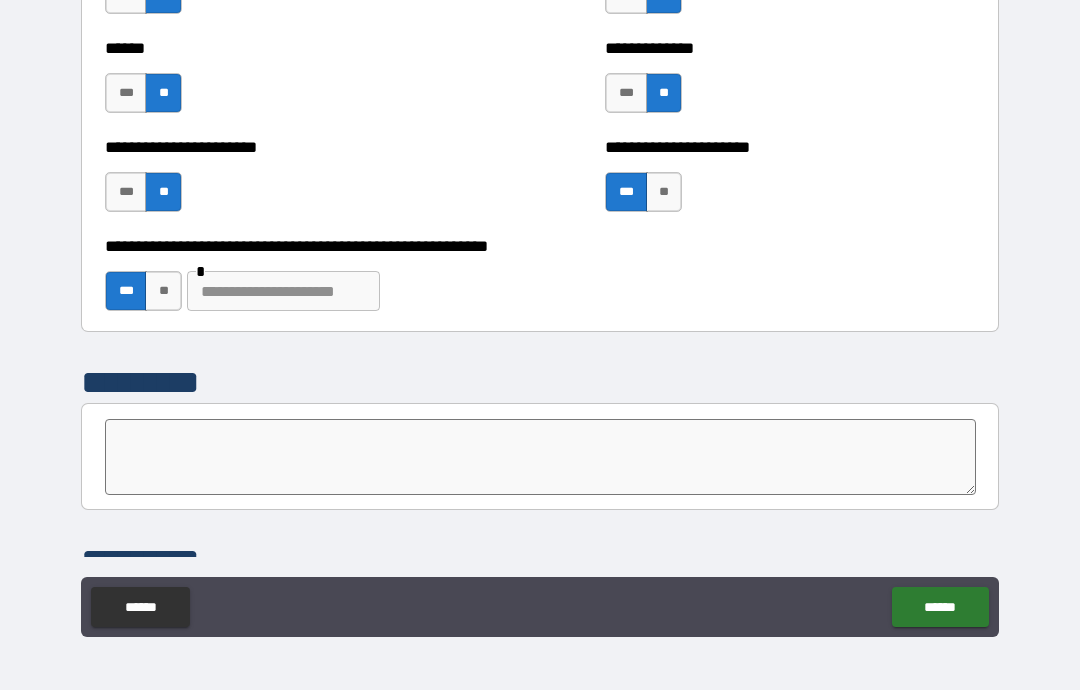 click at bounding box center (283, 291) 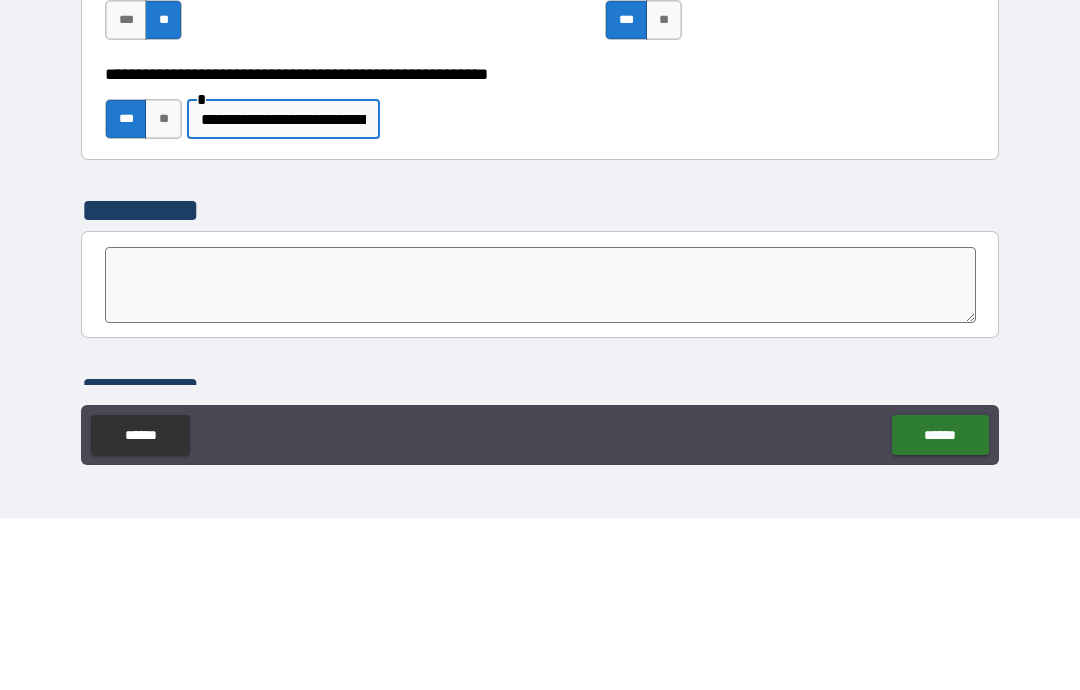 type on "**********" 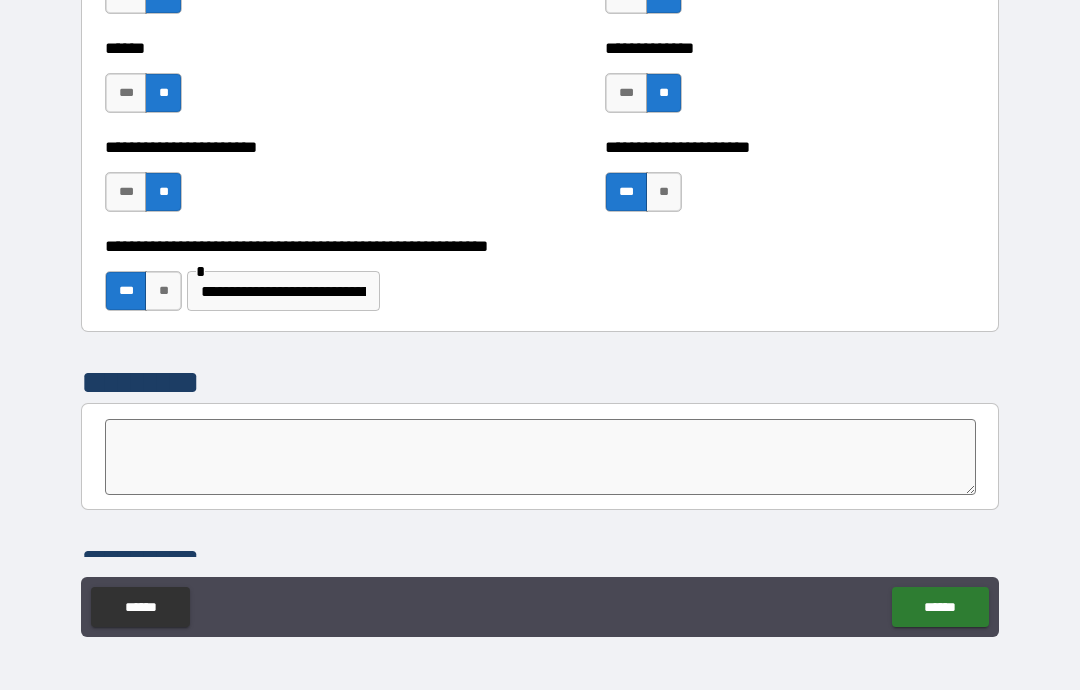 click at bounding box center [540, 457] 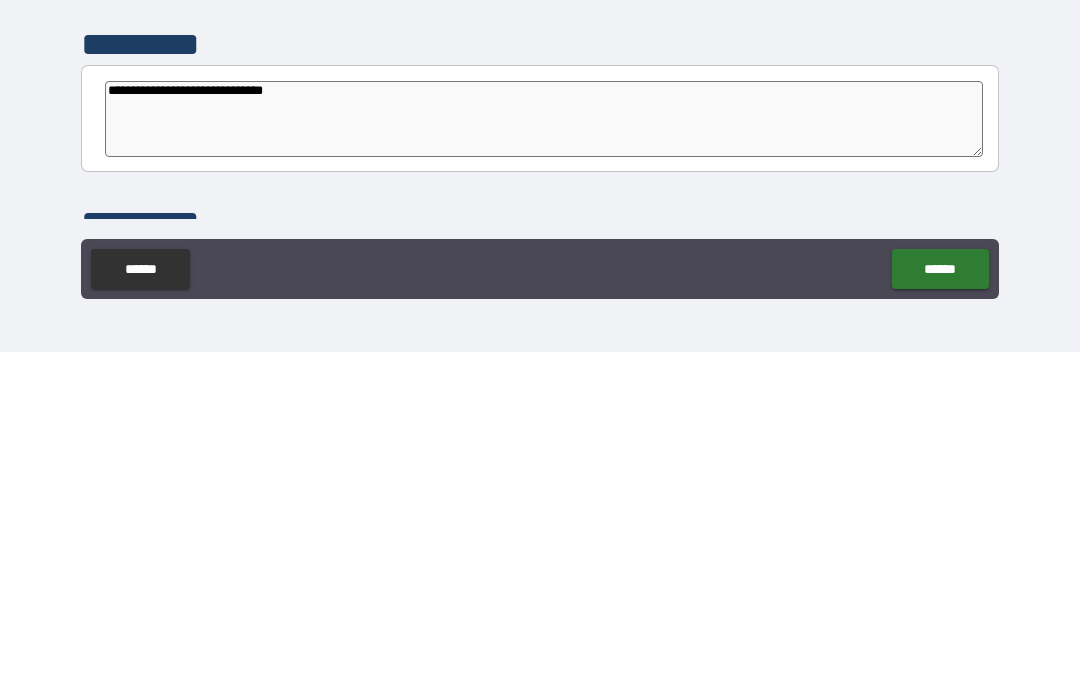 type on "**********" 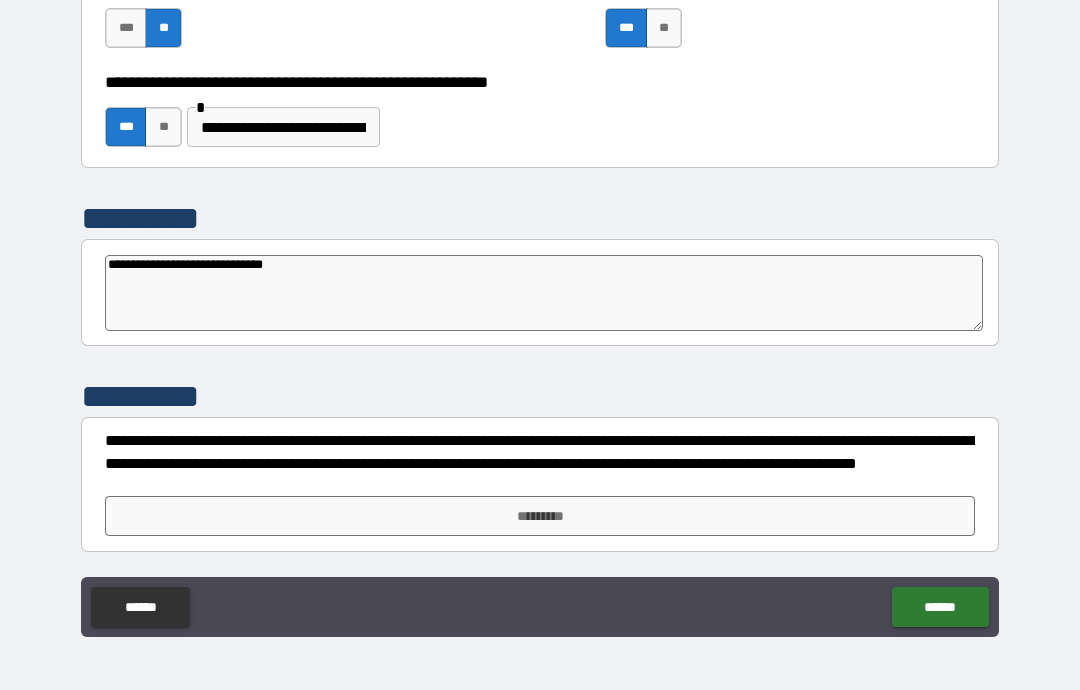 scroll, scrollTop: 5330, scrollLeft: 0, axis: vertical 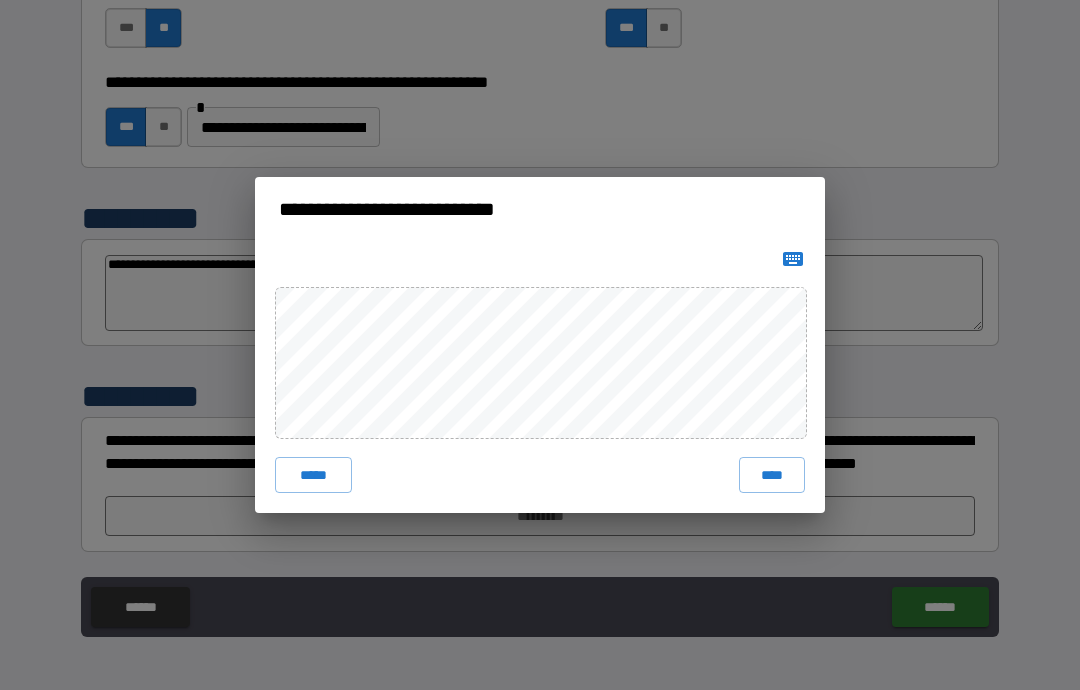 click on "****" at bounding box center (772, 475) 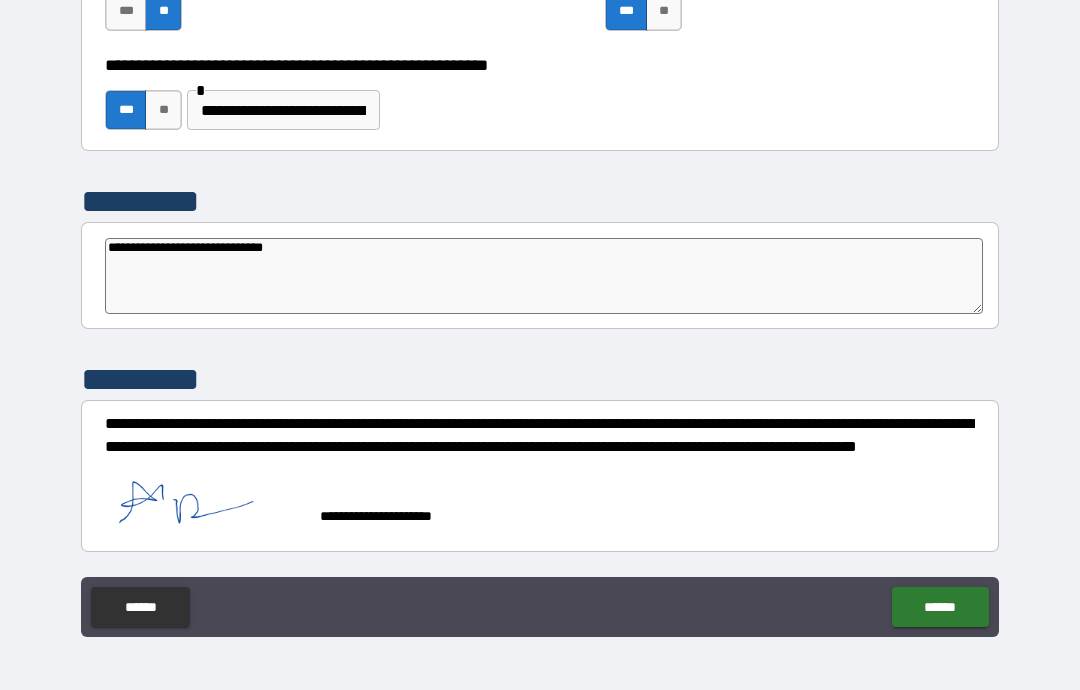 scroll, scrollTop: 5347, scrollLeft: 0, axis: vertical 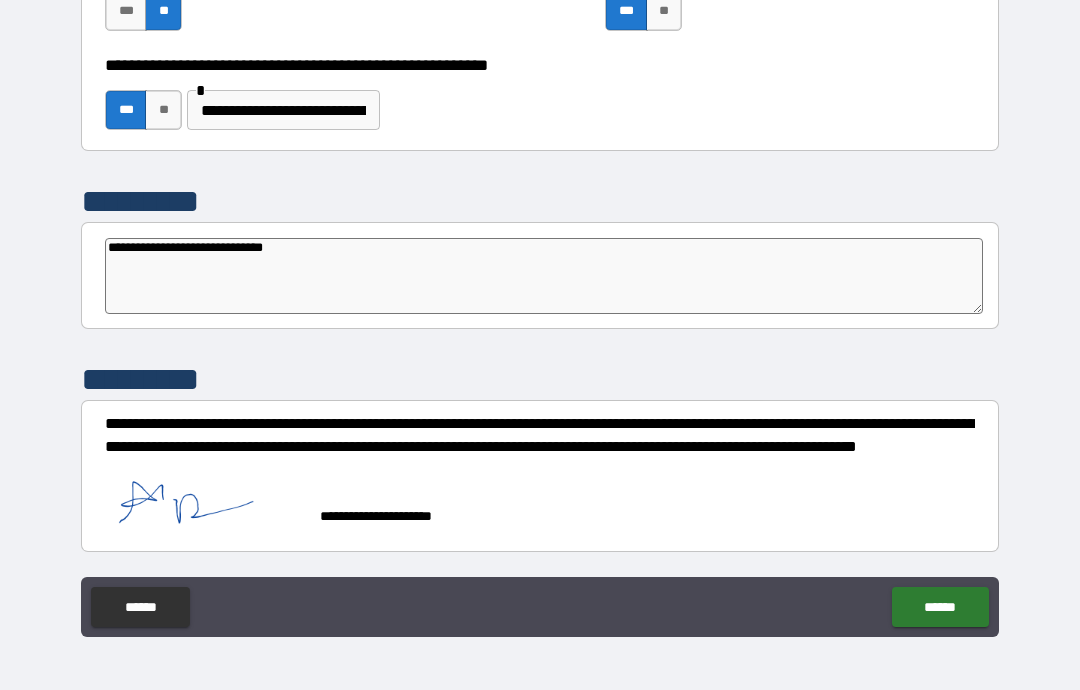 click on "******" at bounding box center (940, 607) 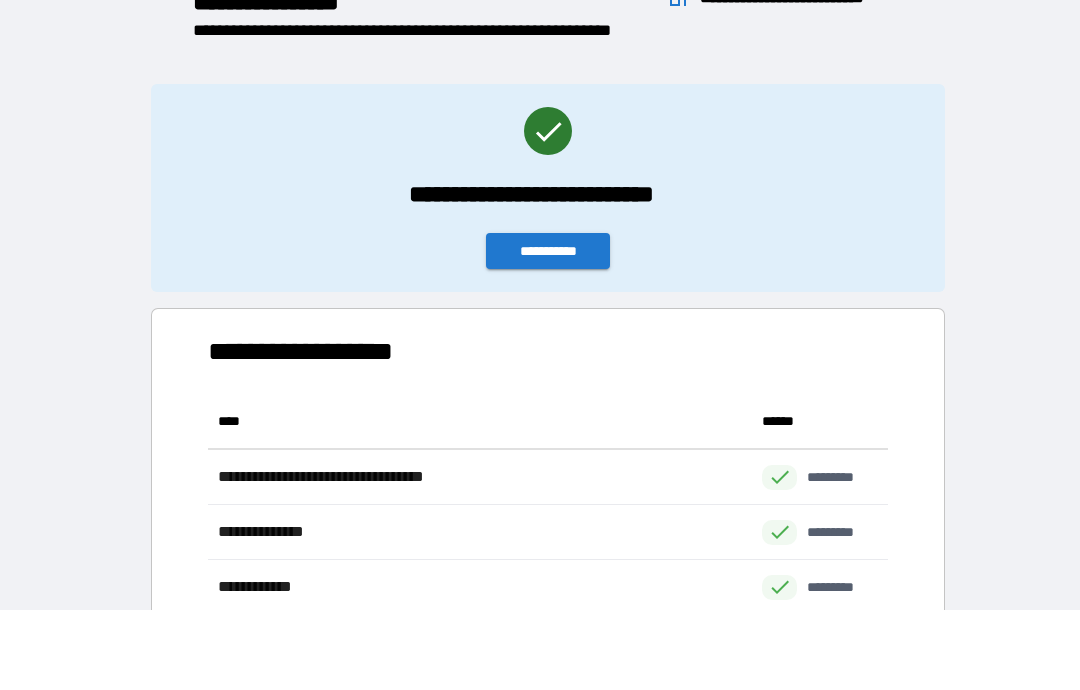 scroll, scrollTop: 386, scrollLeft: 680, axis: both 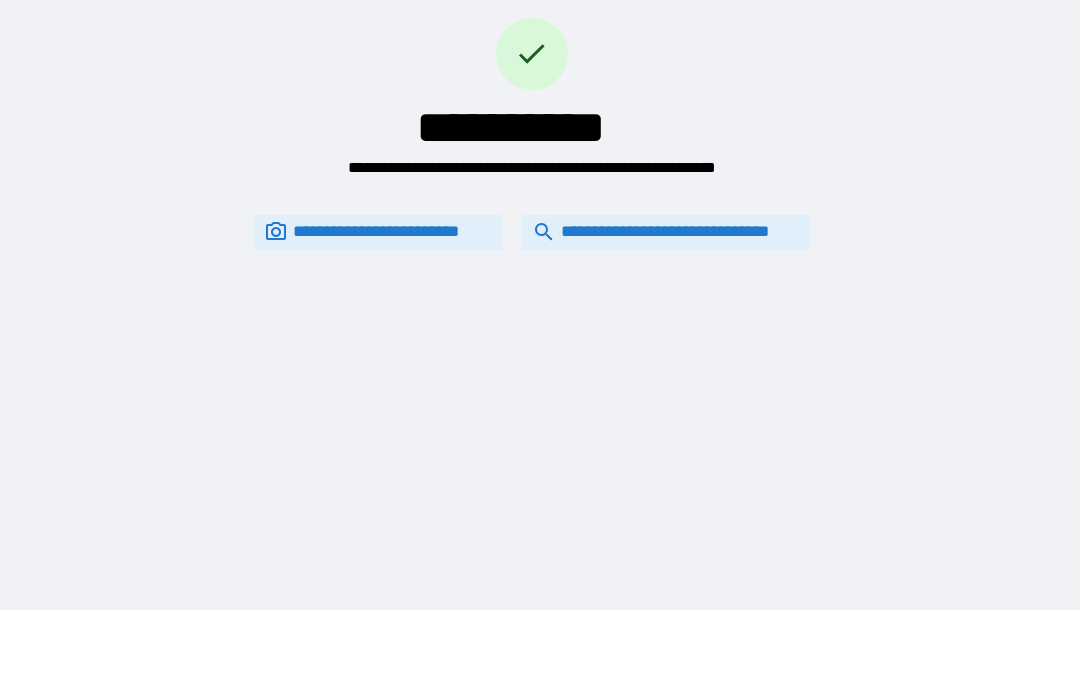 click on "**********" at bounding box center (532, 232) 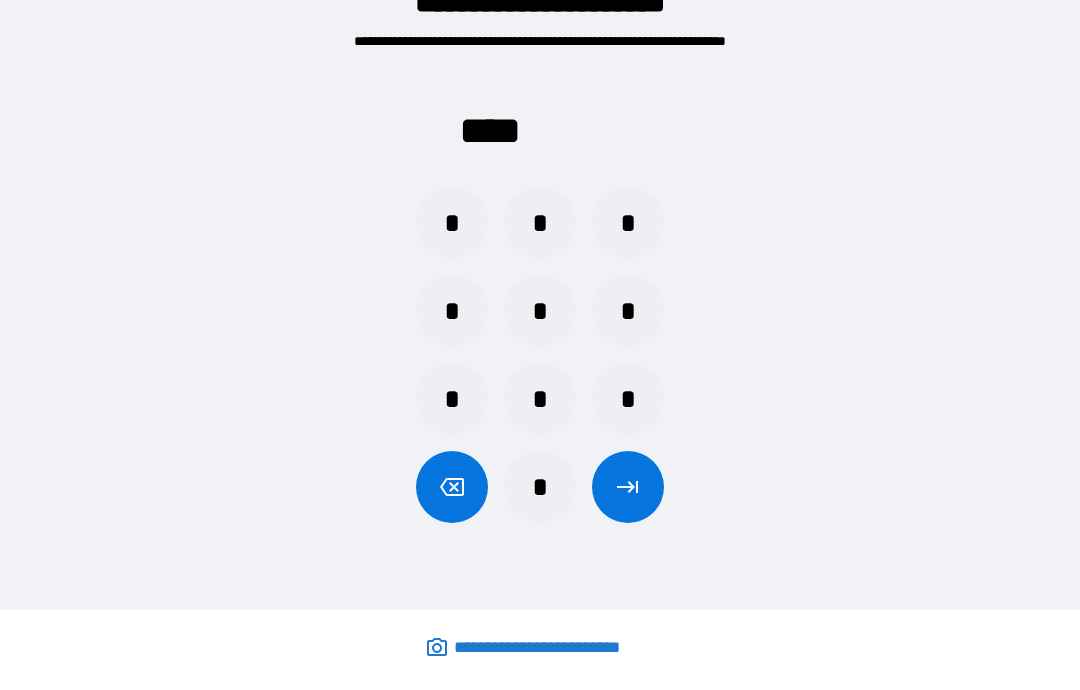 click on "*" at bounding box center (540, 223) 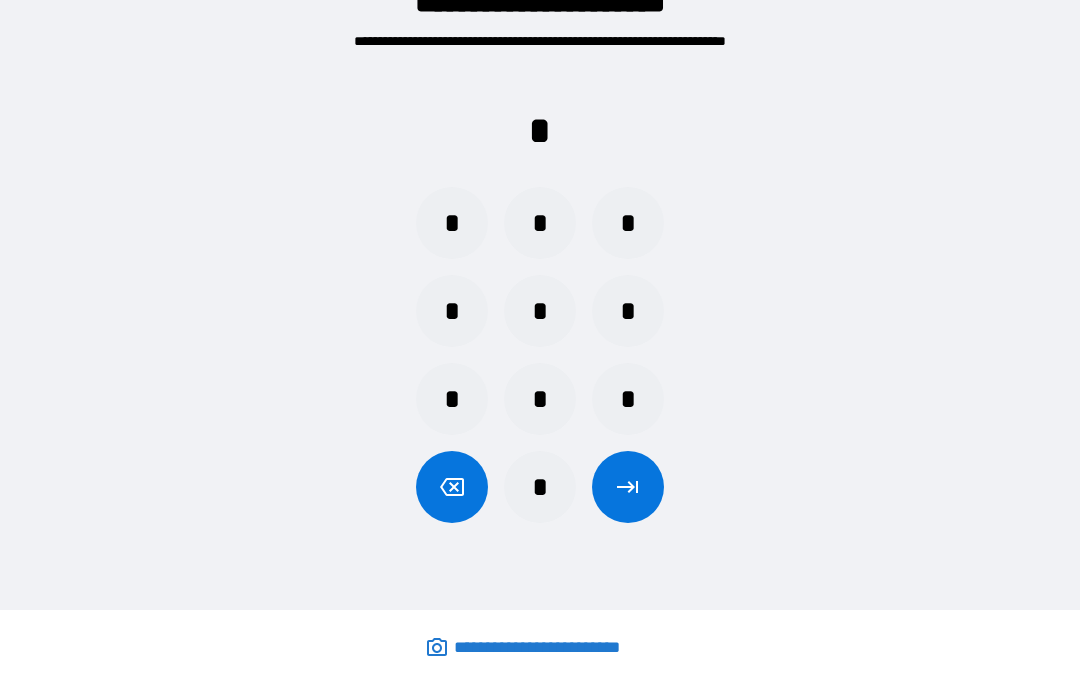 click on "*" at bounding box center [452, 311] 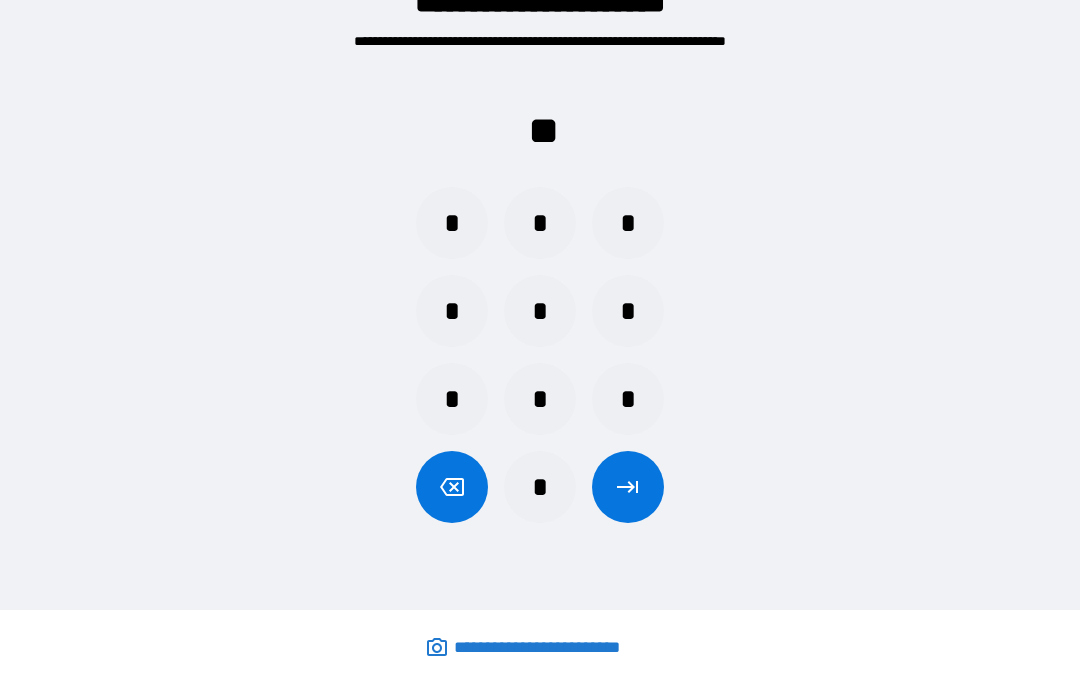click on "*" at bounding box center [452, 399] 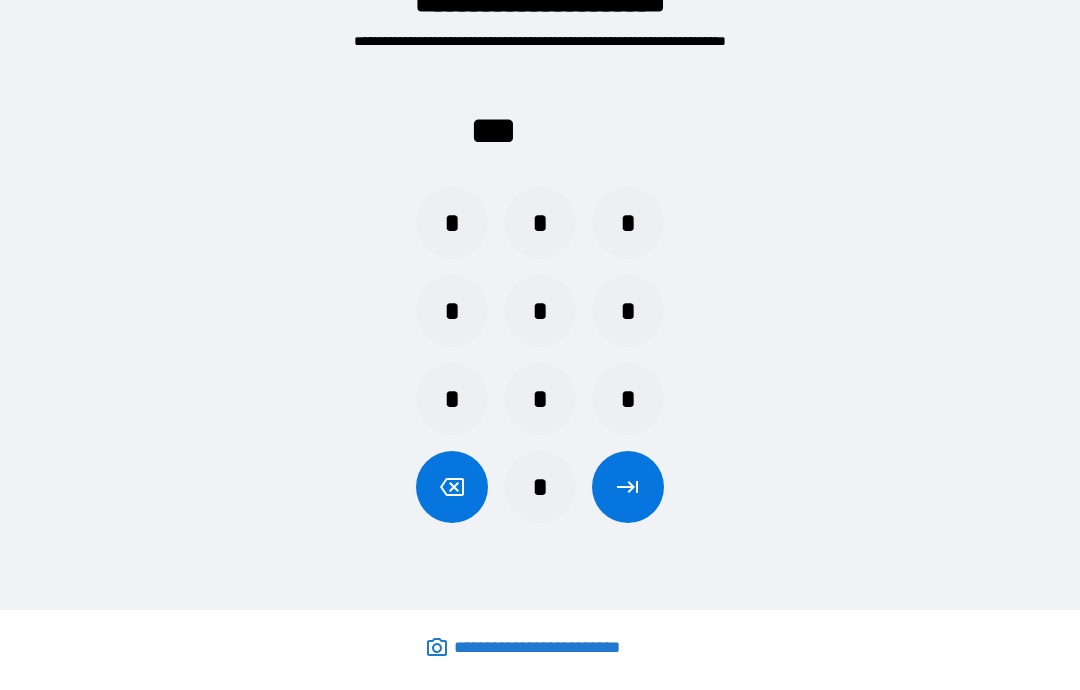 click on "*" at bounding box center (628, 223) 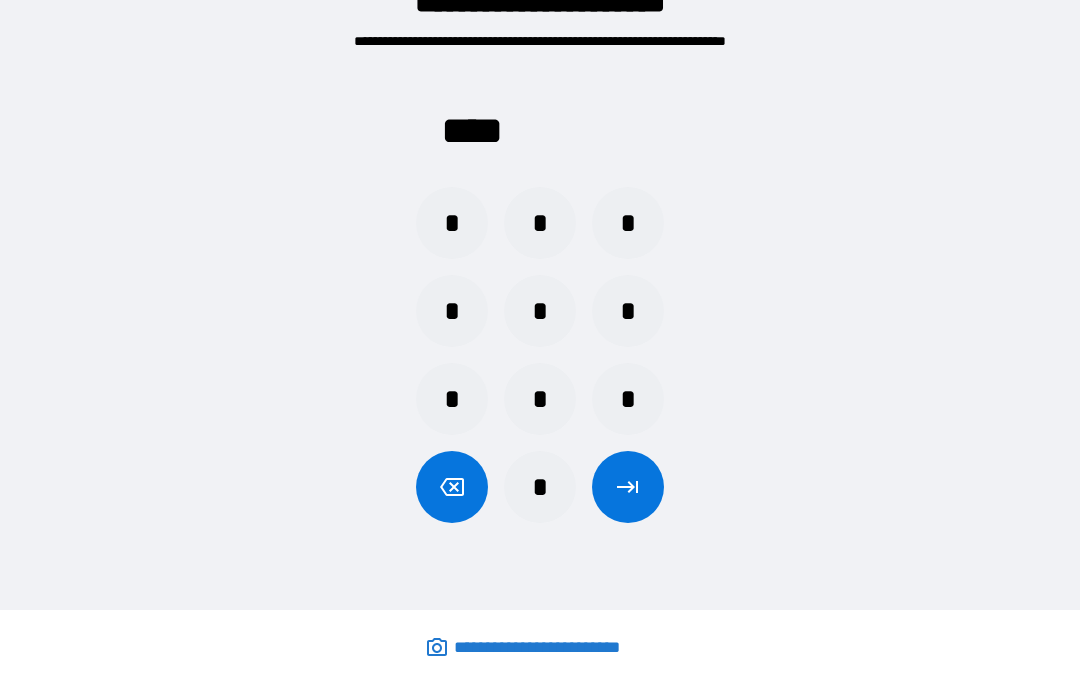 click 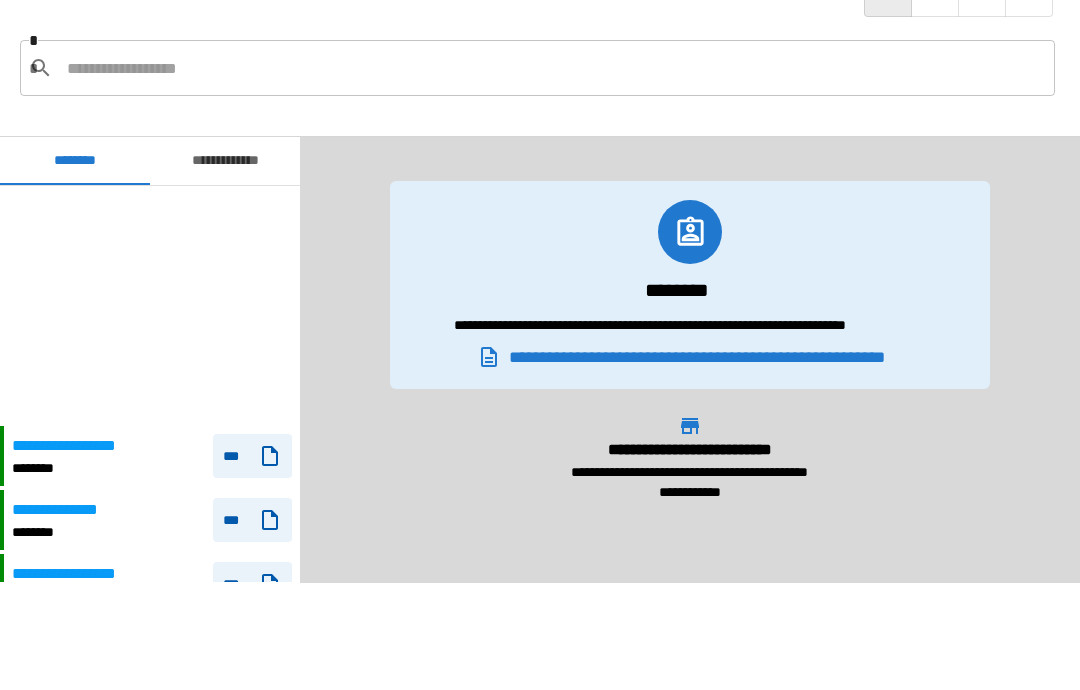 scroll, scrollTop: 240, scrollLeft: 0, axis: vertical 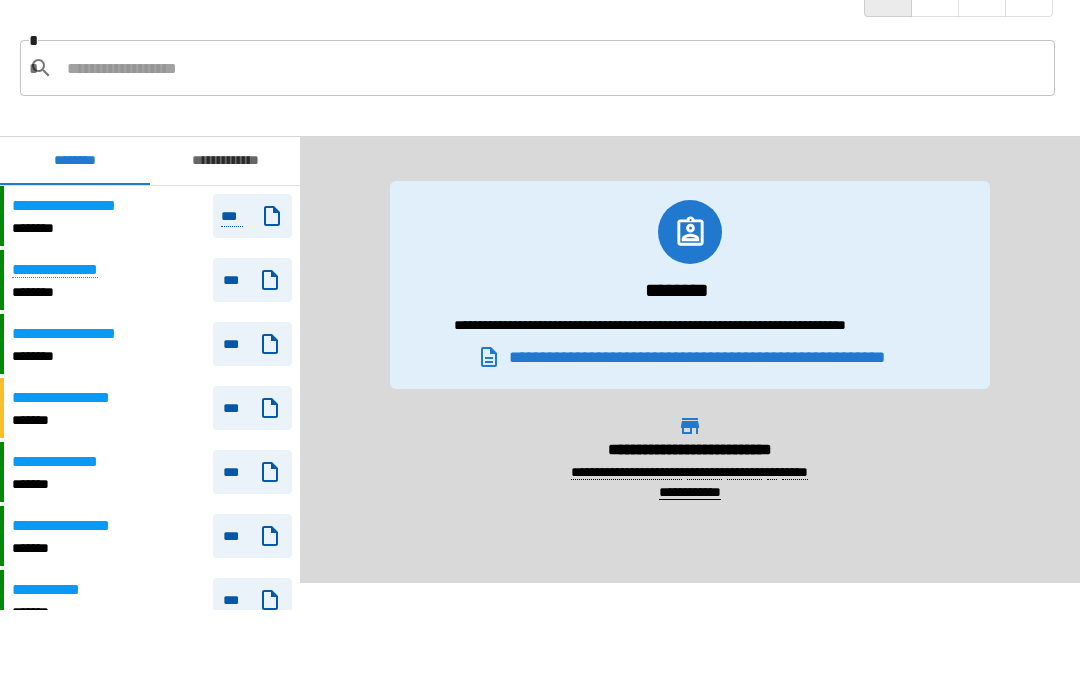 click on "**********" at bounding box center (225, 161) 